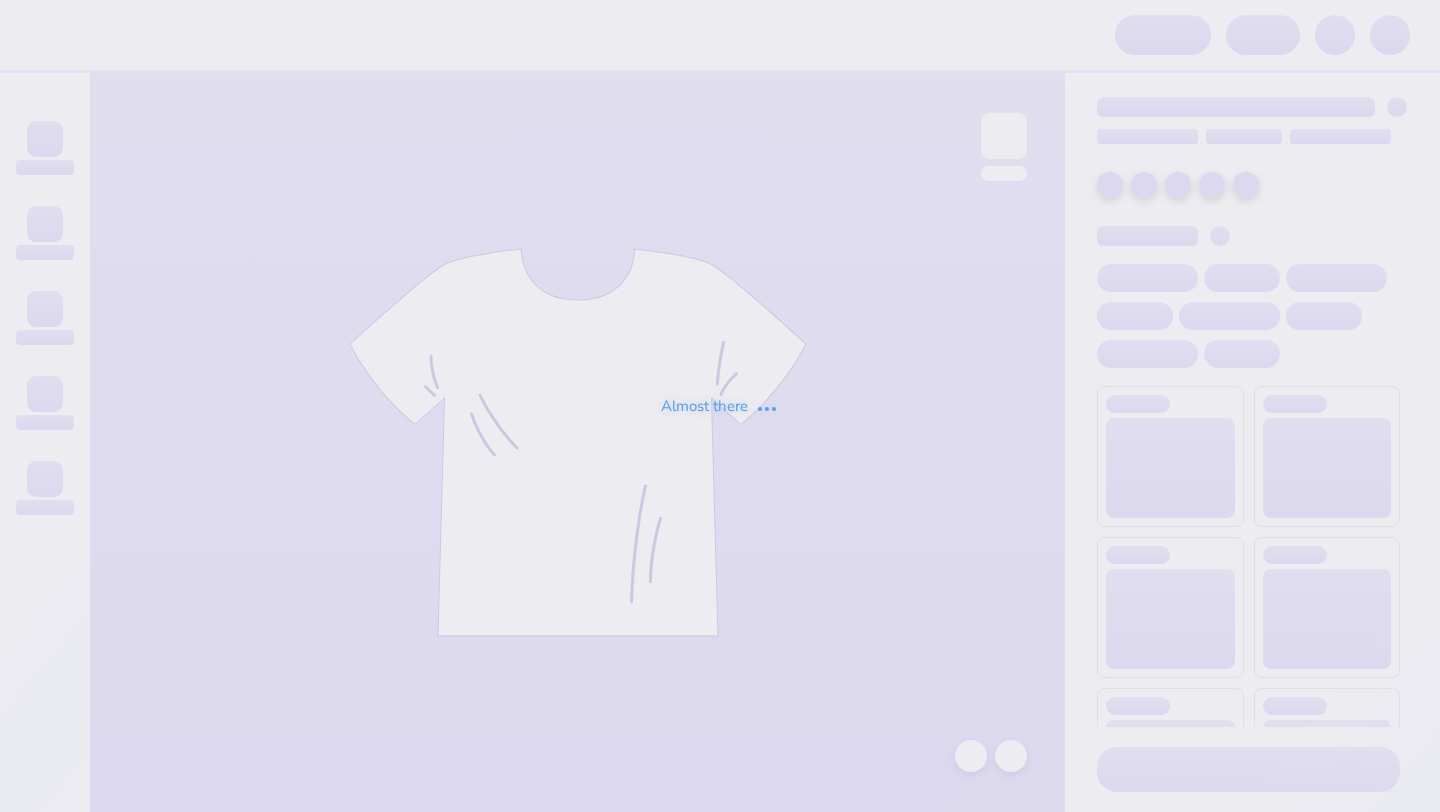 scroll, scrollTop: 0, scrollLeft: 0, axis: both 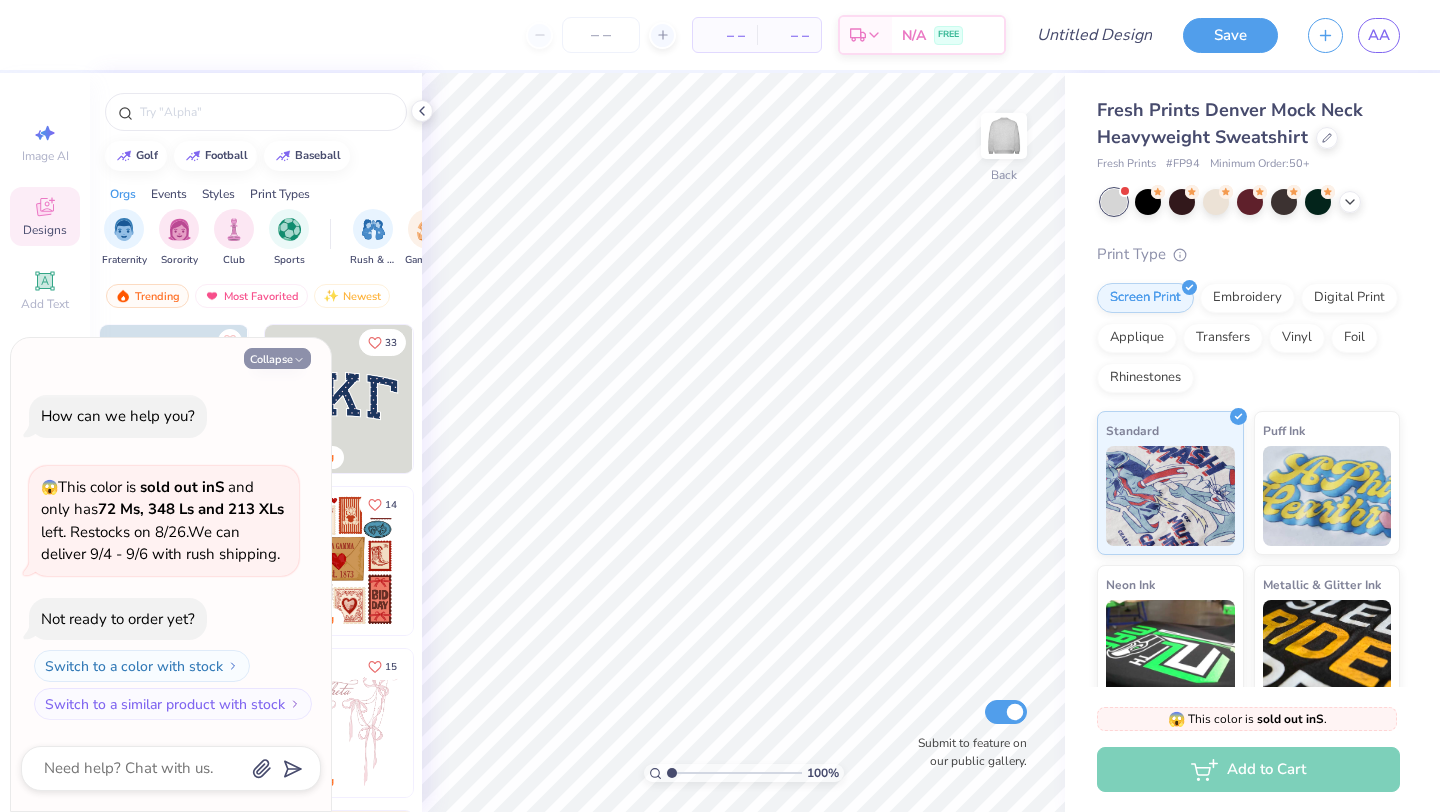 click on "Collapse" at bounding box center (277, 358) 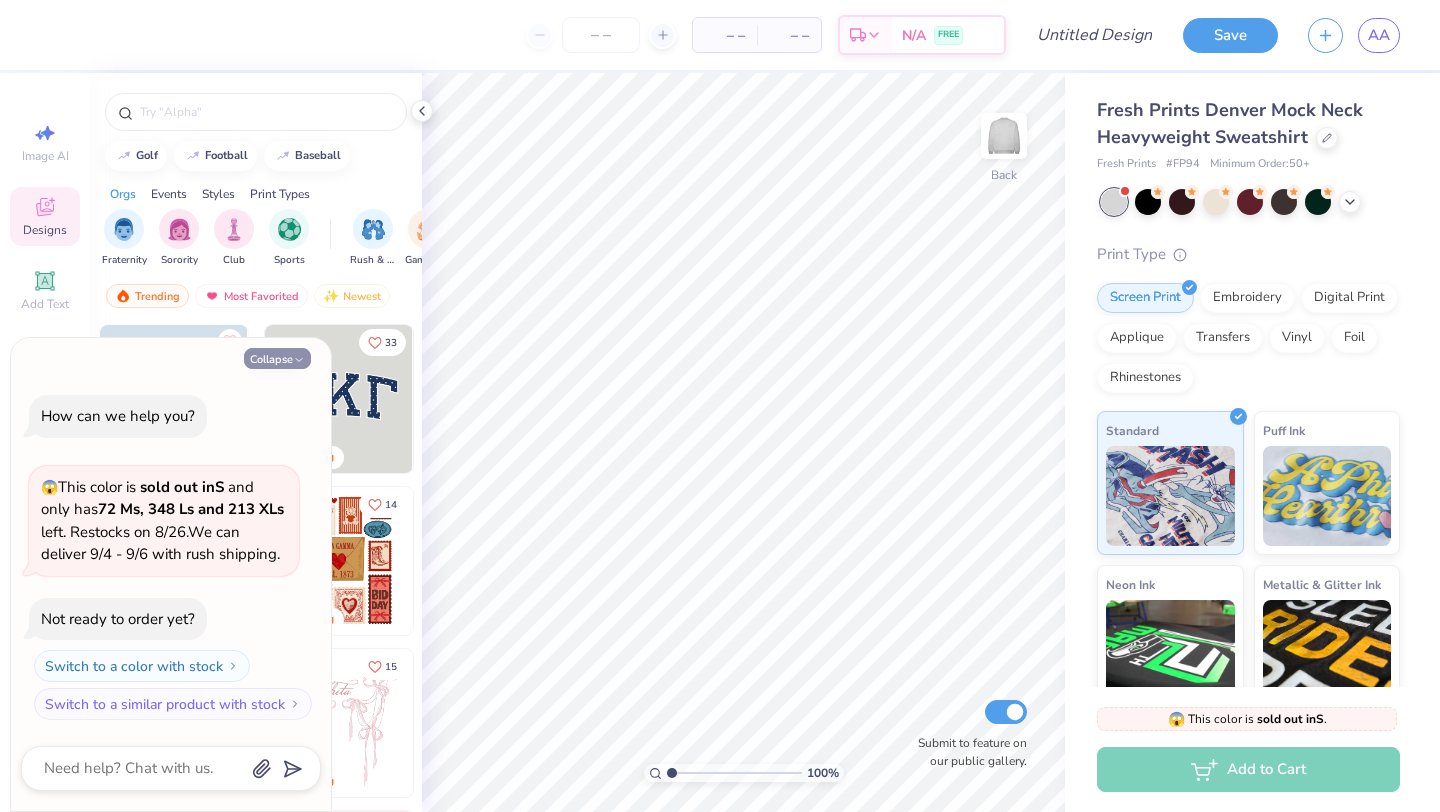 type on "x" 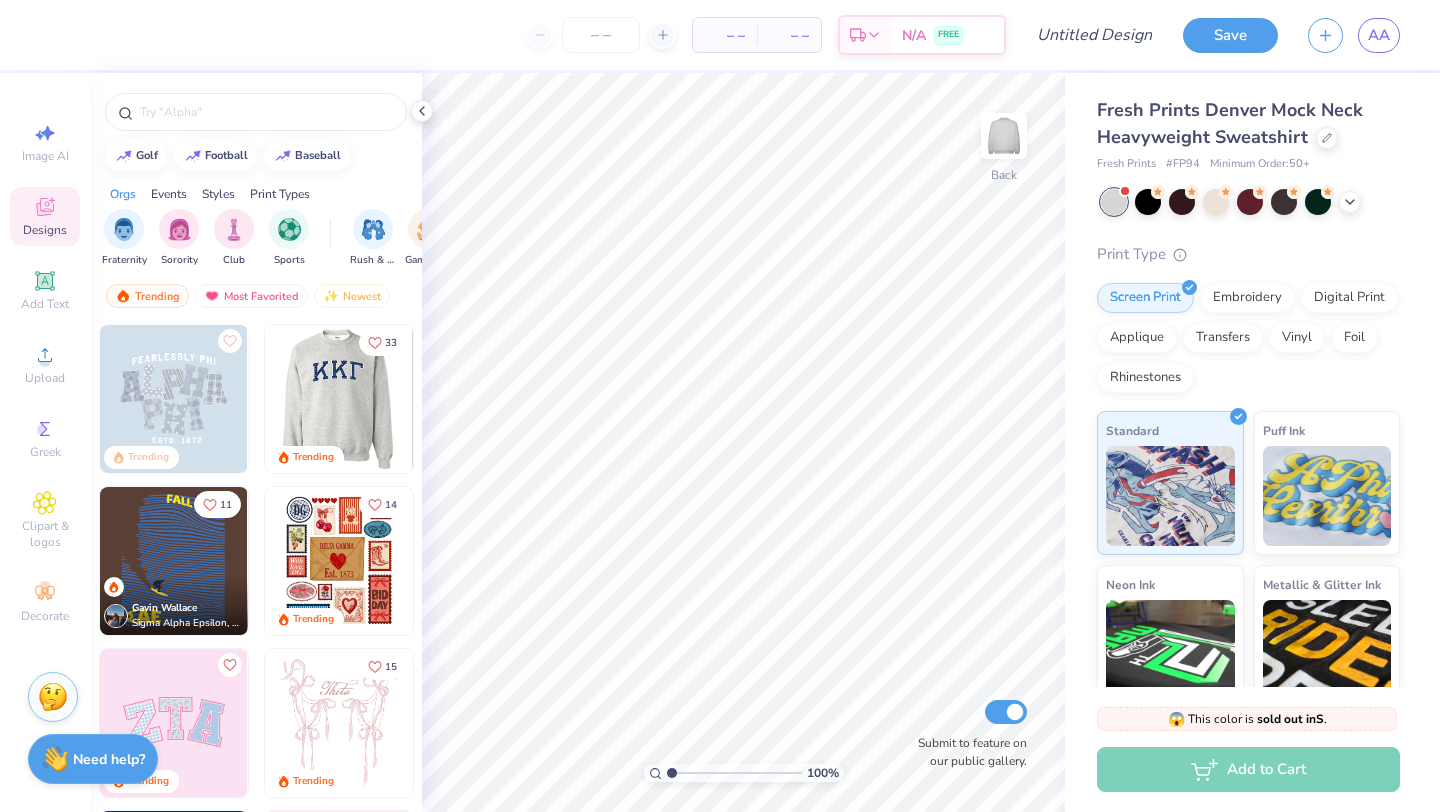 click at bounding box center (339, 399) 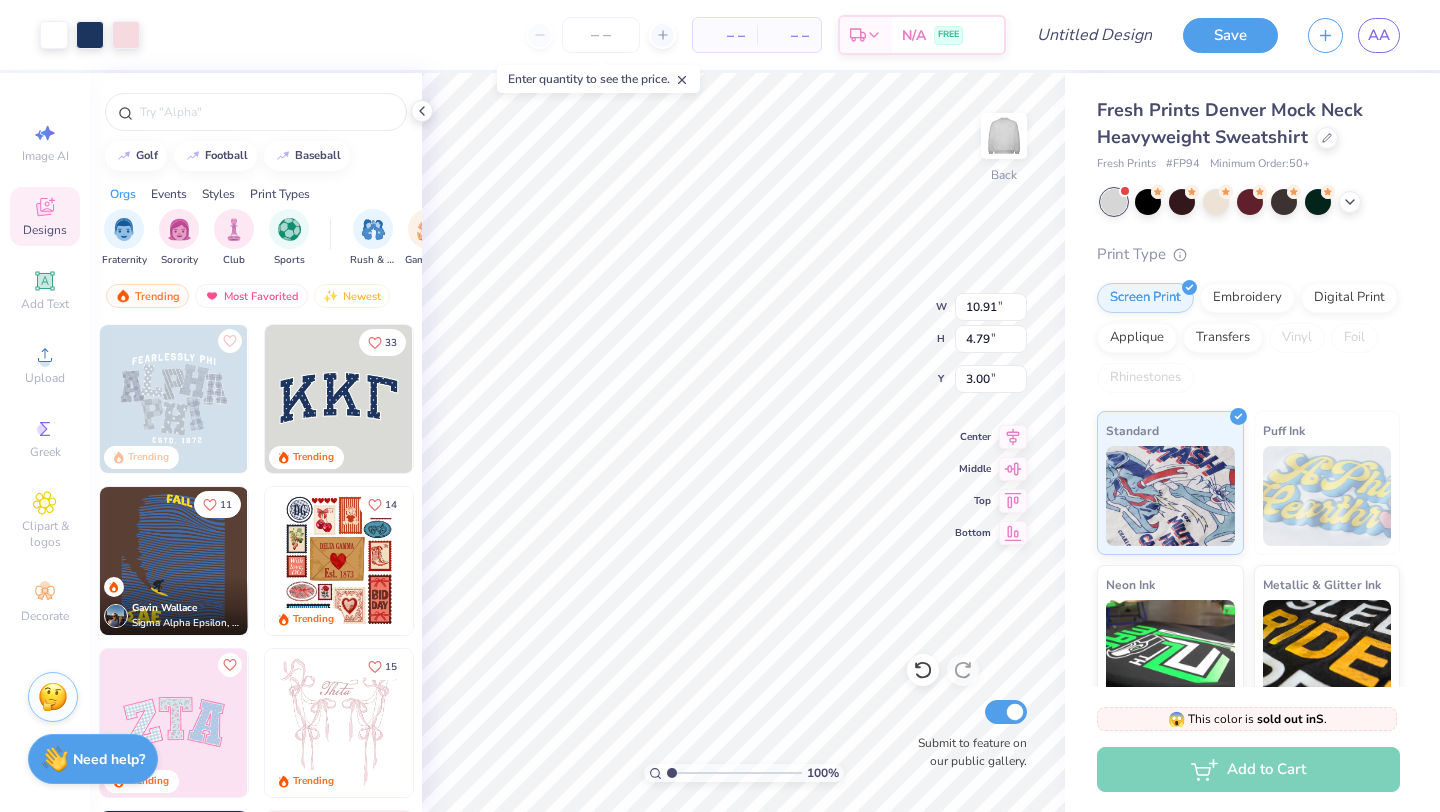 type on "10.91" 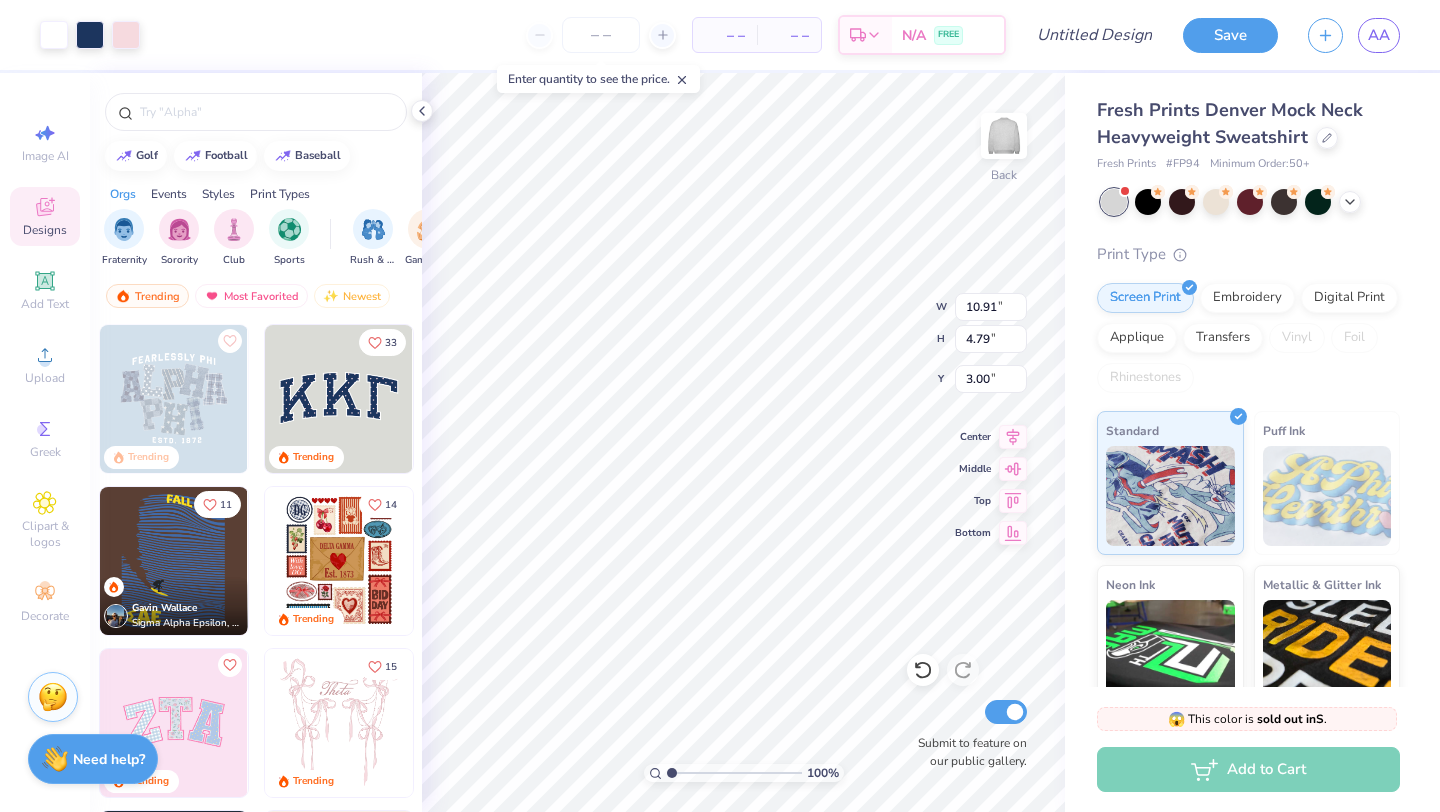 type on "4.79" 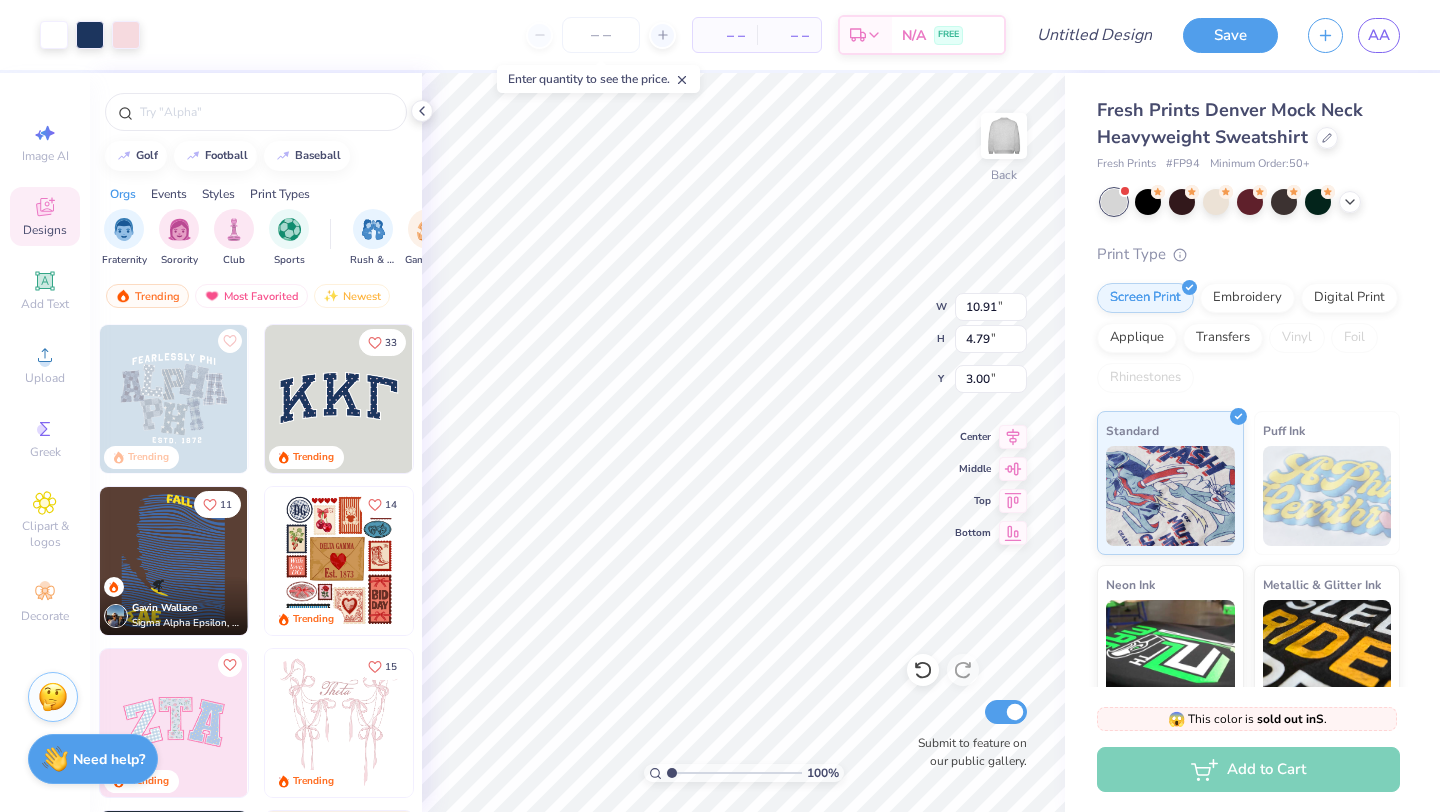 type on "3.00" 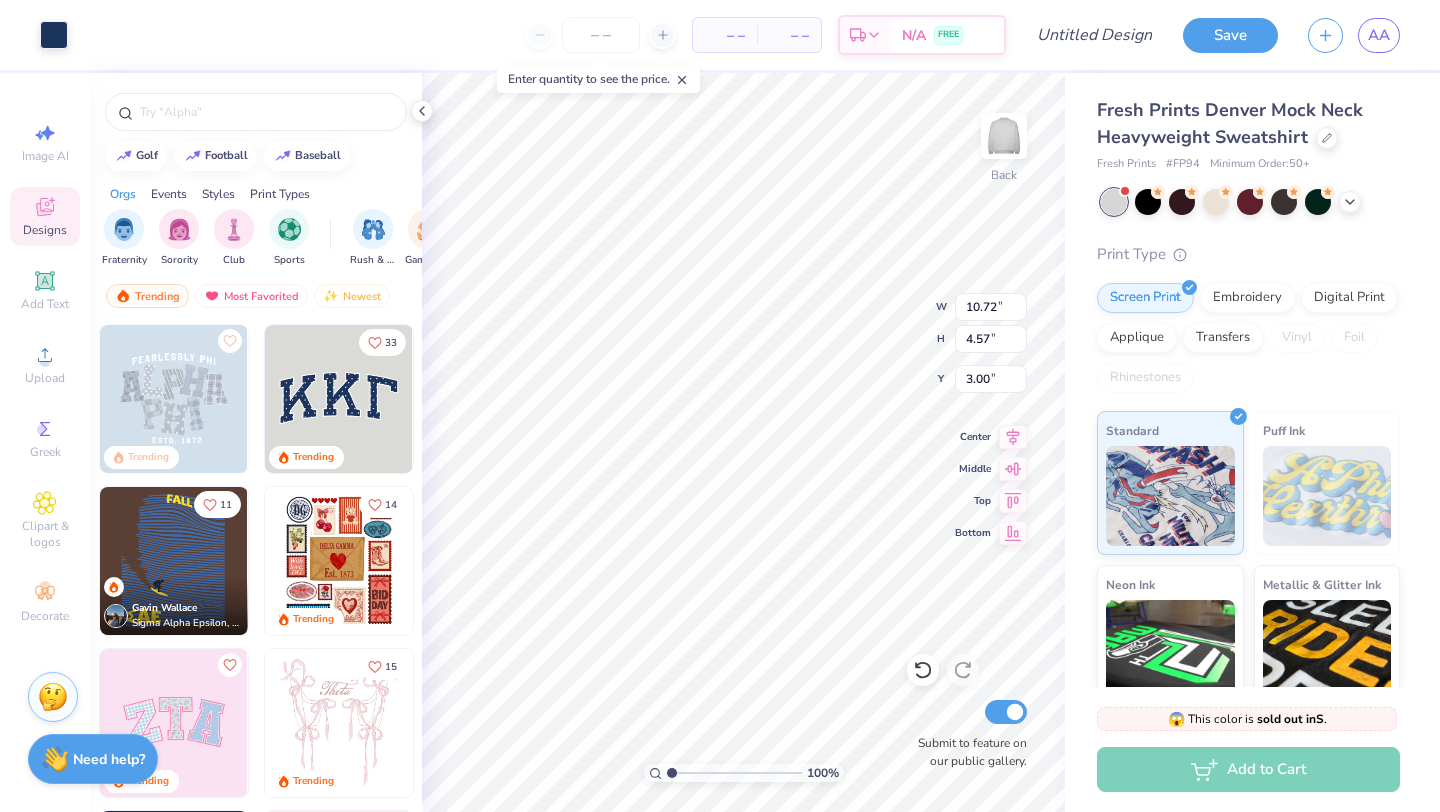 type on "10.72" 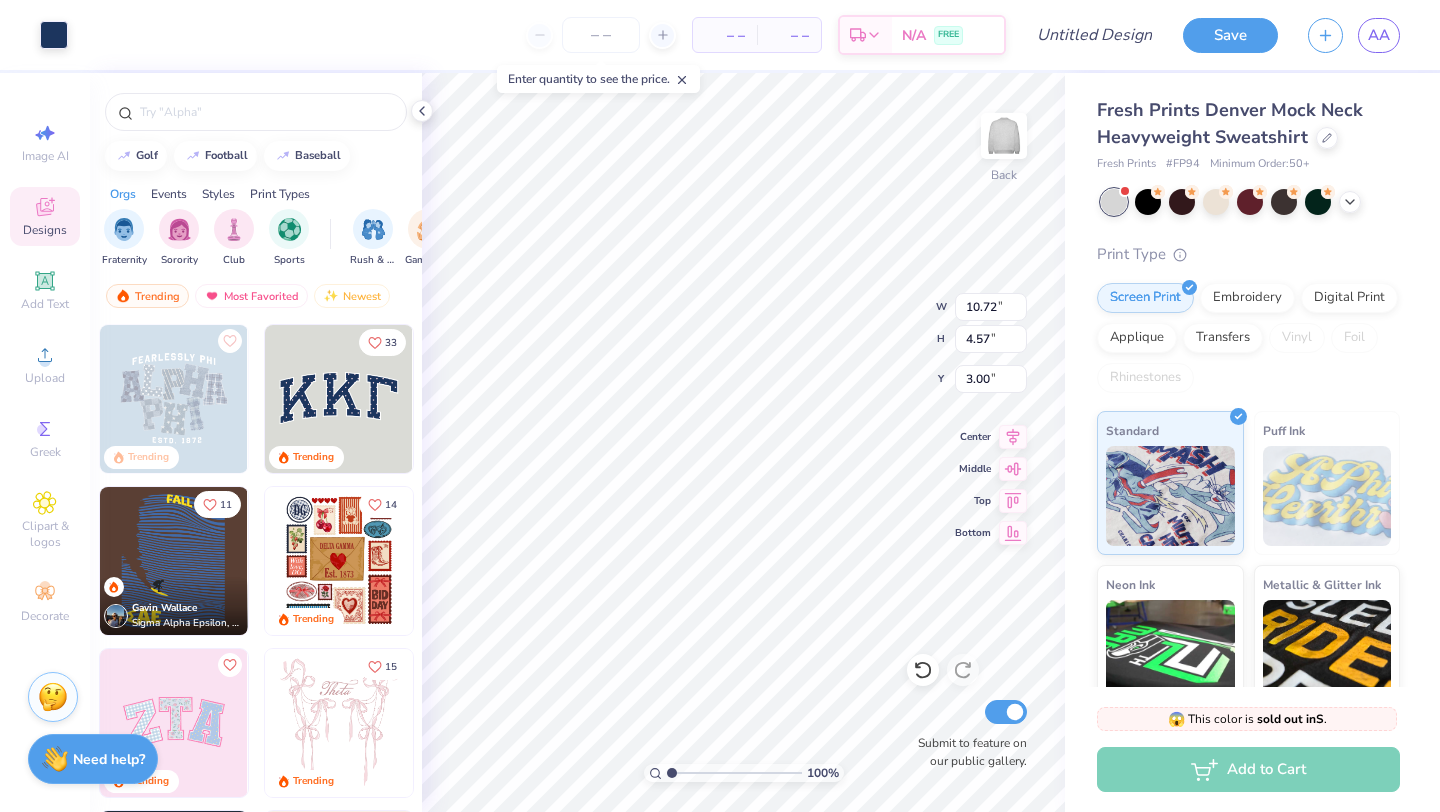 type on "4.57" 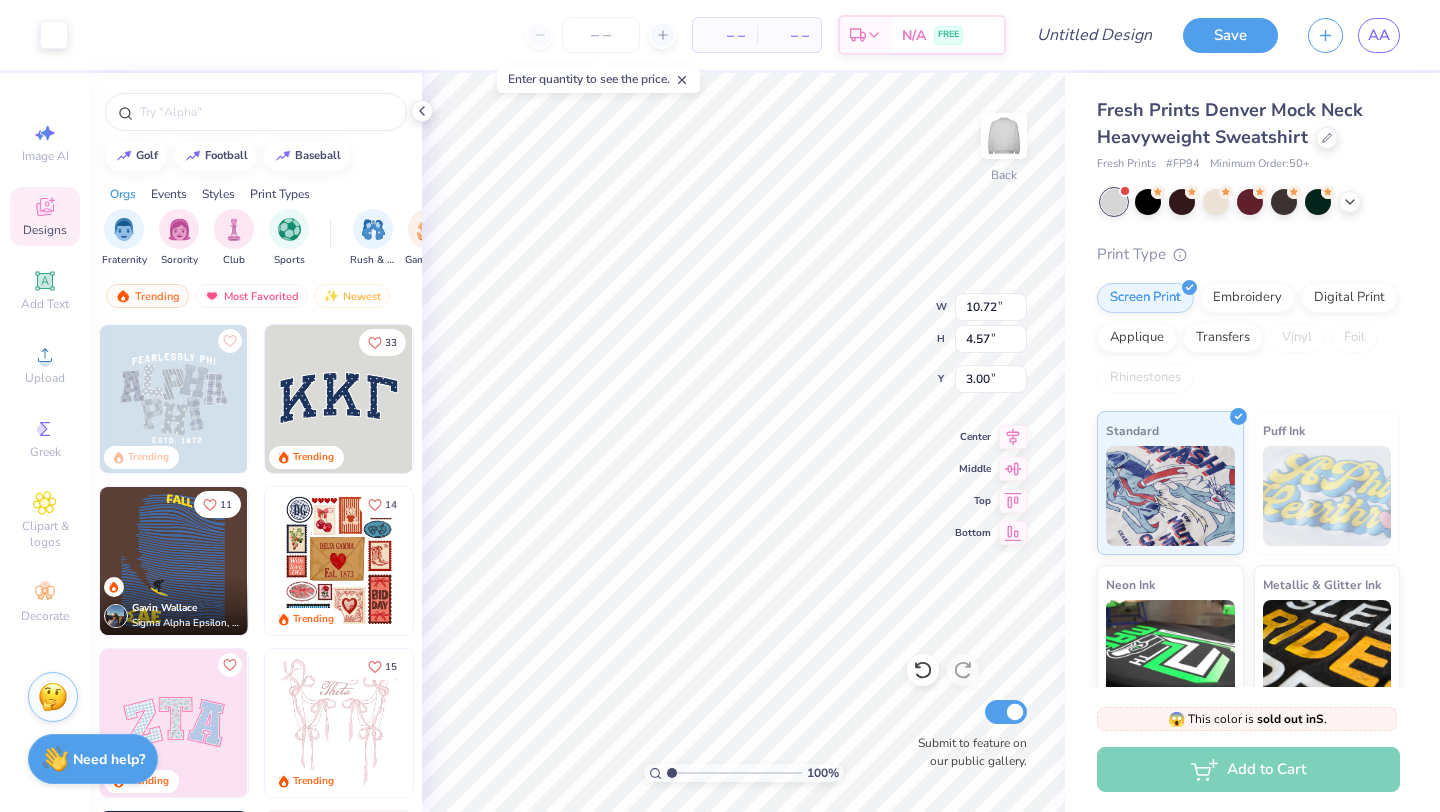 type on "10.91" 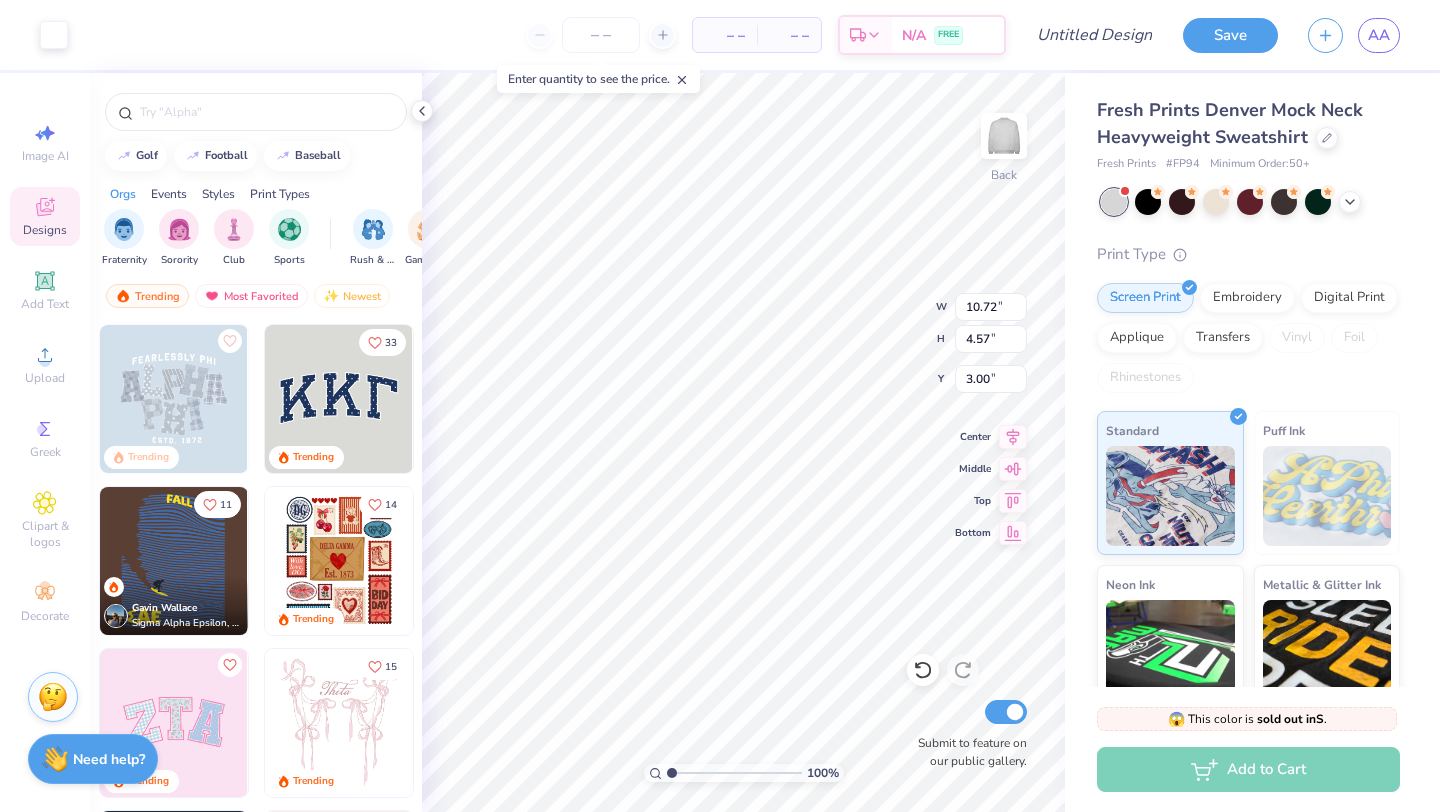 type on "4.79" 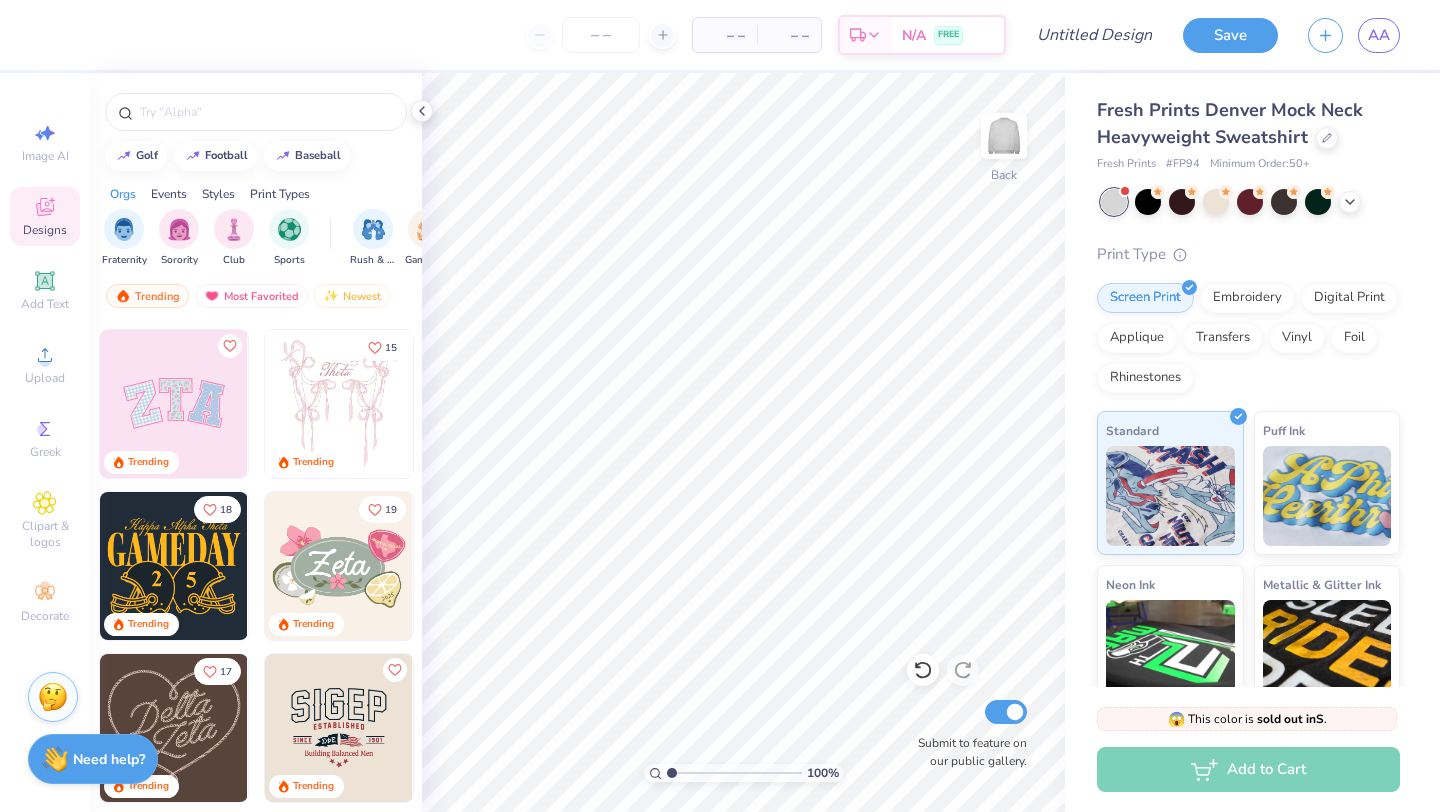 scroll, scrollTop: 283, scrollLeft: 0, axis: vertical 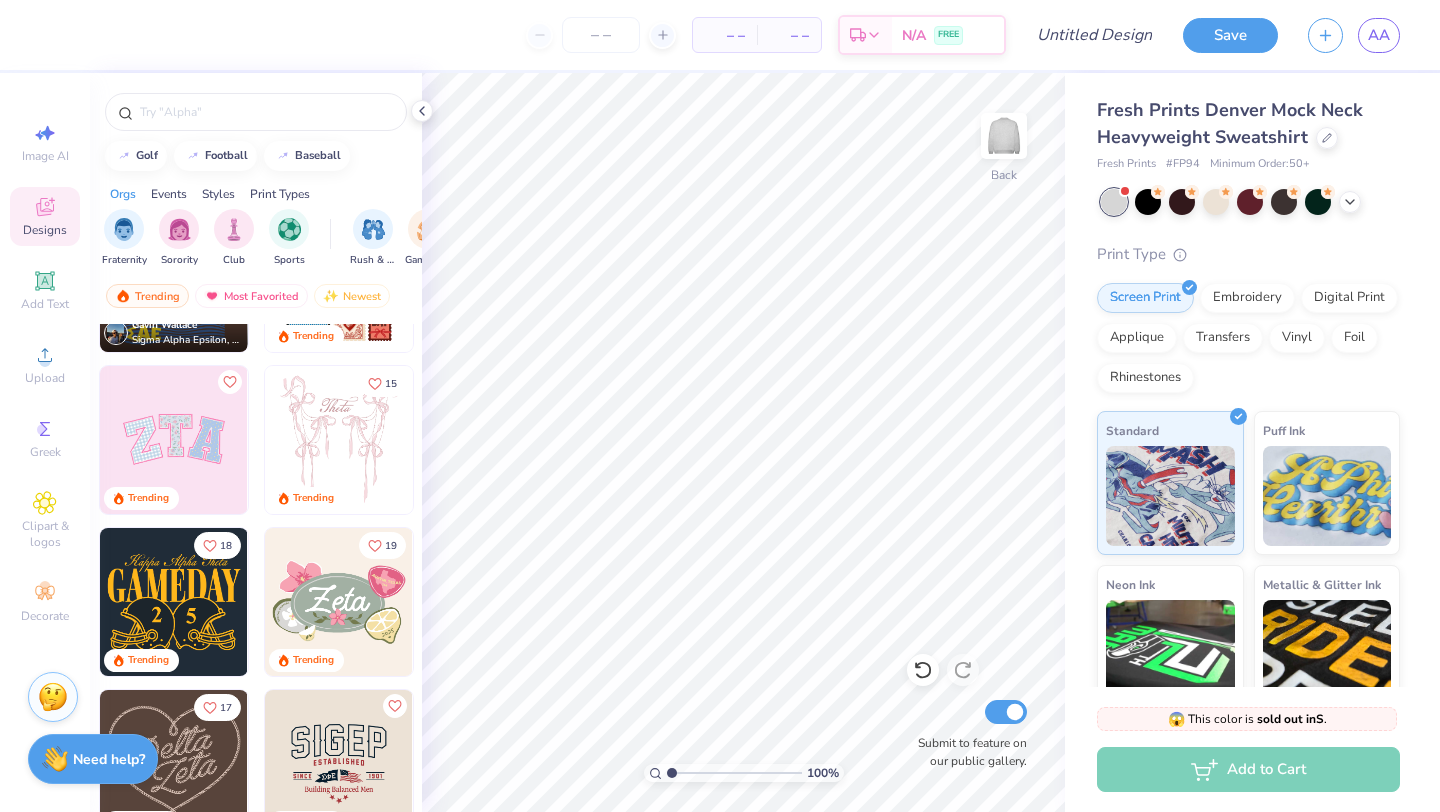 click at bounding box center (174, 440) 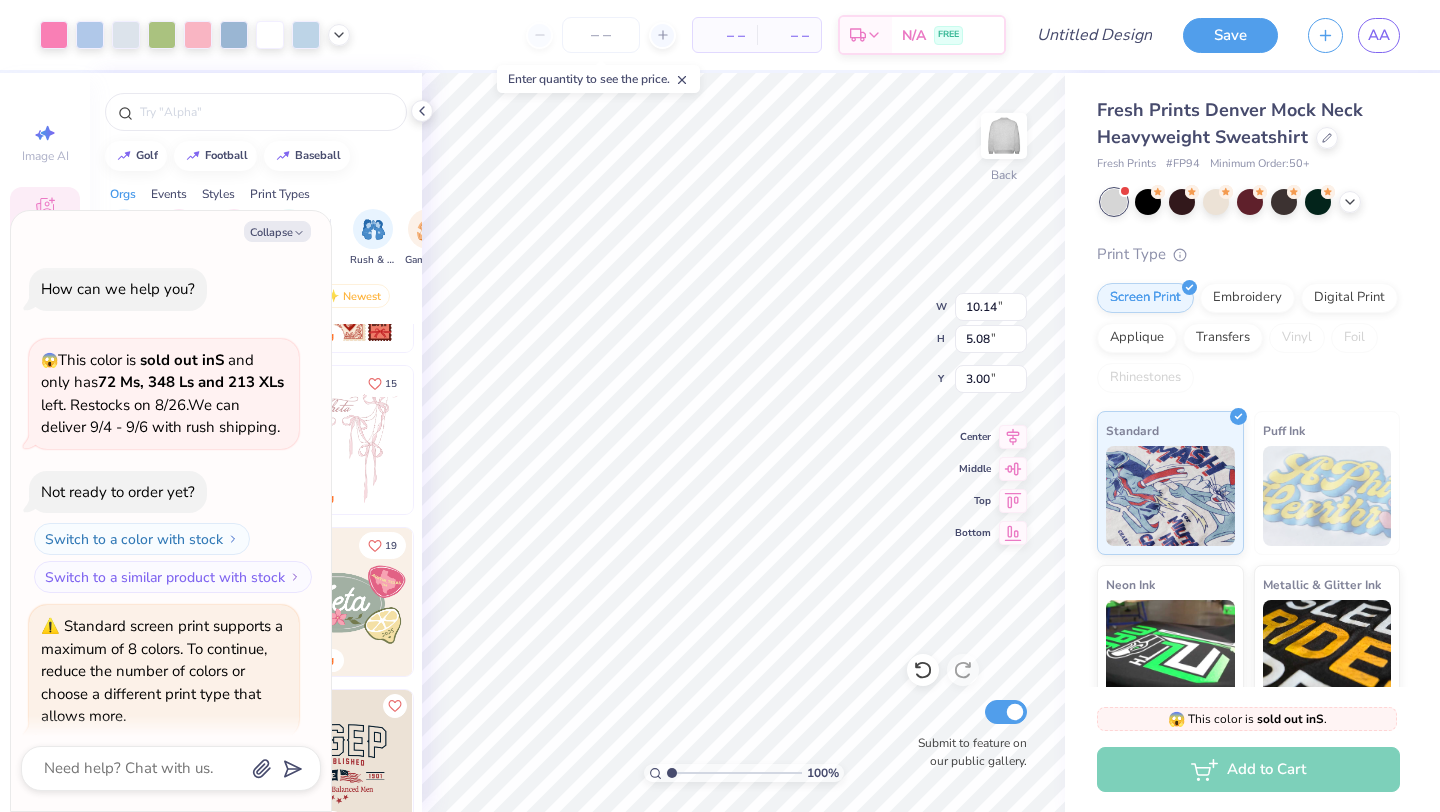scroll, scrollTop: 71, scrollLeft: 0, axis: vertical 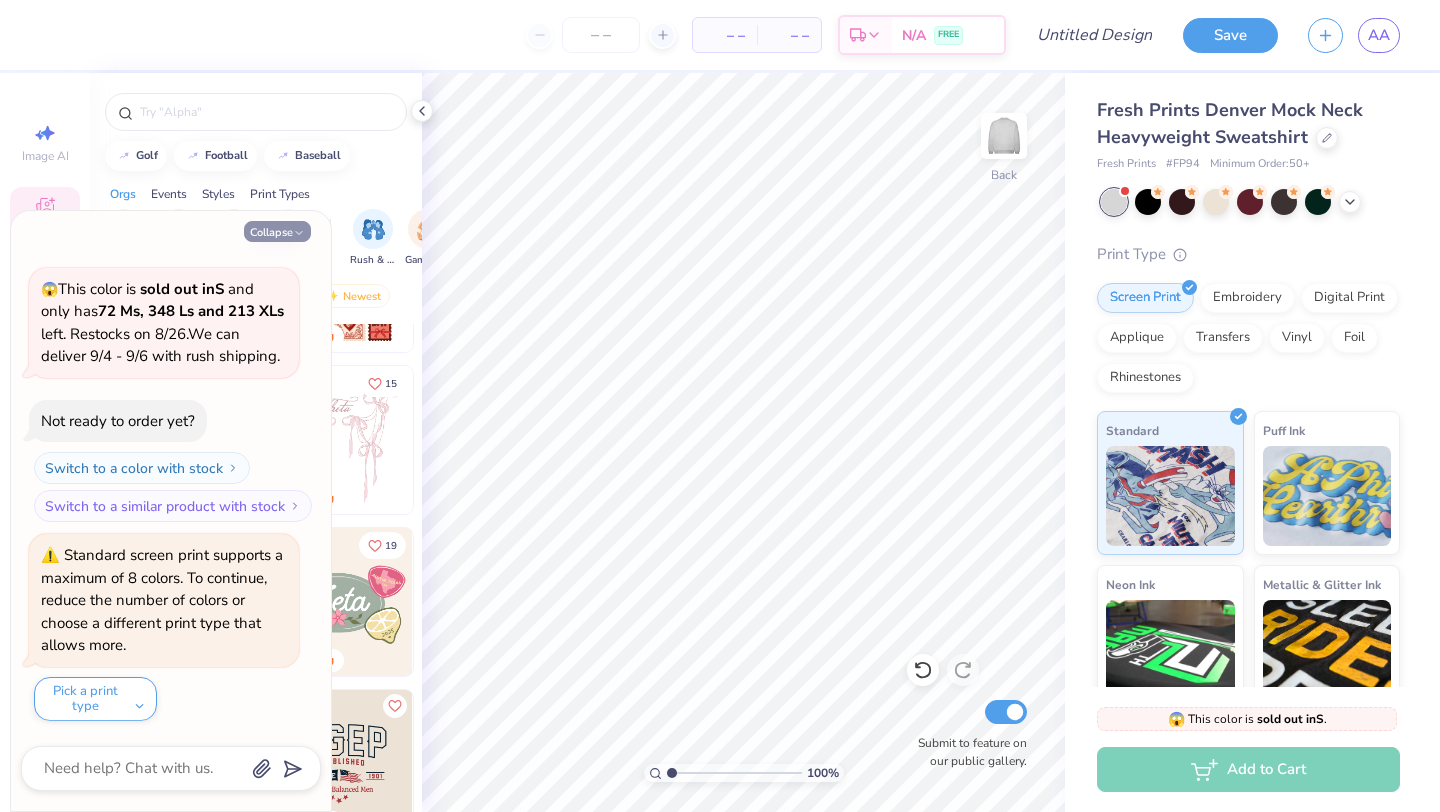 click on "Collapse" at bounding box center [277, 231] 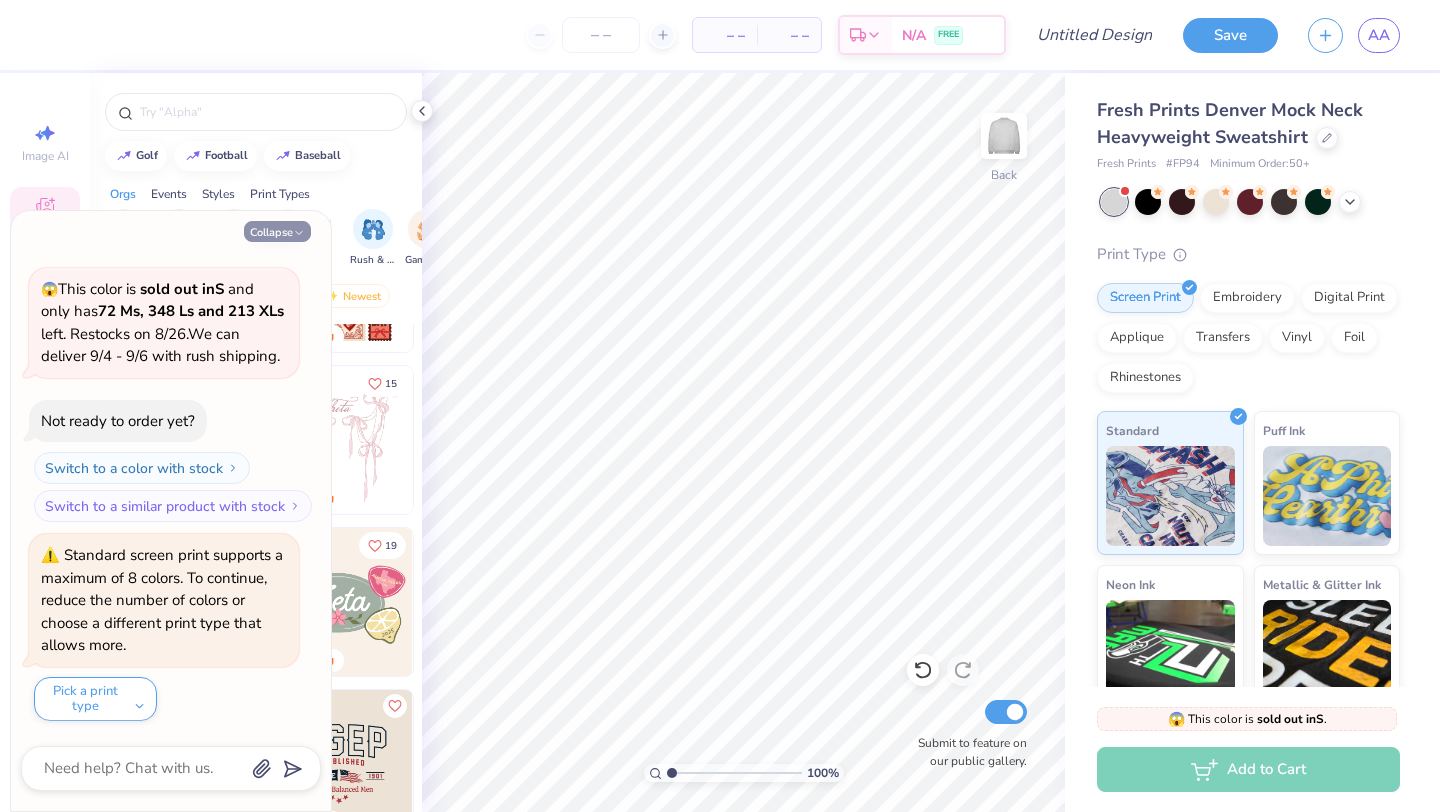 type on "x" 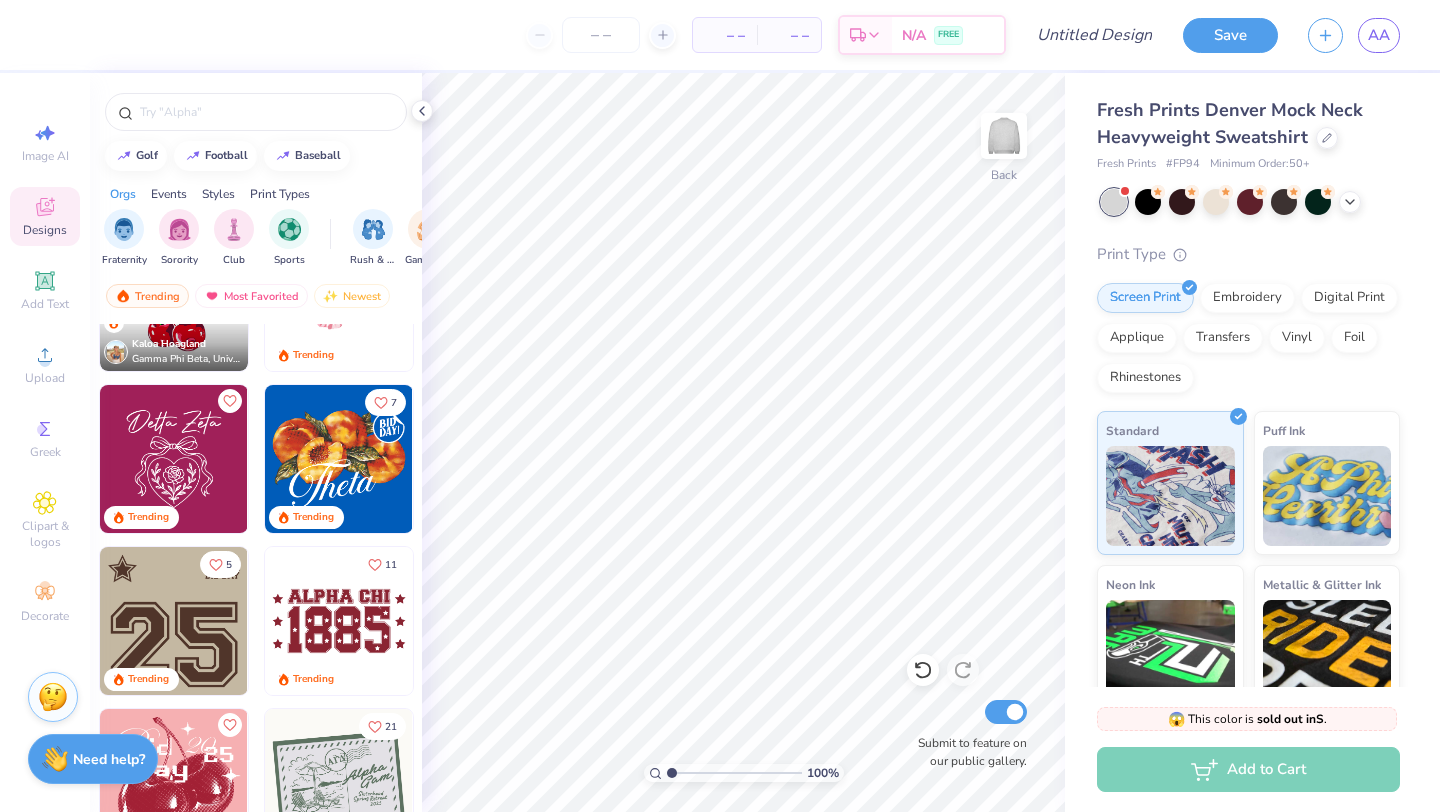 scroll, scrollTop: 2289, scrollLeft: 0, axis: vertical 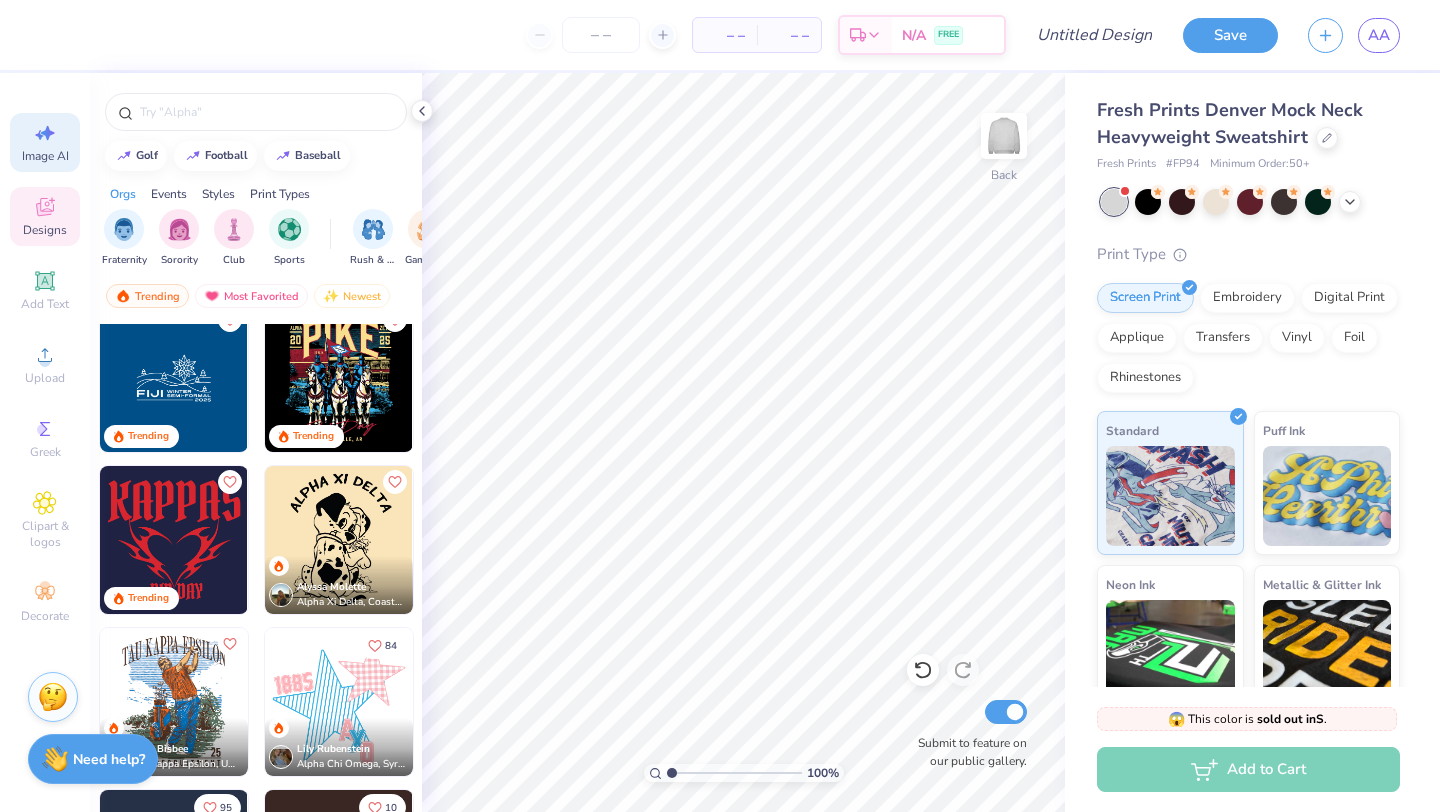 click 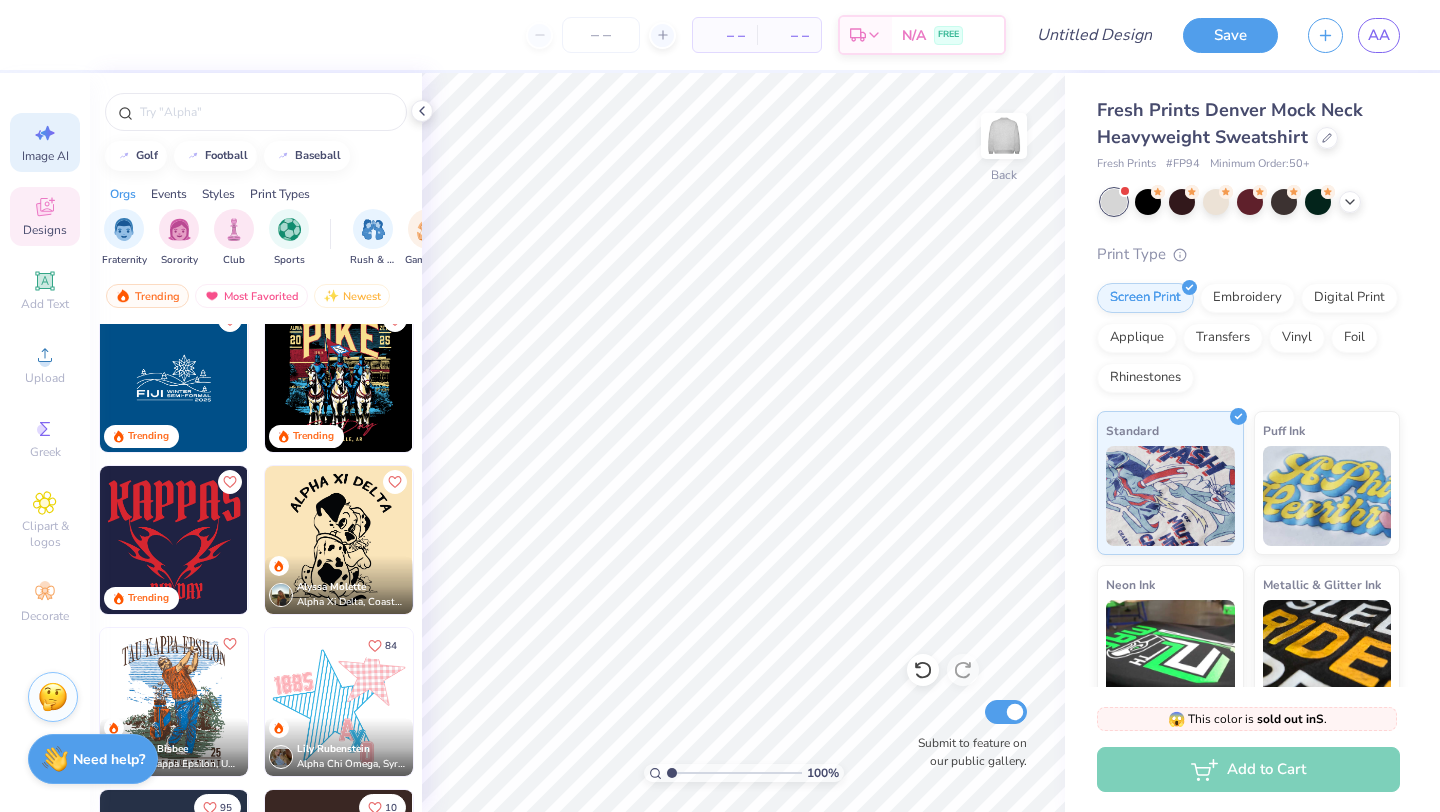 select on "4" 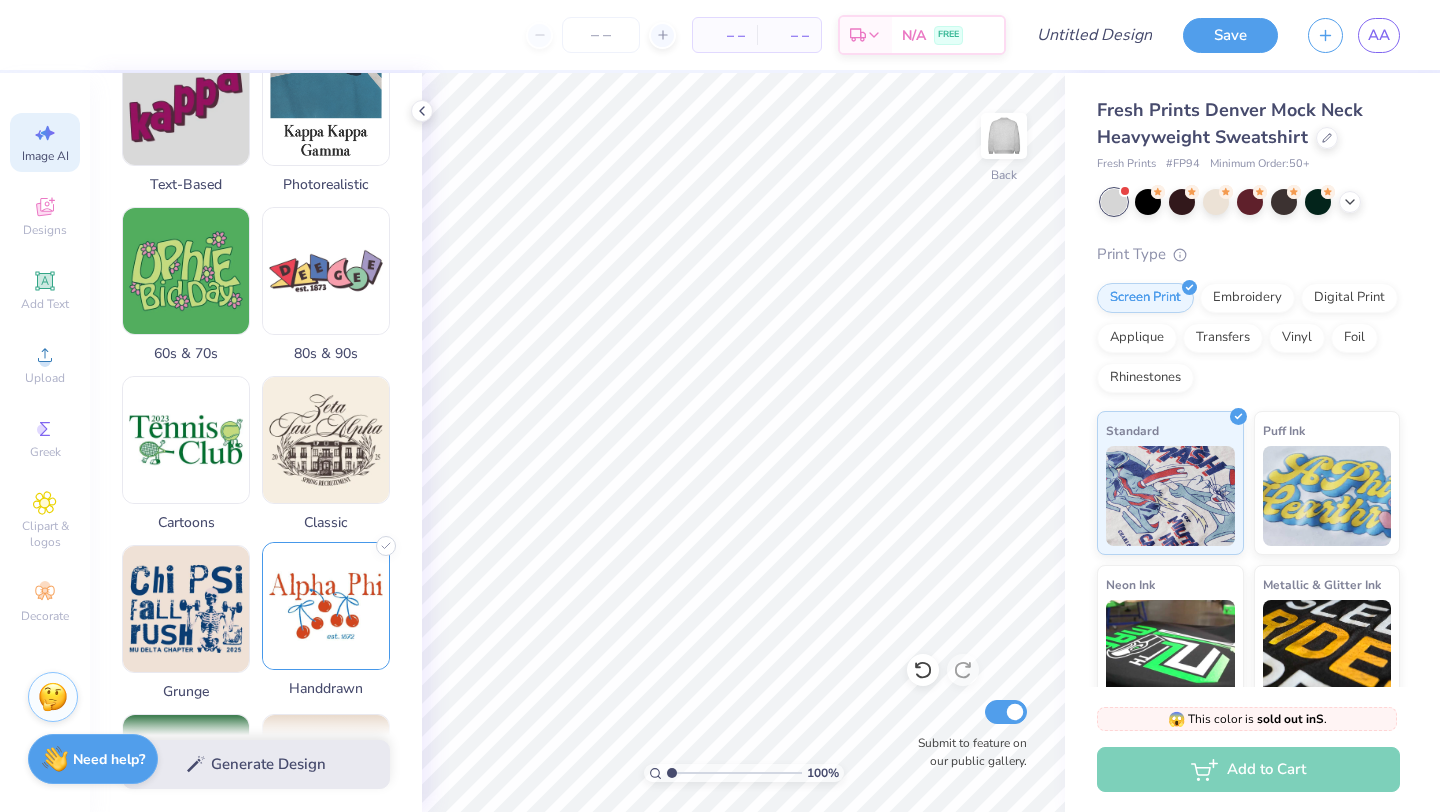 scroll, scrollTop: 776, scrollLeft: 0, axis: vertical 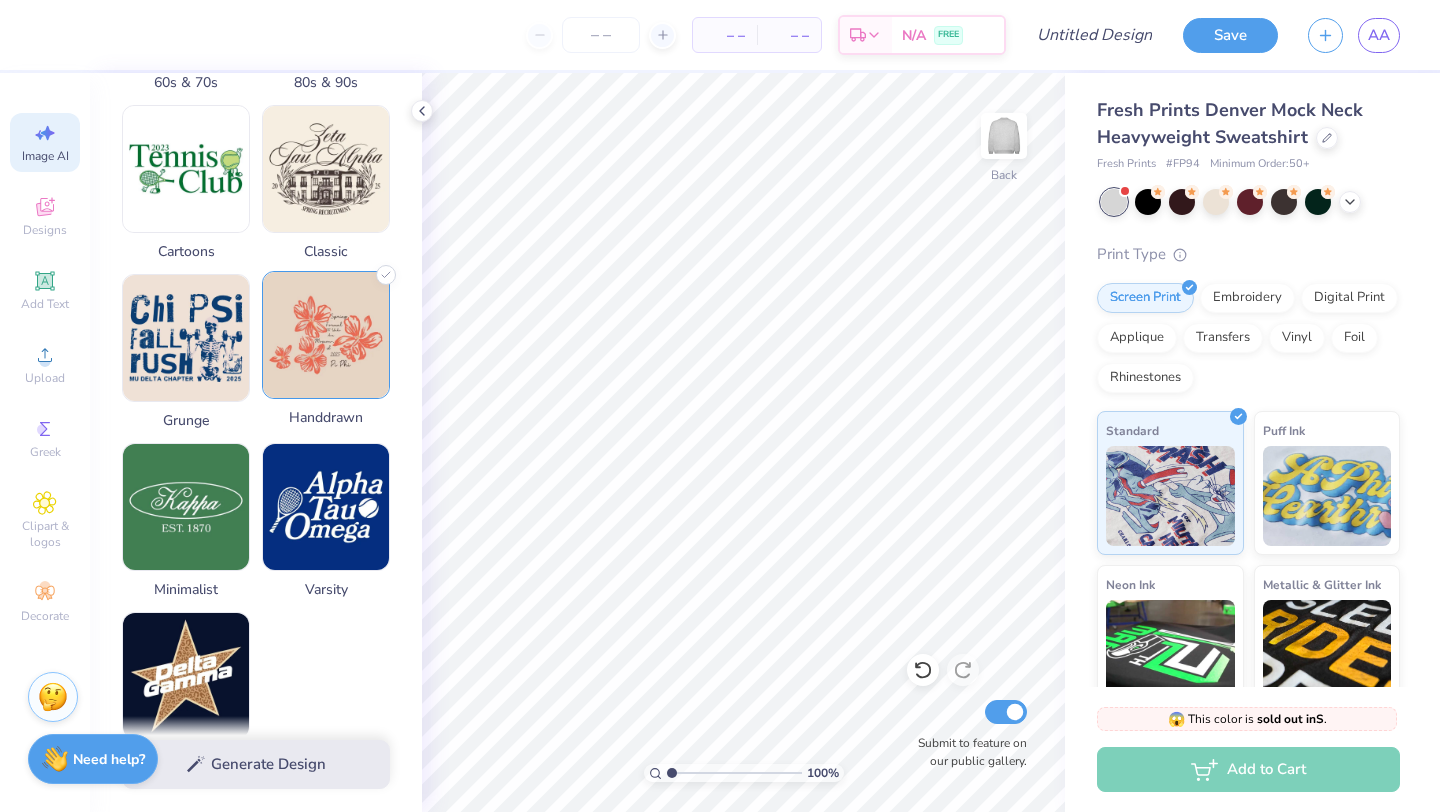 click on "Varsity" at bounding box center [326, 589] 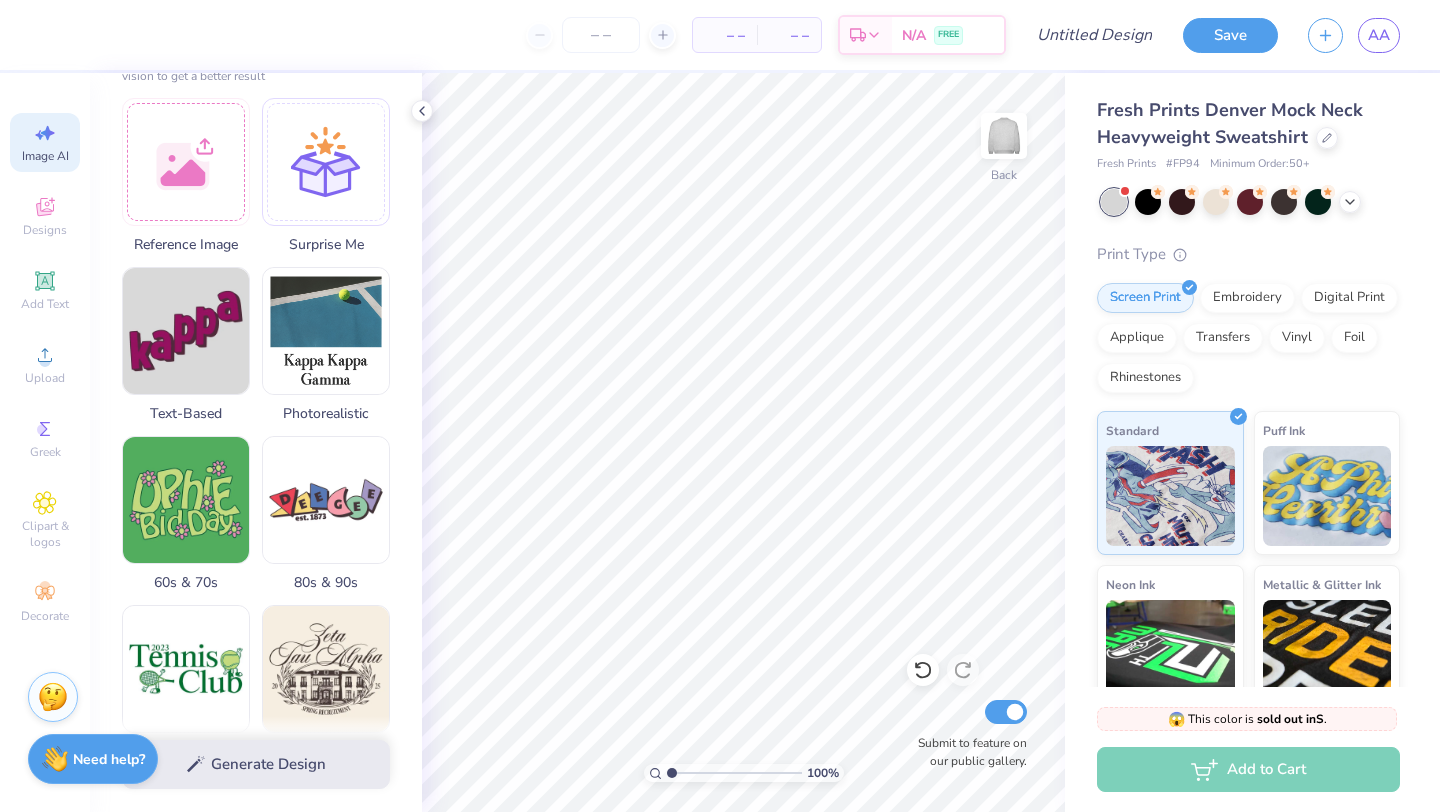 scroll, scrollTop: 0, scrollLeft: 0, axis: both 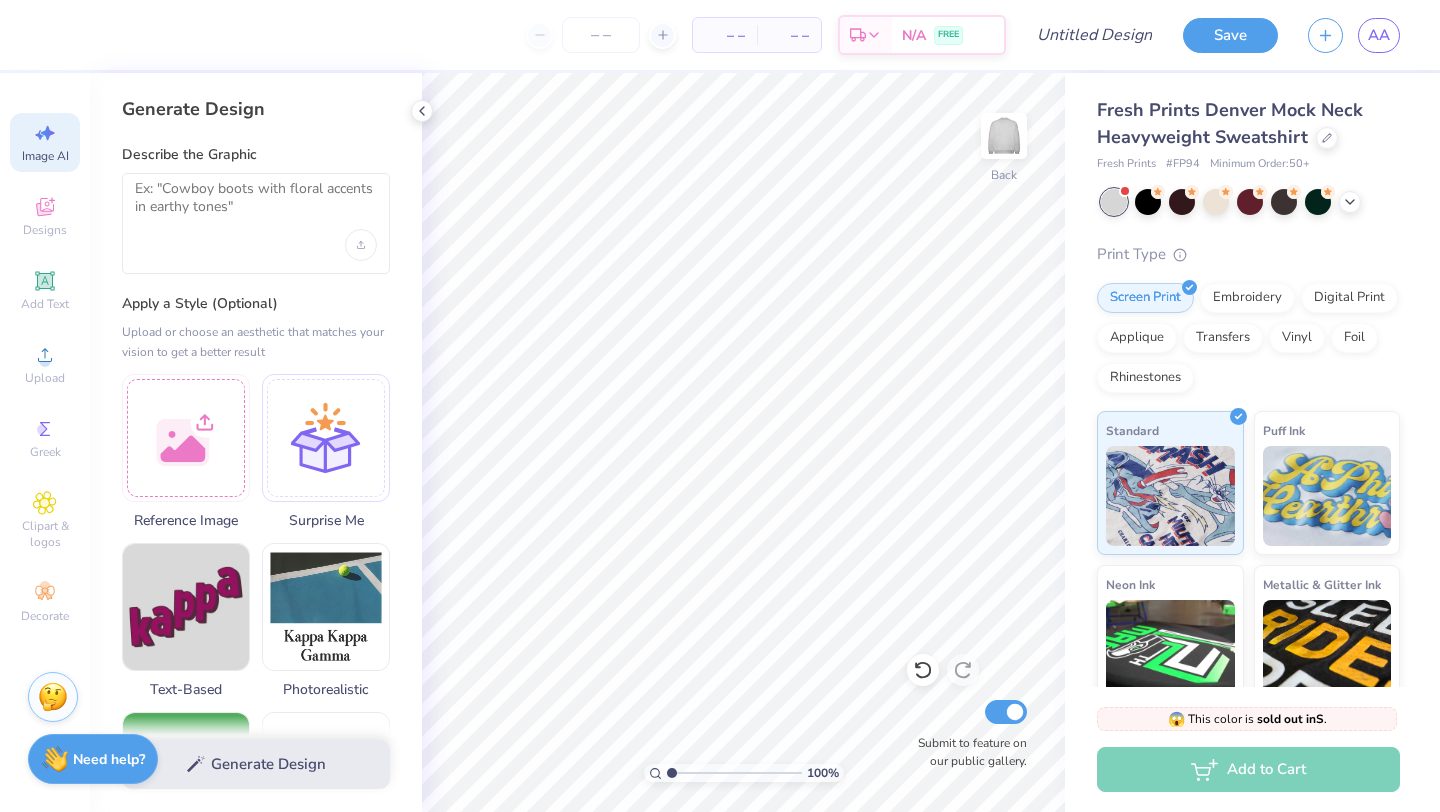 click at bounding box center [256, 223] 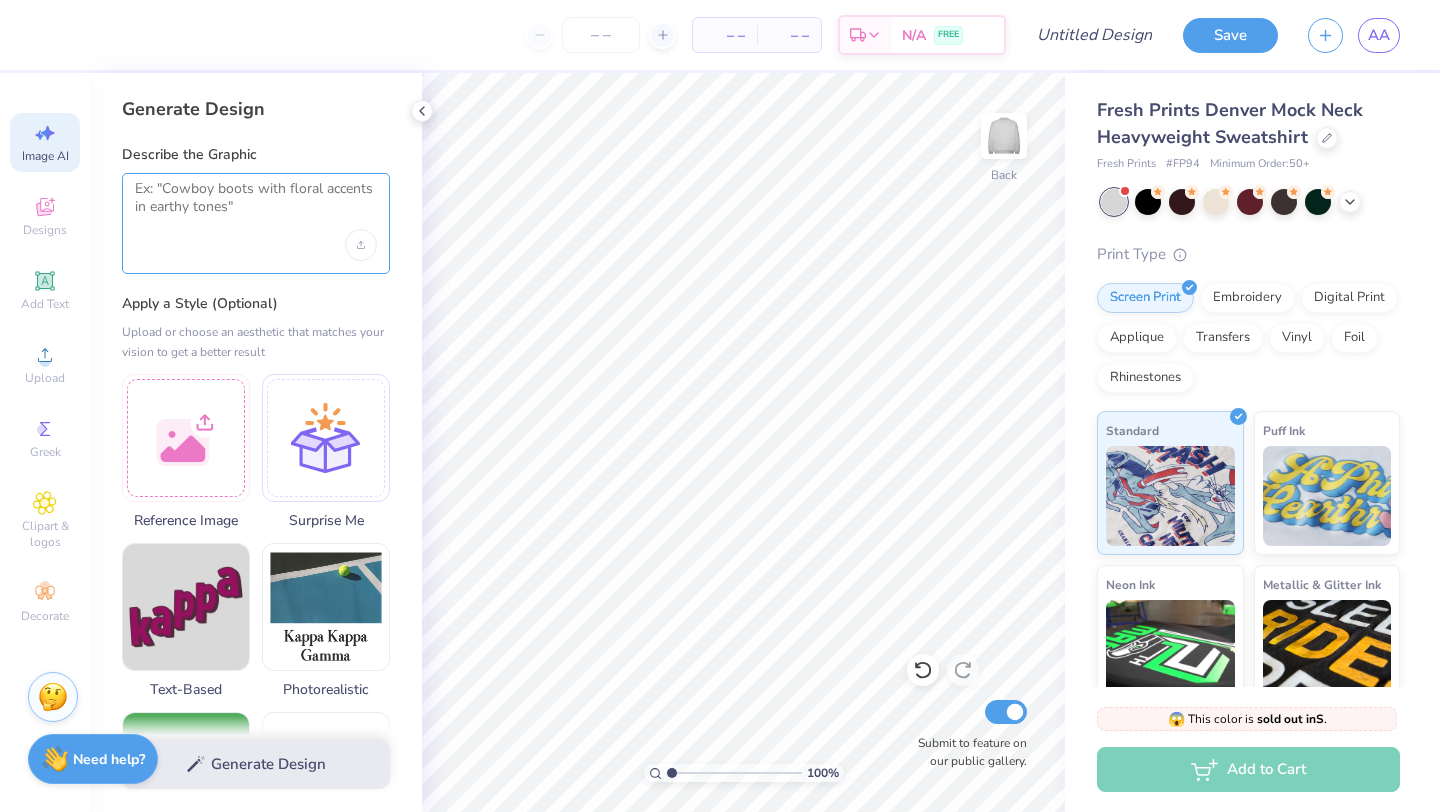 click at bounding box center [256, 205] 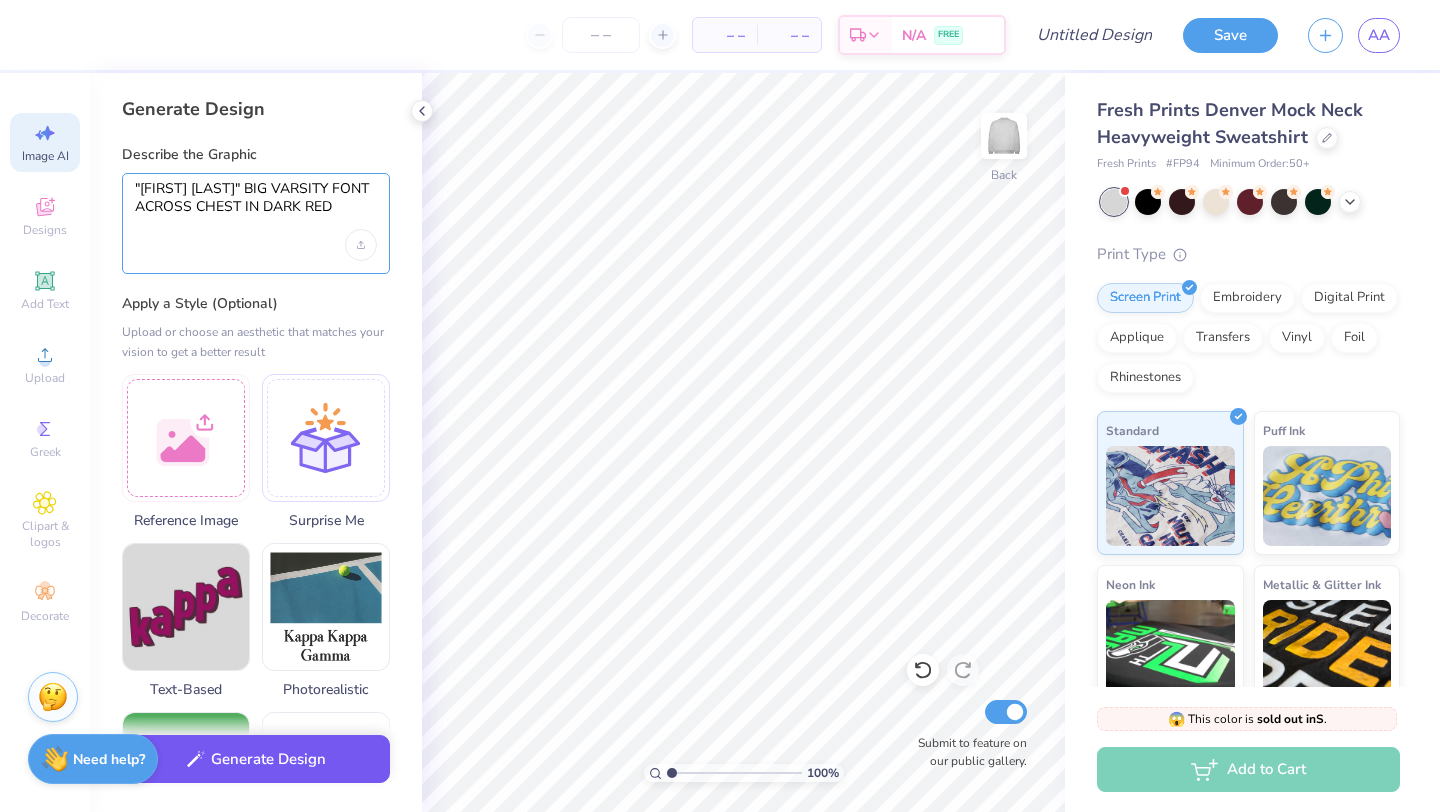 type on ""ANN TWEEDALE" BIG VARSITY FONT ACROSS CHEST IN DARK RED" 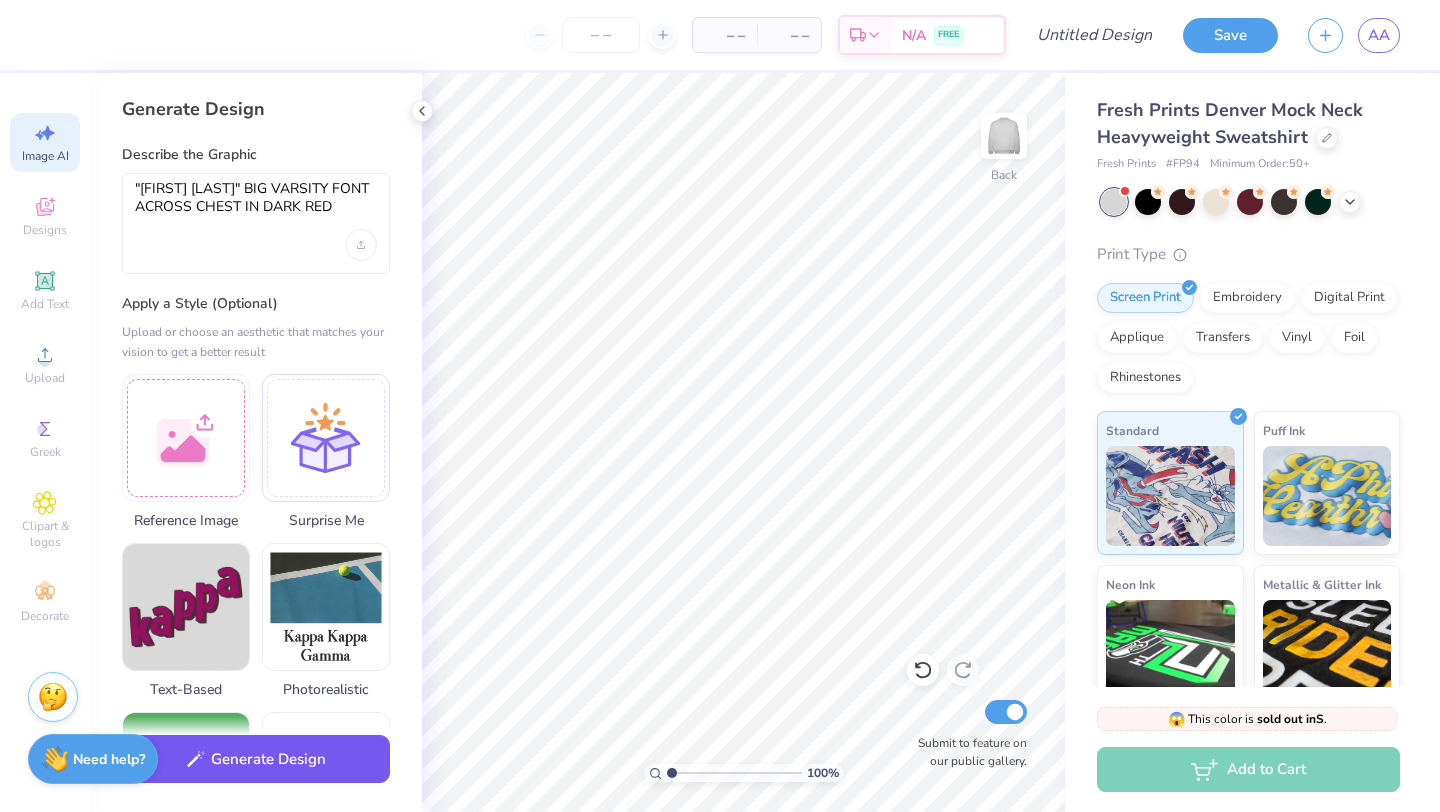 click on "Generate Design" at bounding box center [256, 759] 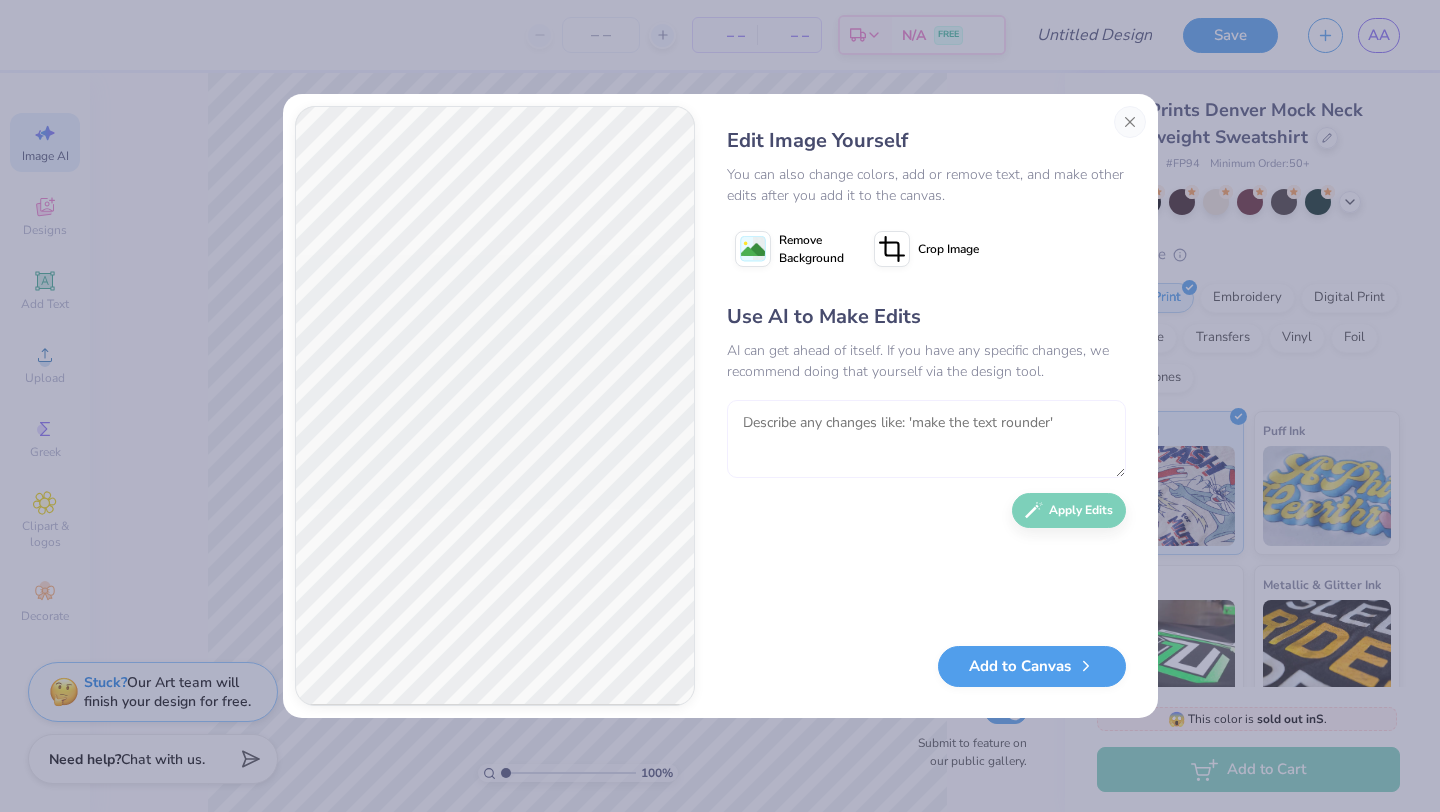 click at bounding box center [926, 439] 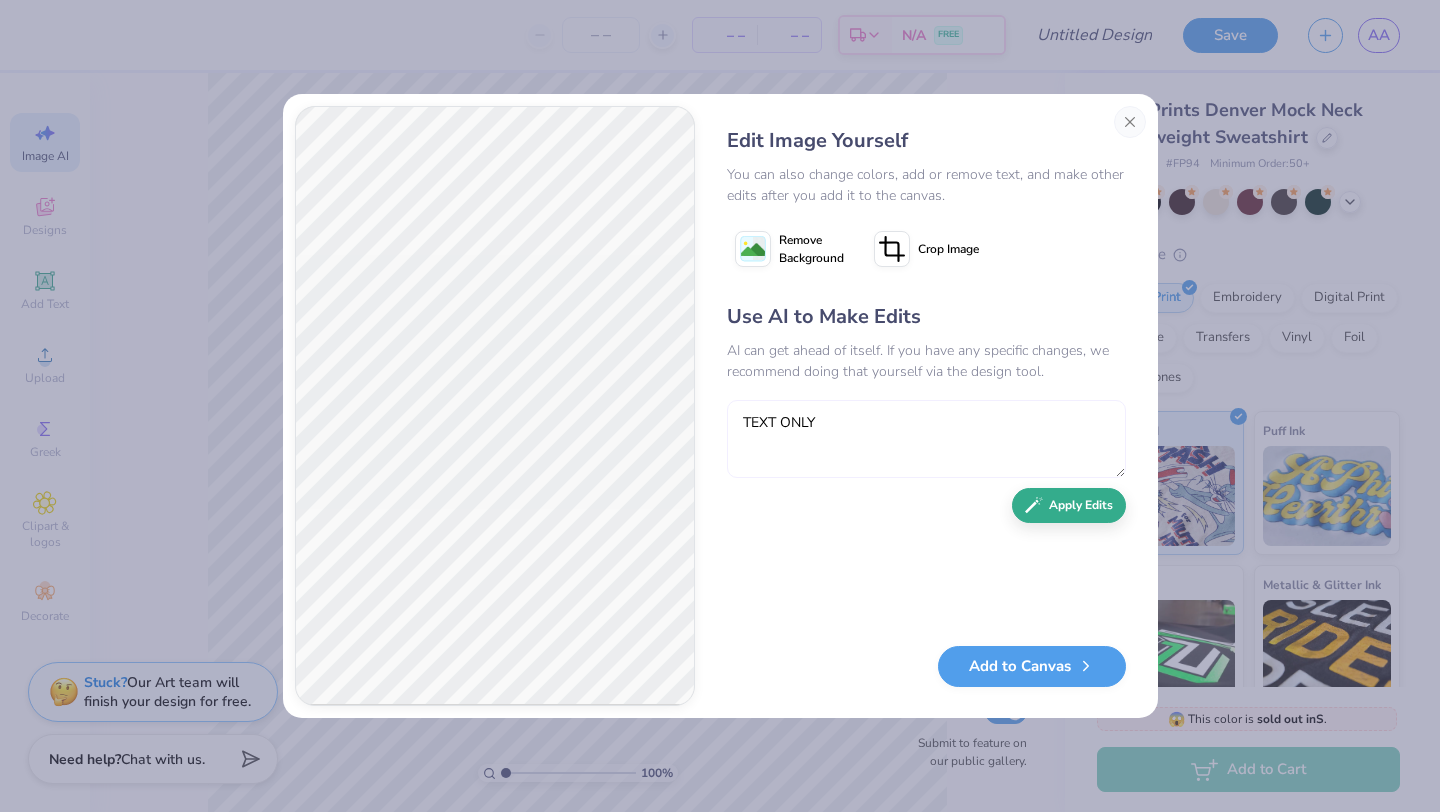 type on "TEXT ONLY" 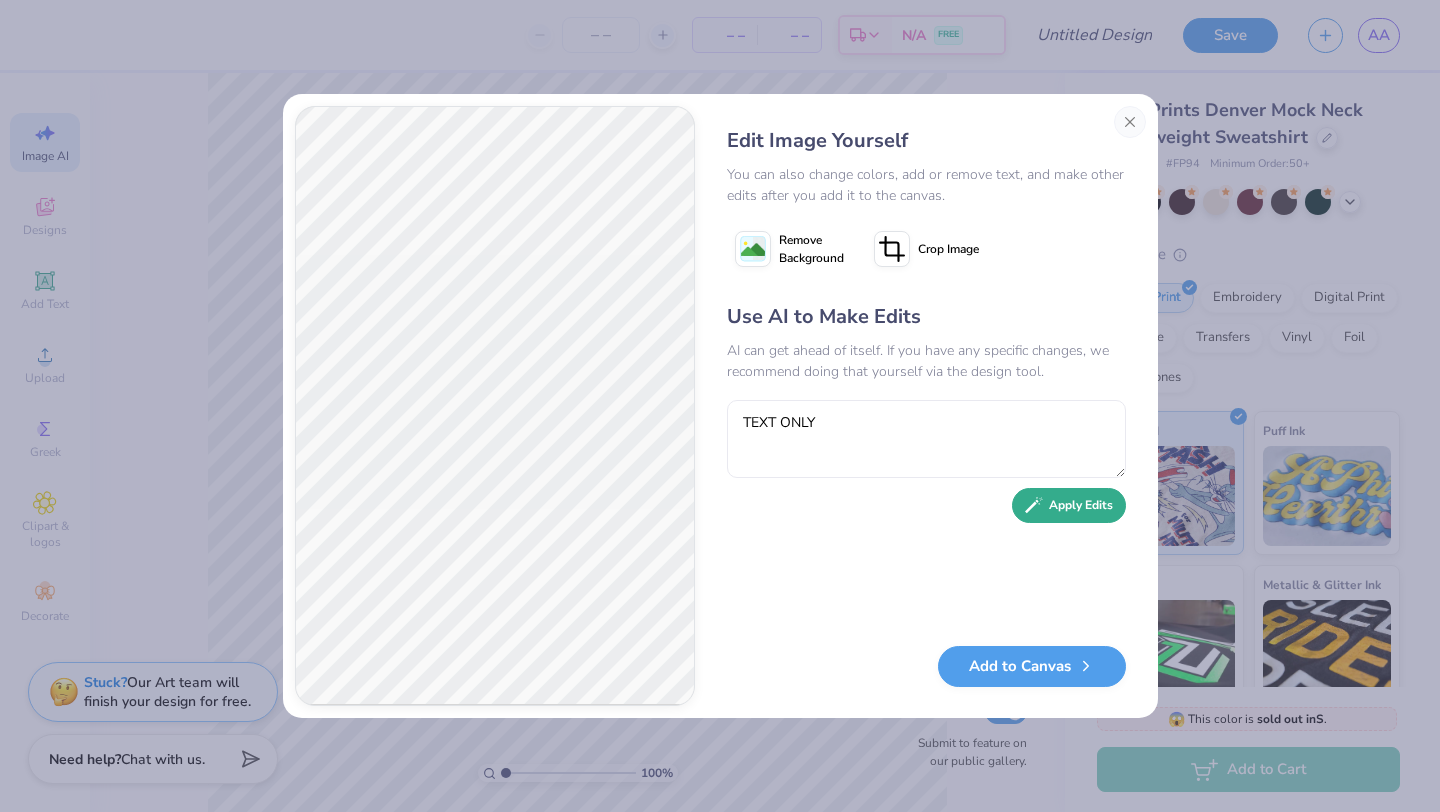 click on "Apply Edits" at bounding box center (1069, 505) 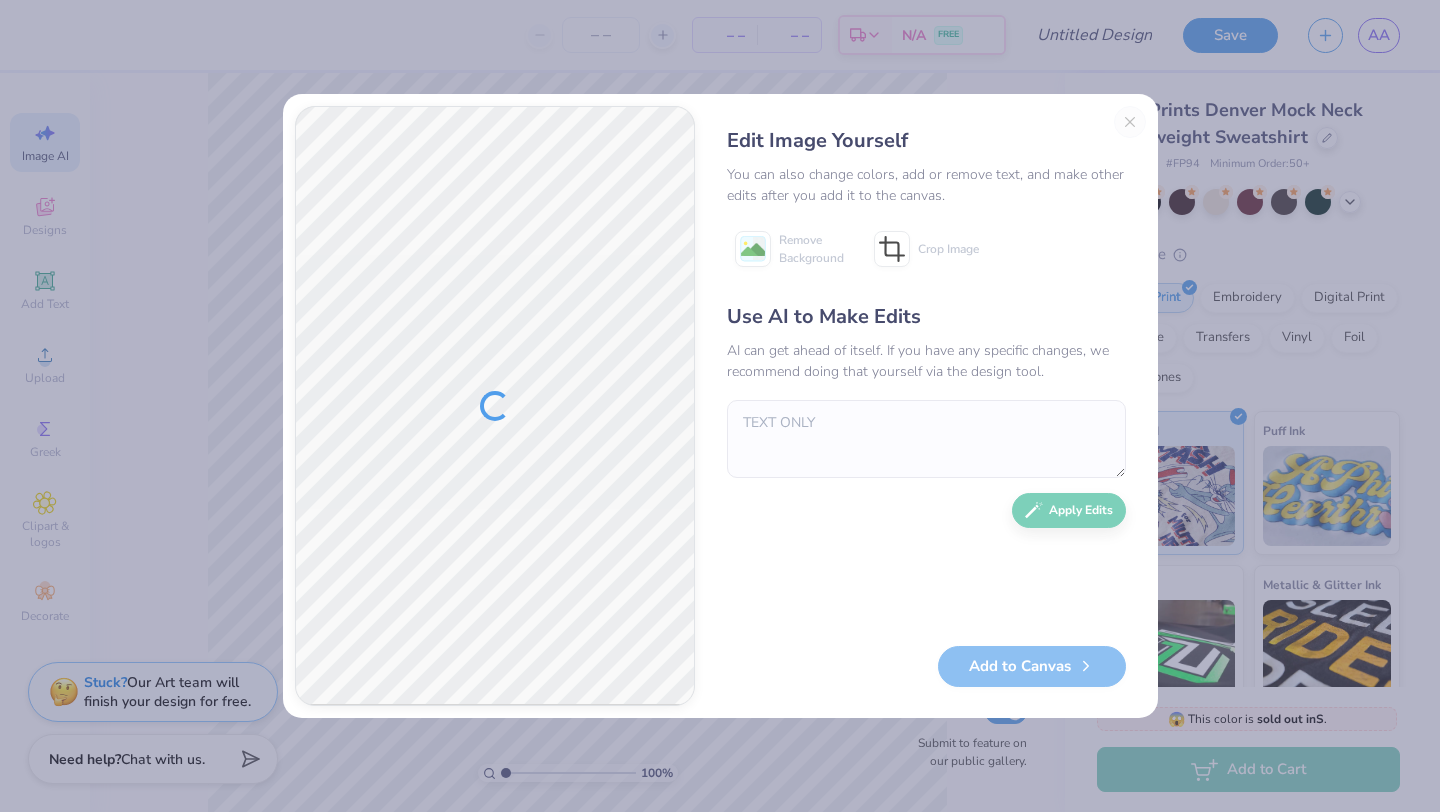 scroll, scrollTop: 0, scrollLeft: 0, axis: both 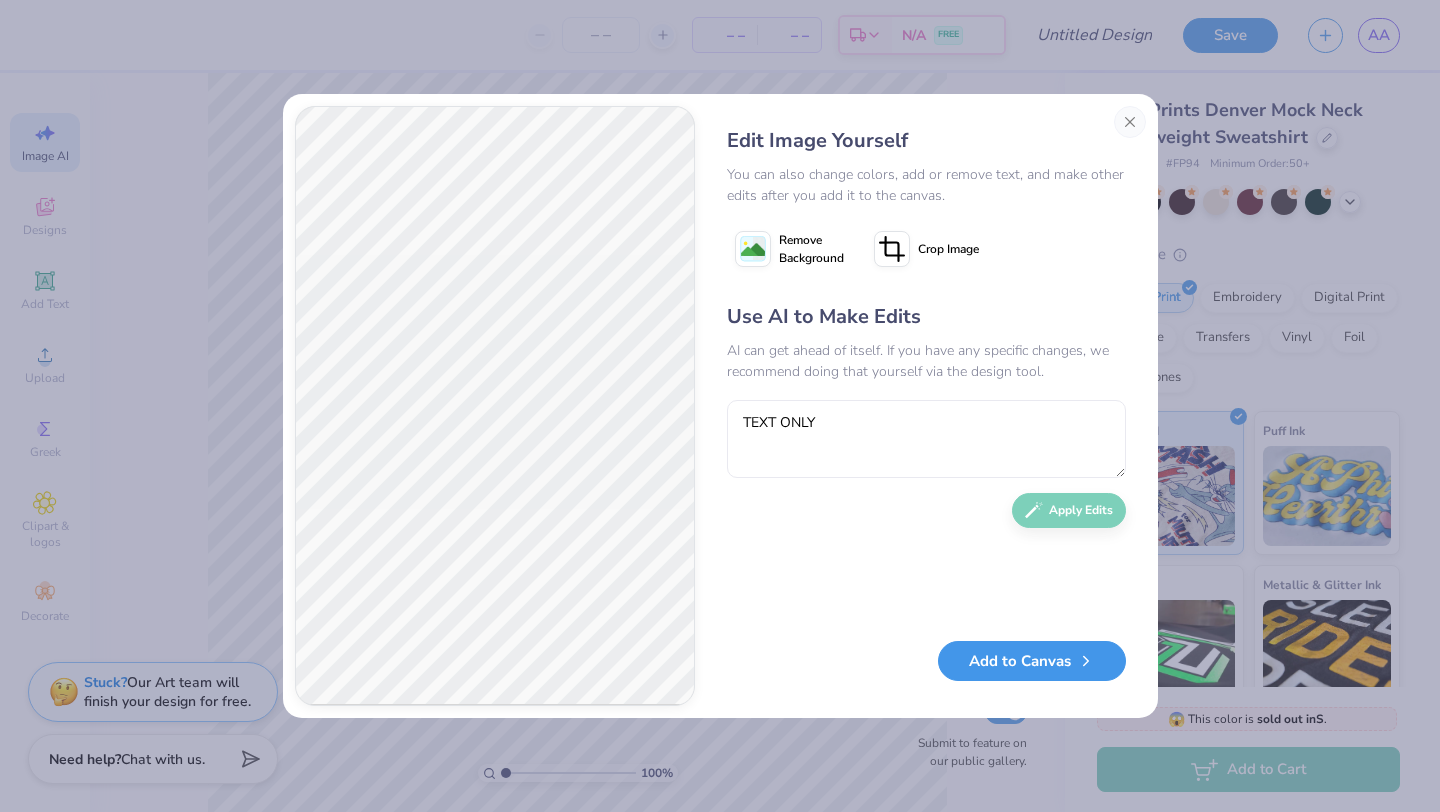 click 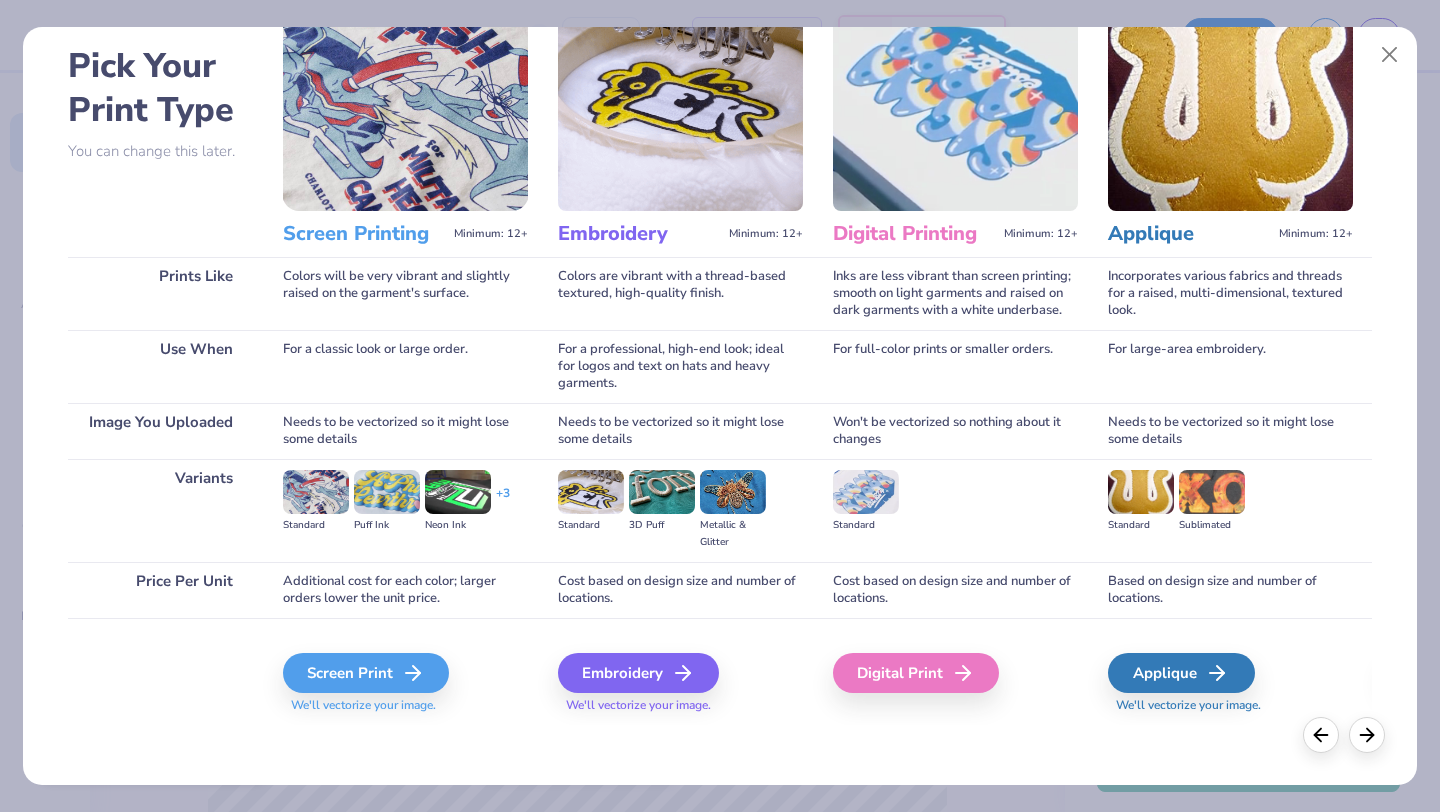 scroll, scrollTop: 84, scrollLeft: 0, axis: vertical 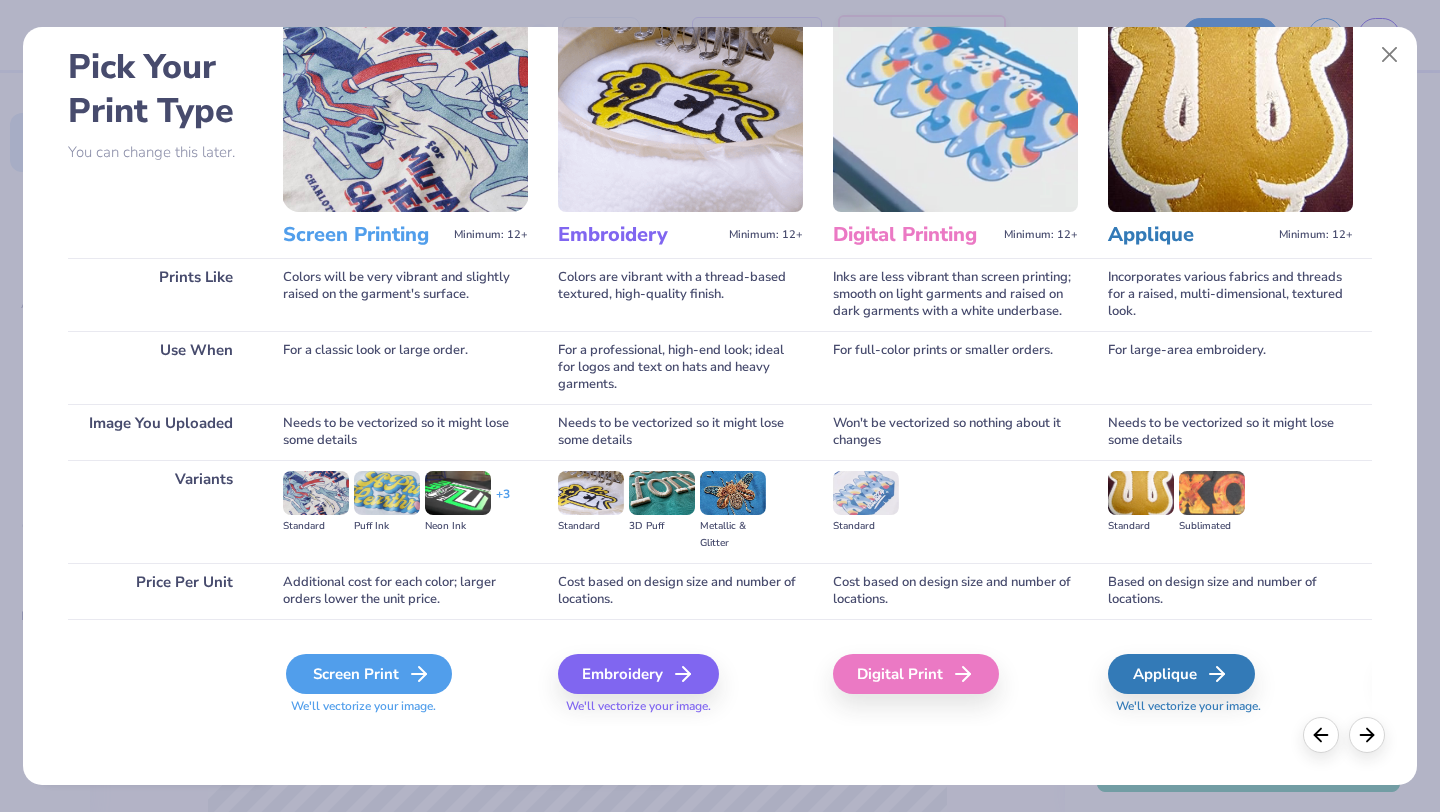 click 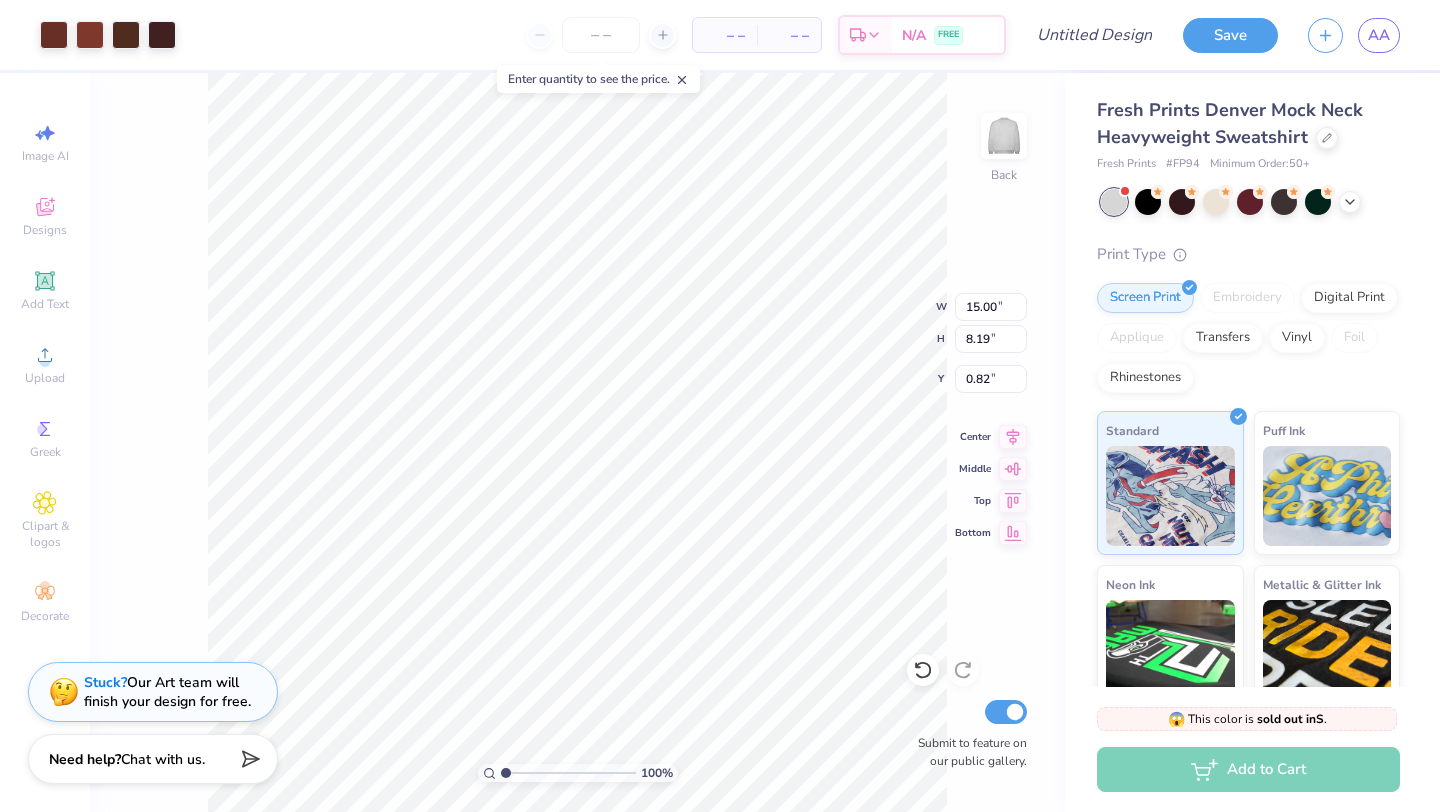 type on "0.82" 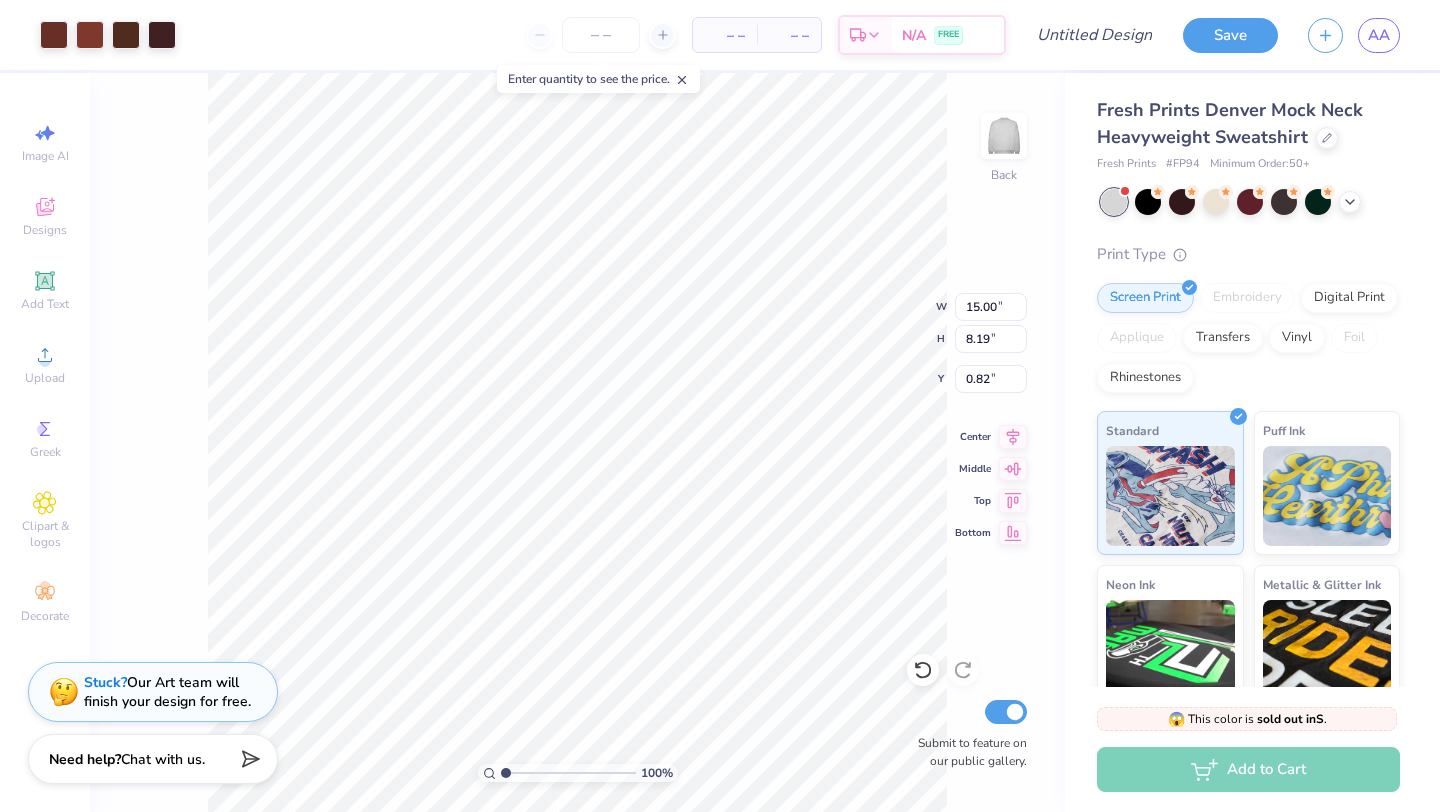 click on "100  % Back W 15.00 15.00 " H 8.19 8.19 " Y 0.82 0.82 " Center Middle Top Bottom Submit to feature on our public gallery." at bounding box center [577, 442] 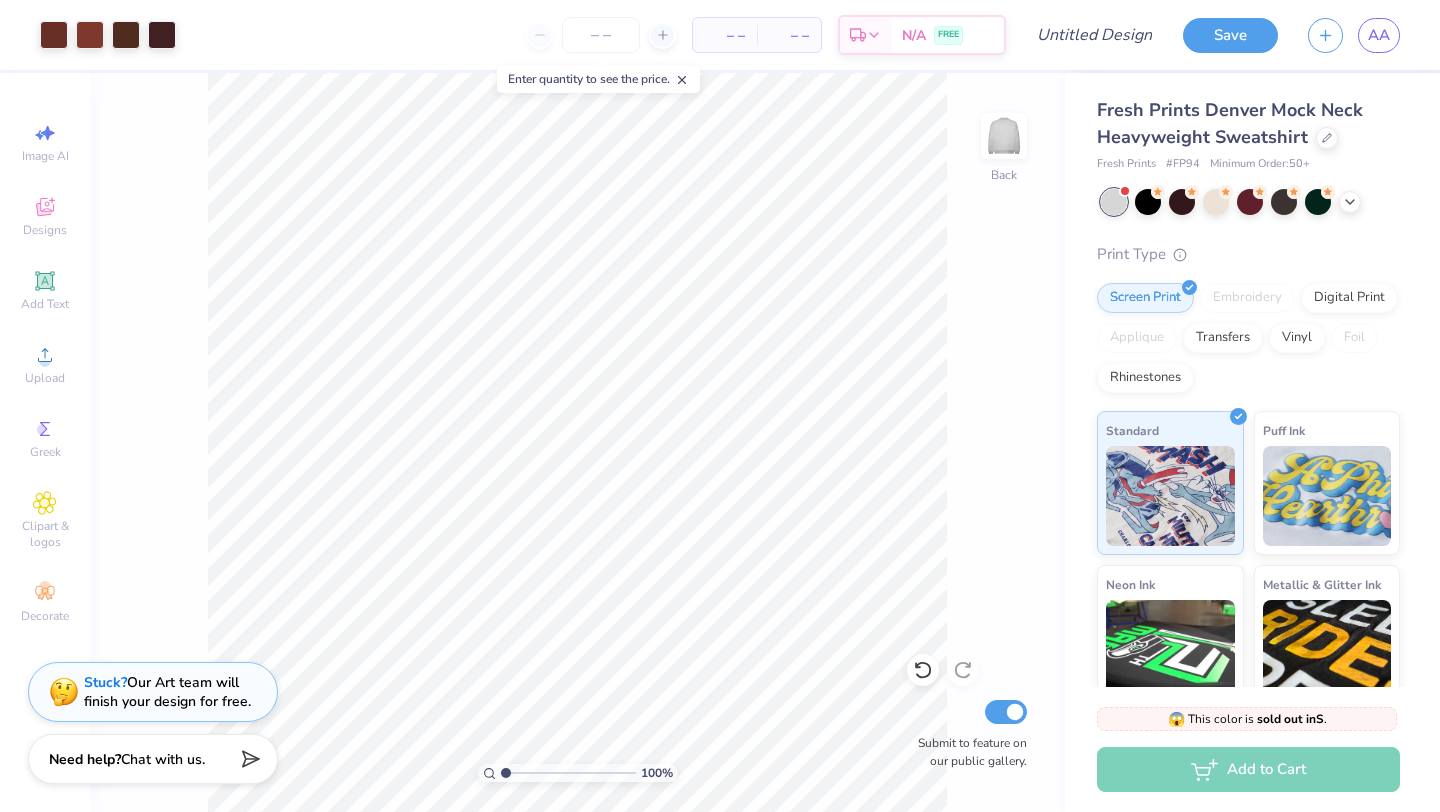 click on "– – Per Item – – Total Est.  Delivery N/A FREE" at bounding box center (598, 35) 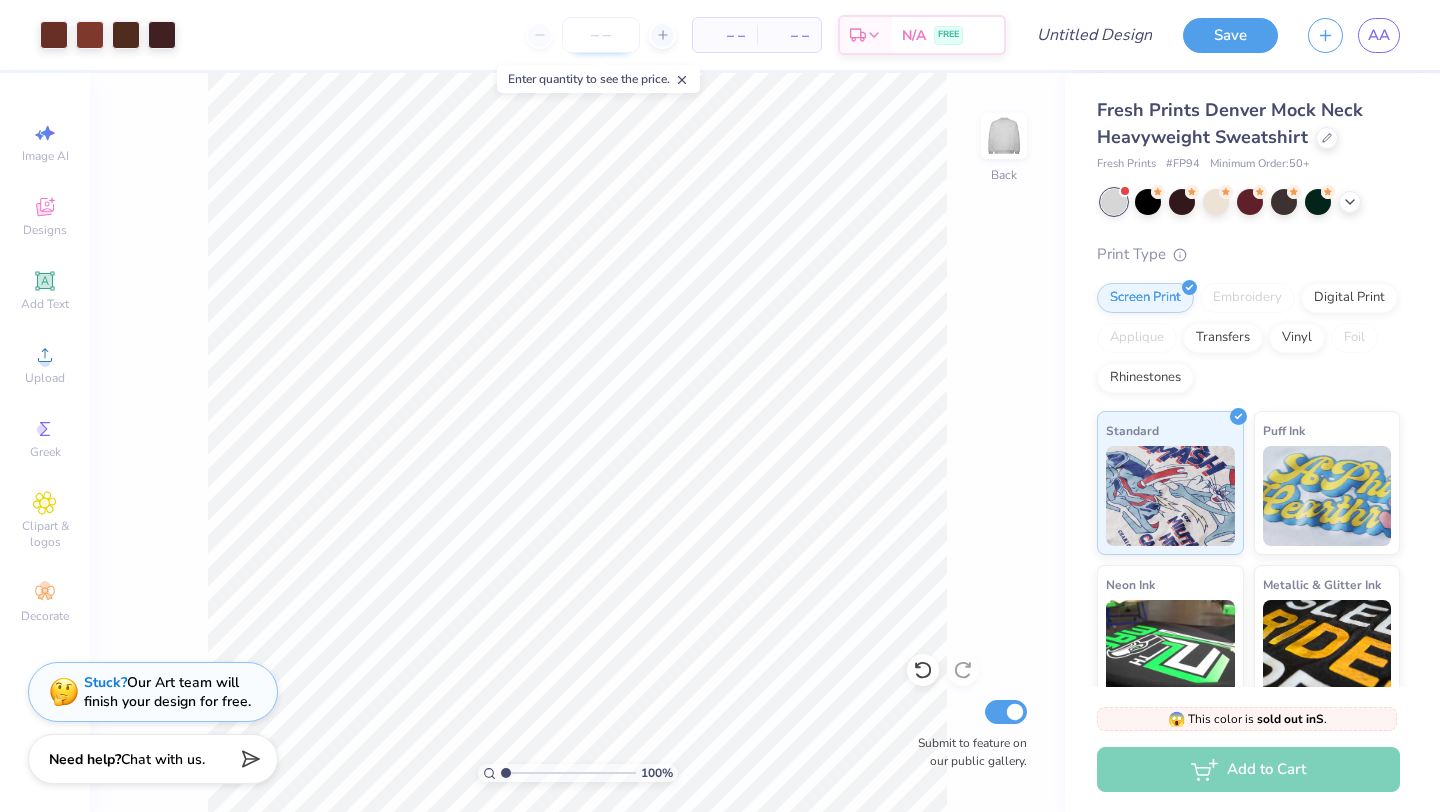 click at bounding box center (601, 35) 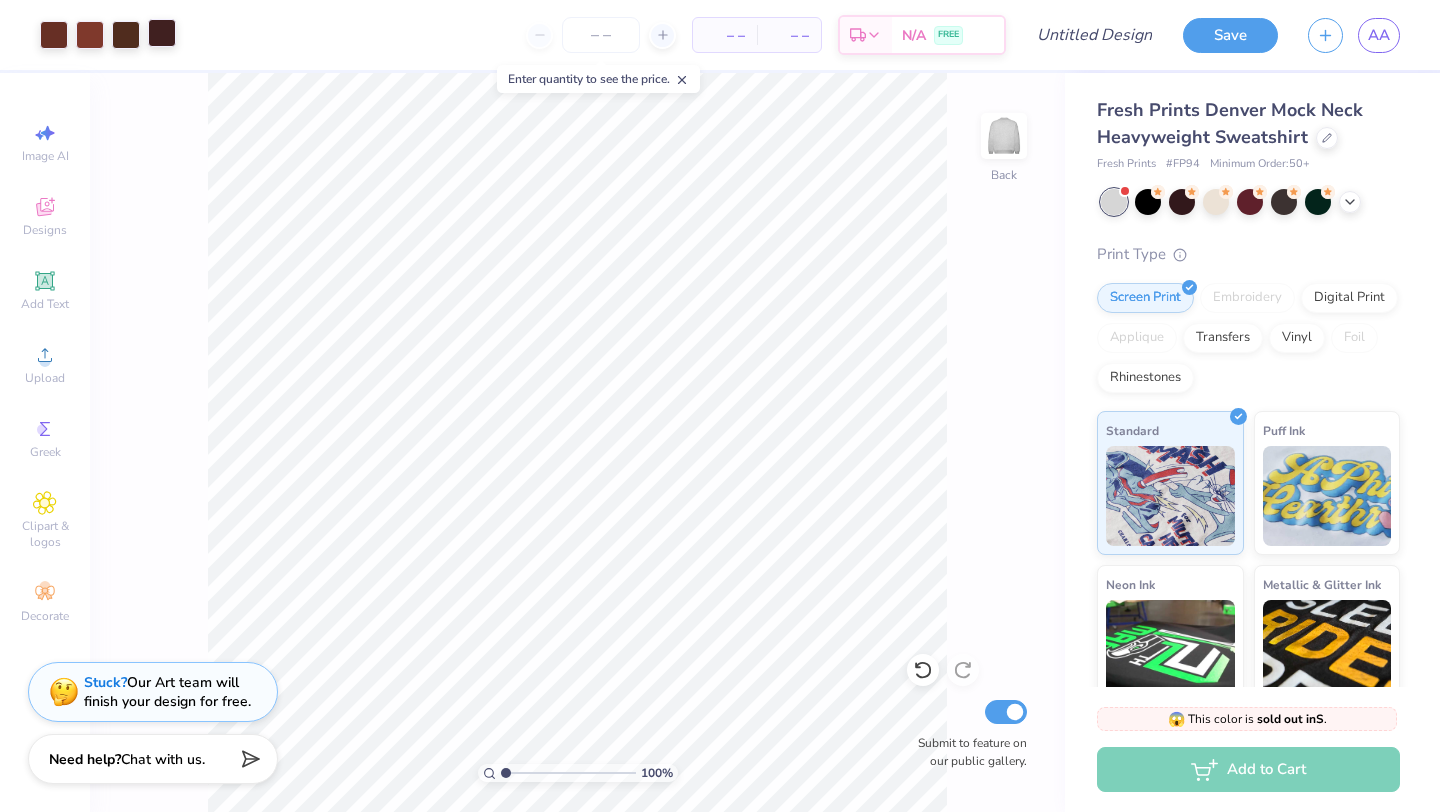 click at bounding box center (162, 33) 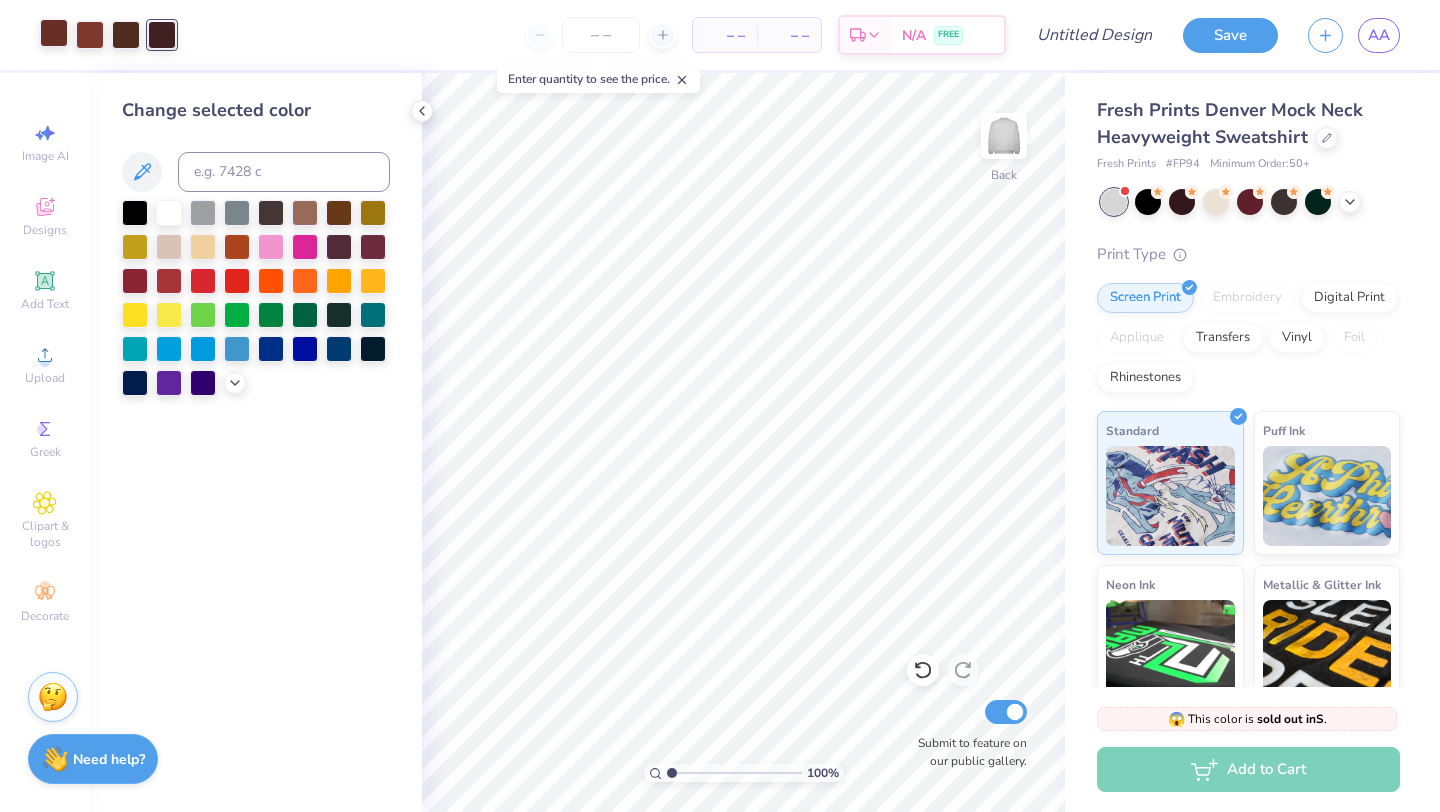 click at bounding box center (54, 33) 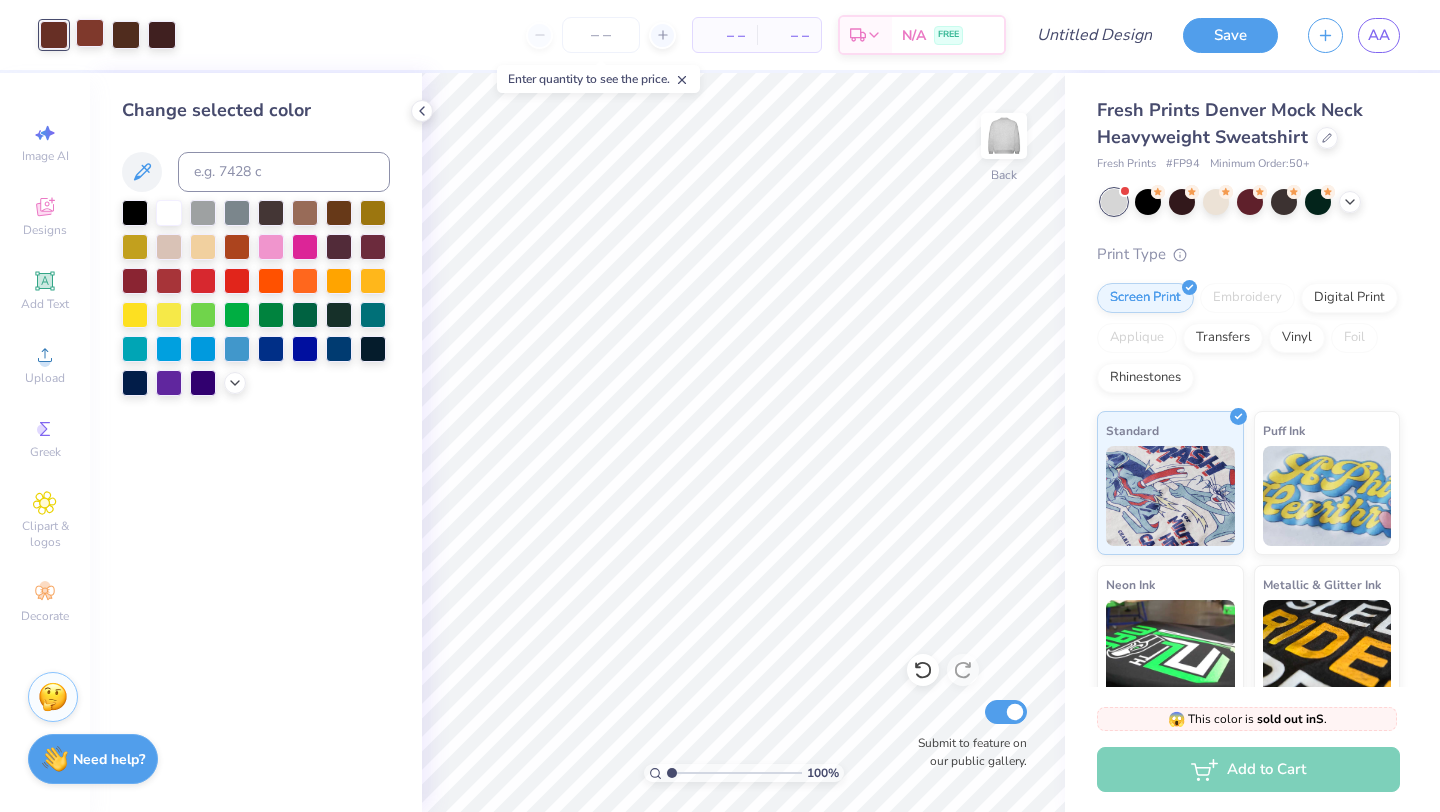 click at bounding box center (90, 33) 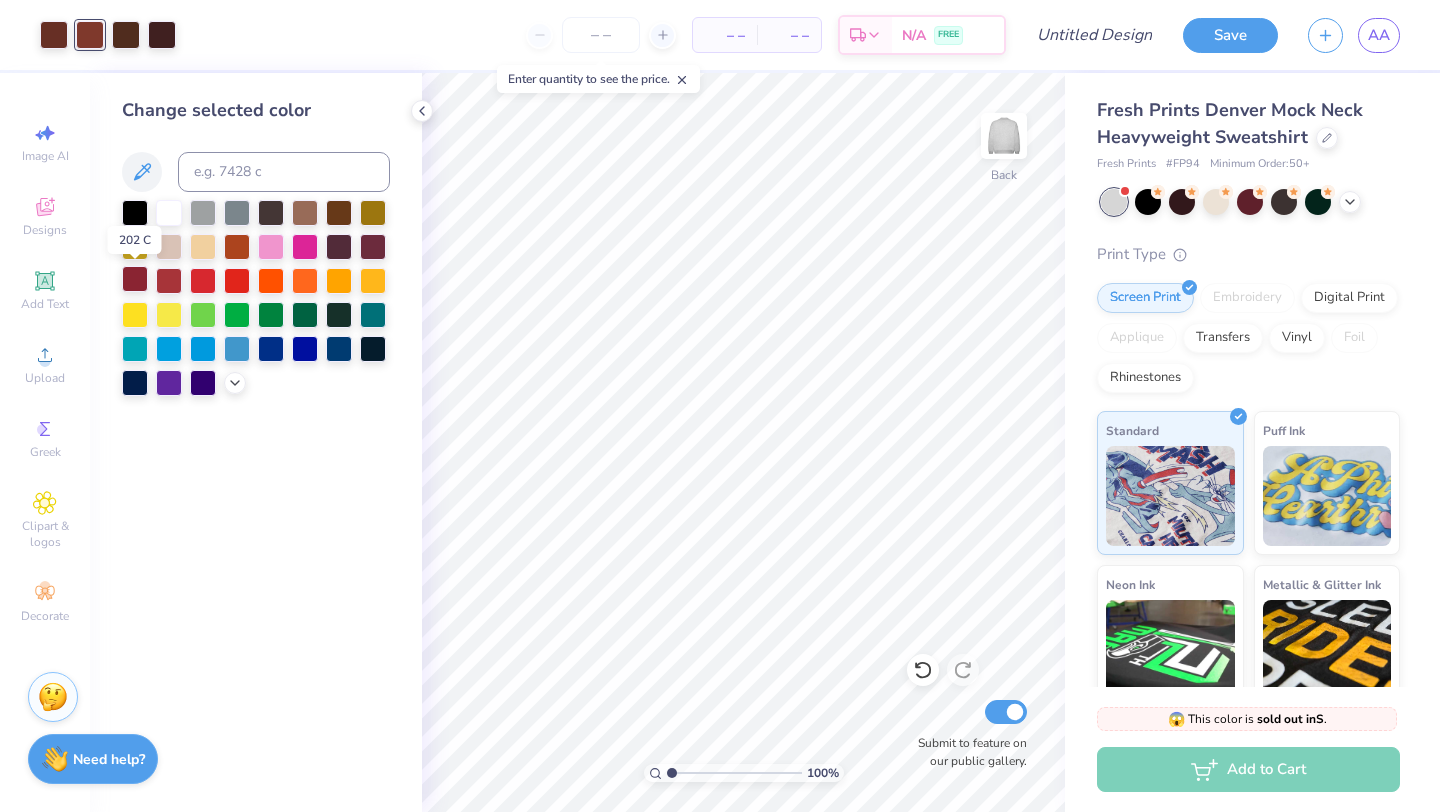 click at bounding box center (135, 279) 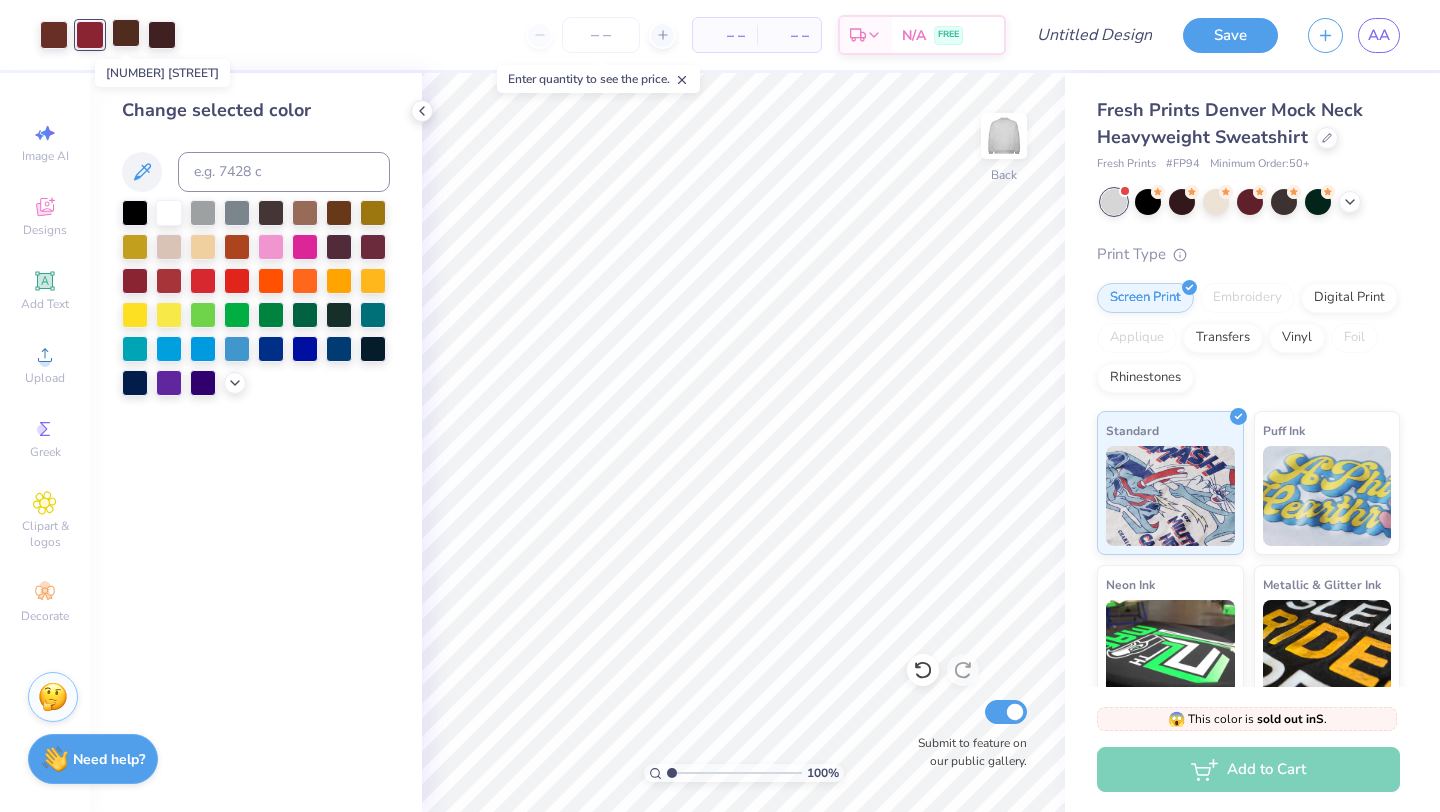 click at bounding box center [126, 33] 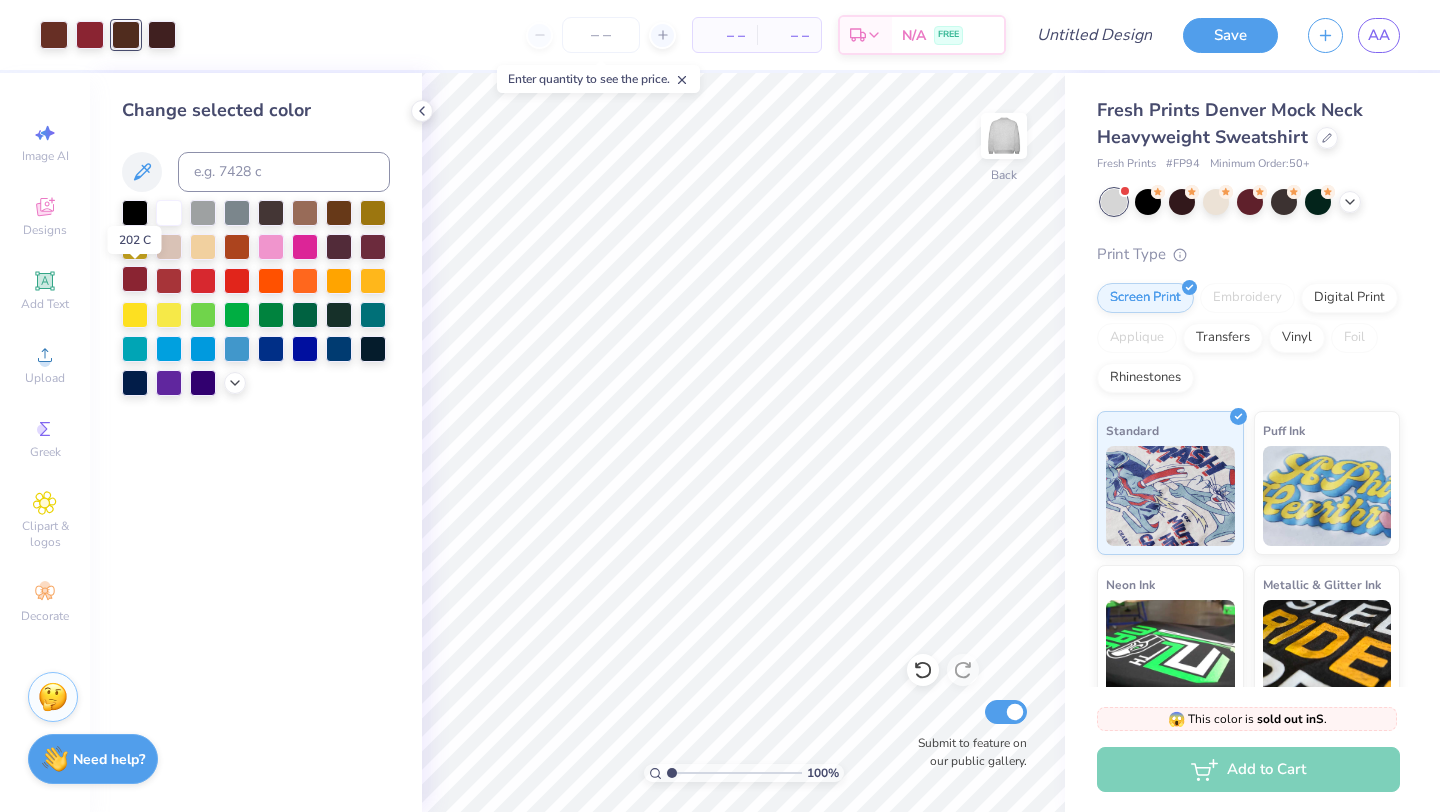 click at bounding box center (135, 279) 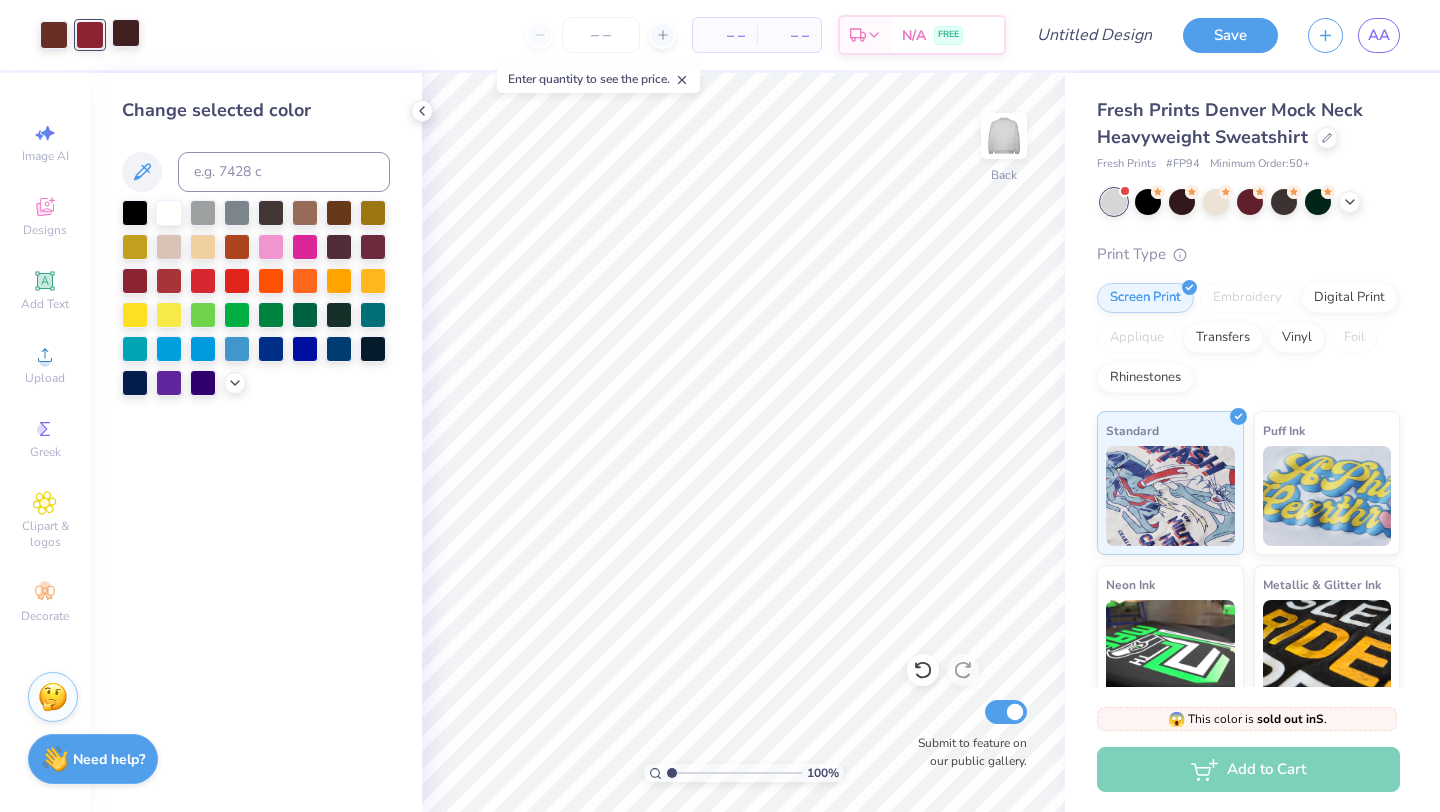 click at bounding box center [126, 33] 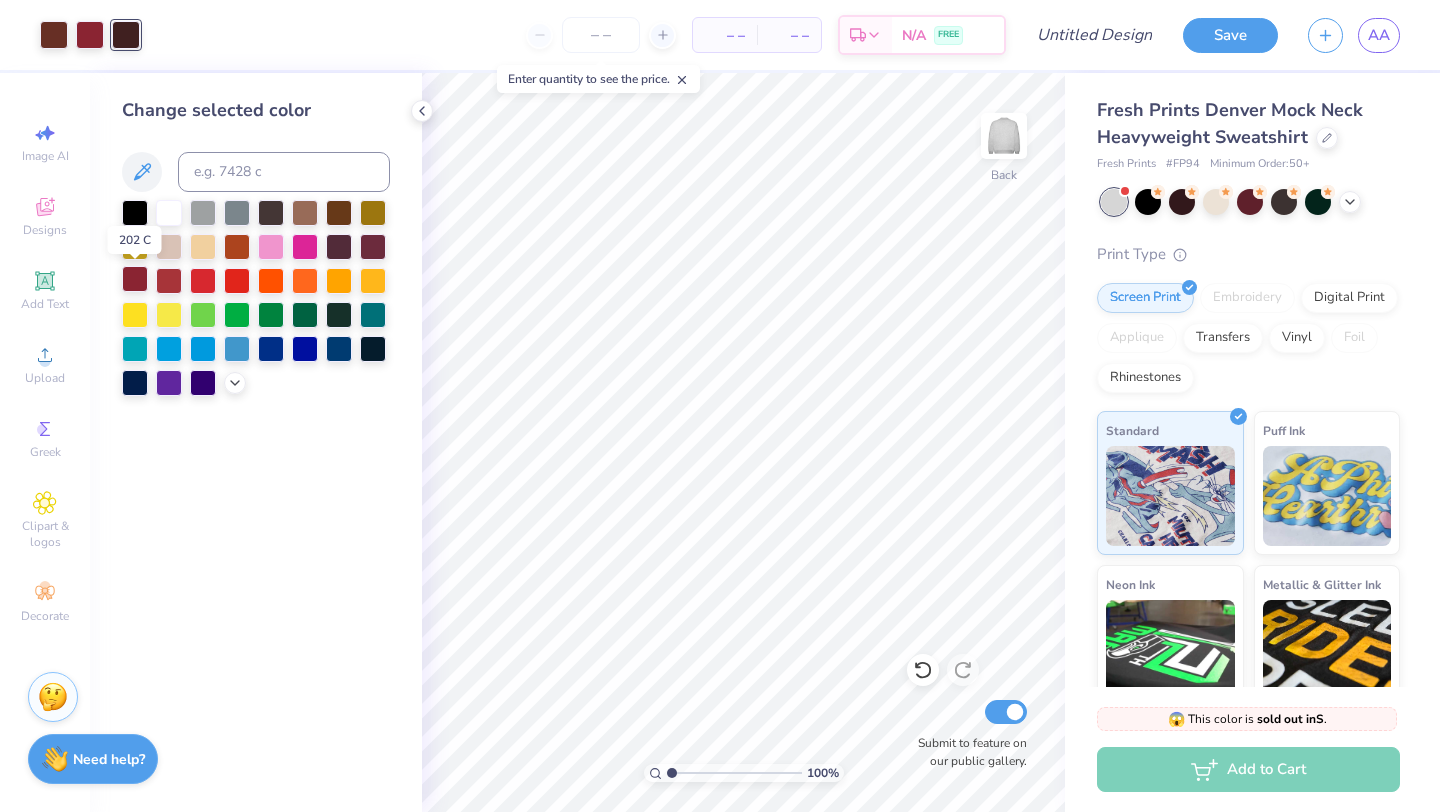 click at bounding box center [135, 279] 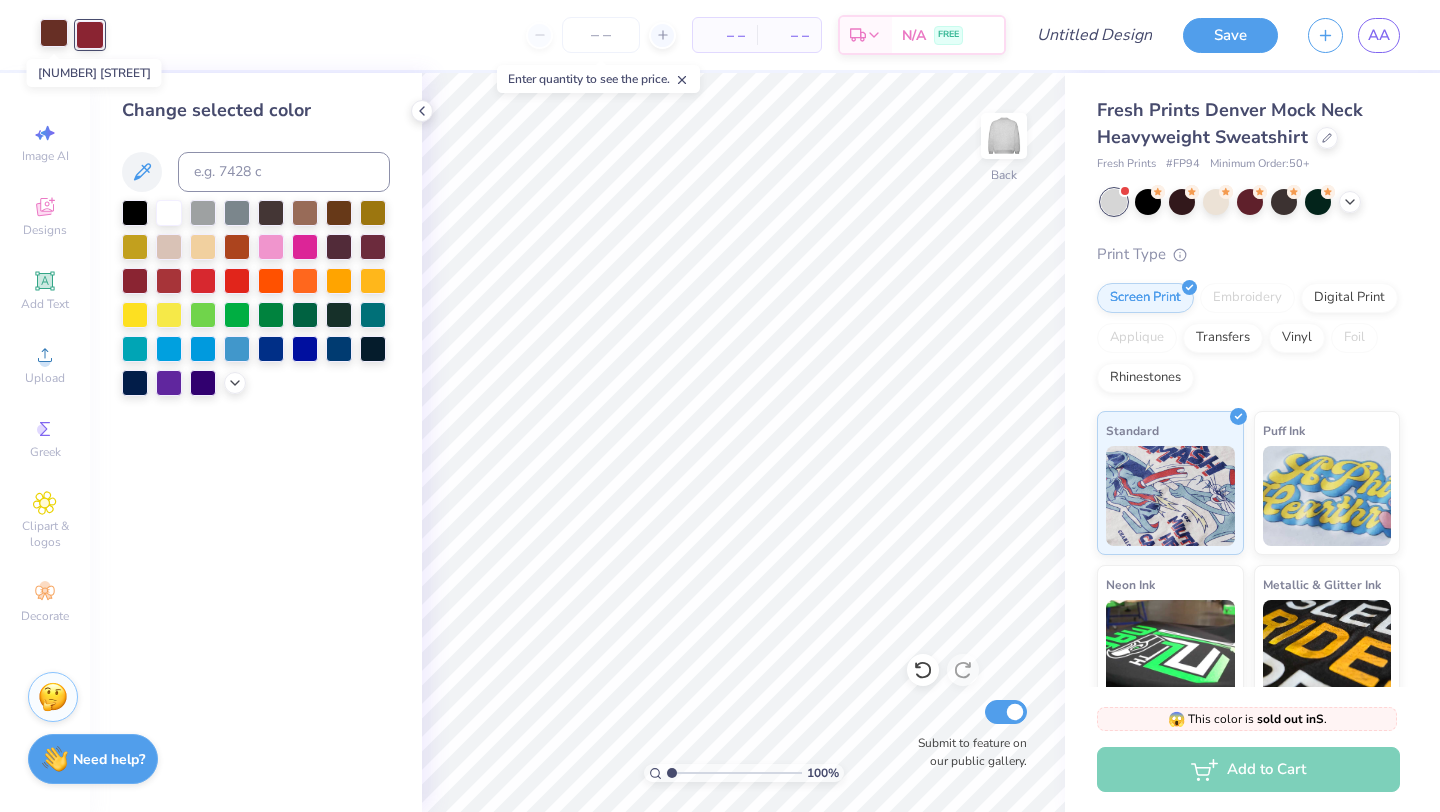 click at bounding box center [54, 33] 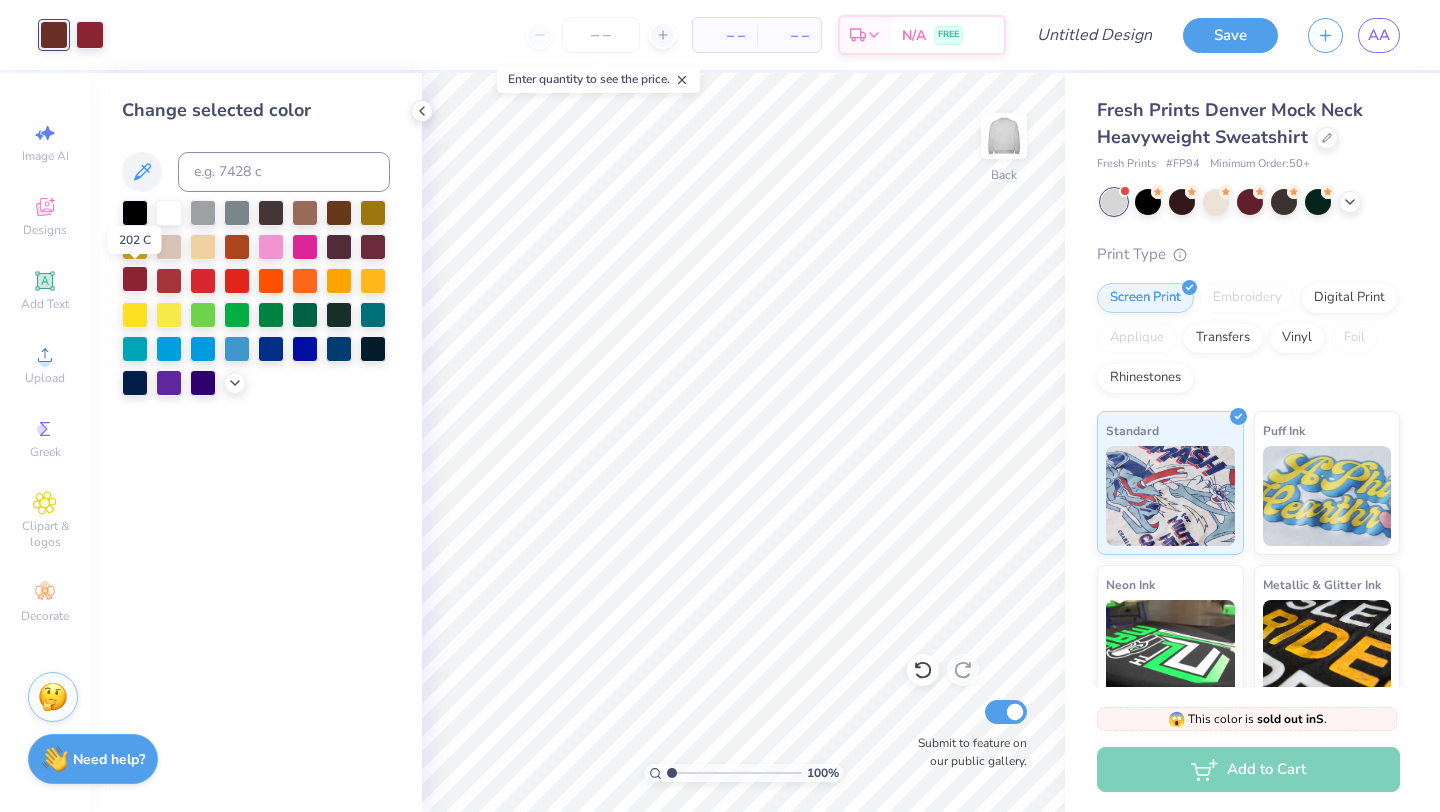click at bounding box center [135, 279] 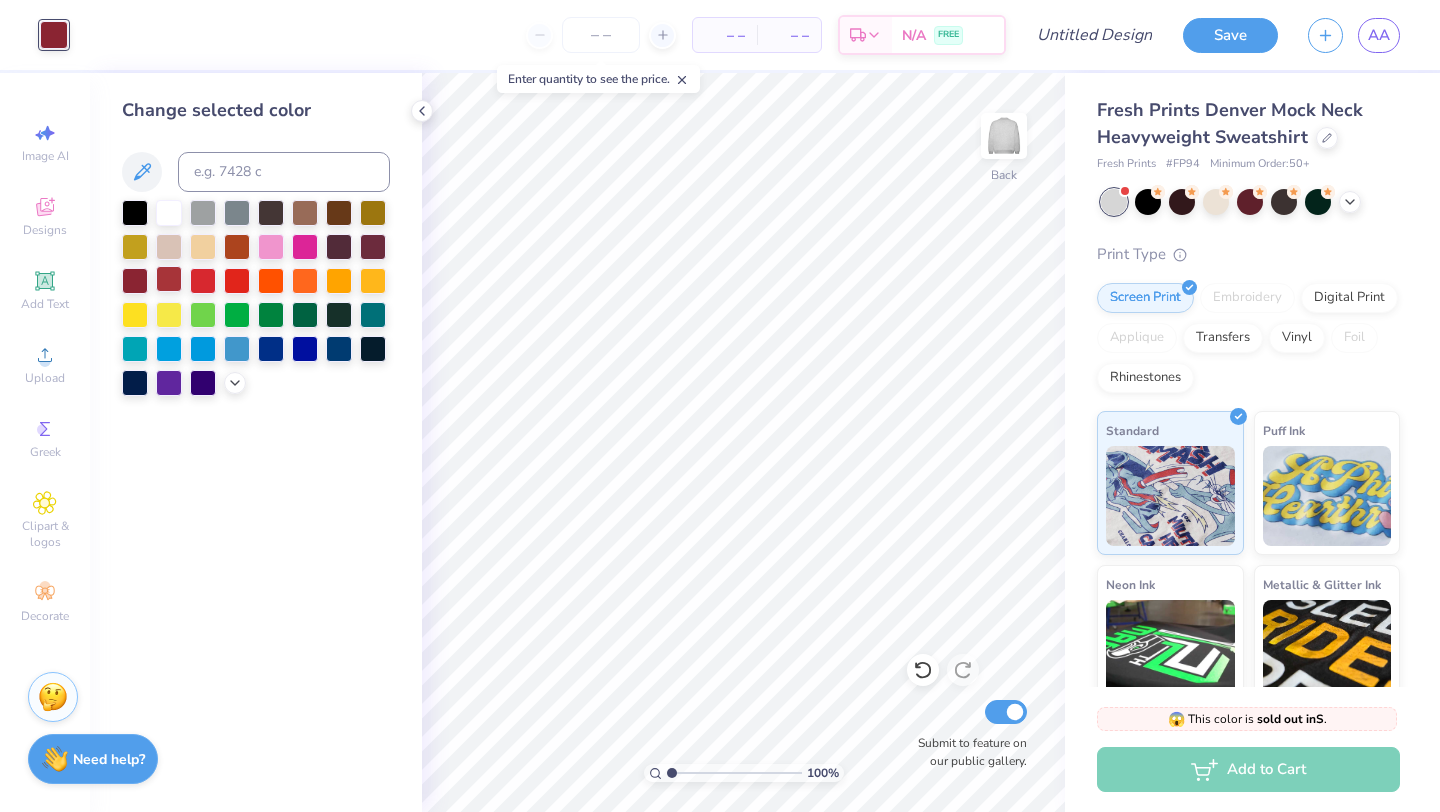 click at bounding box center (169, 279) 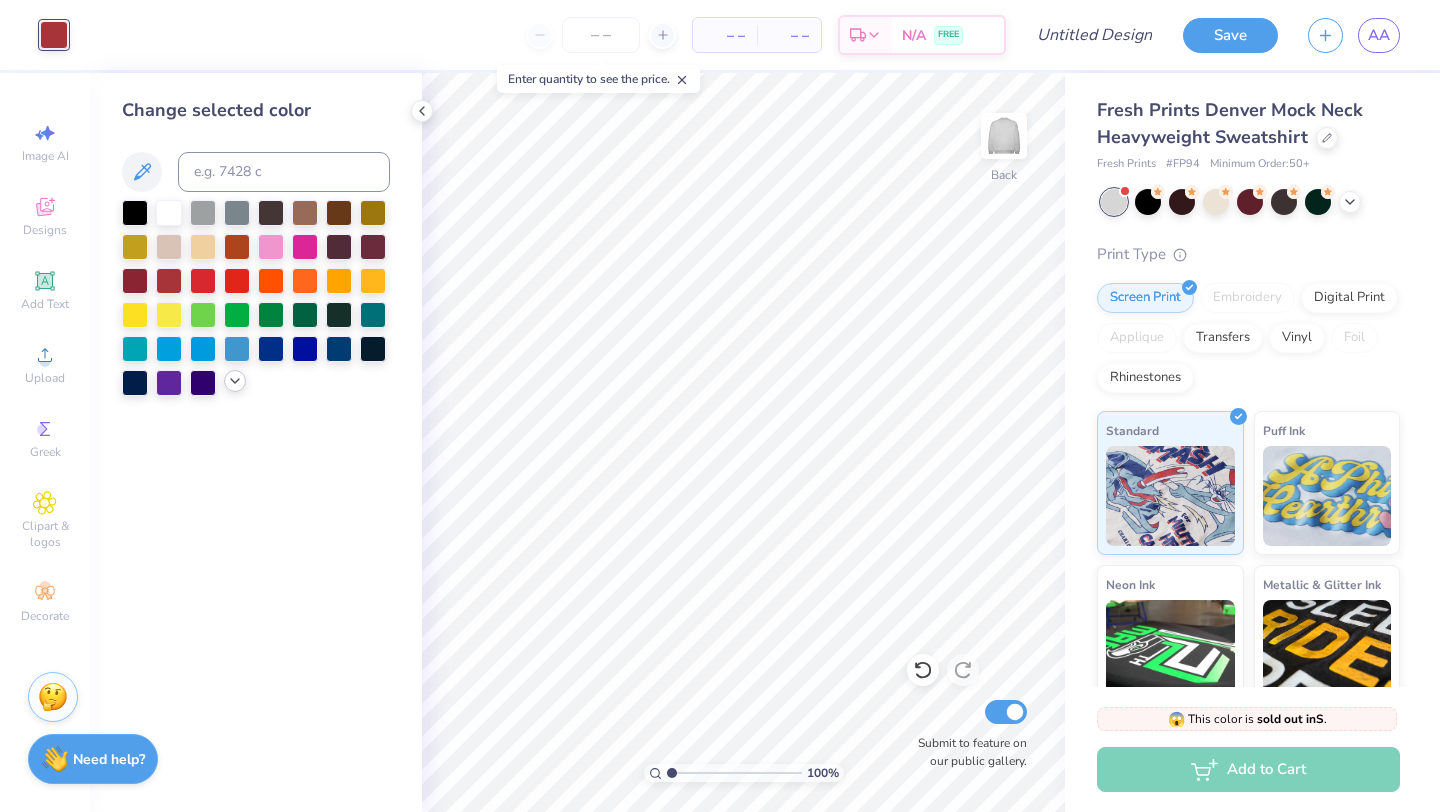click 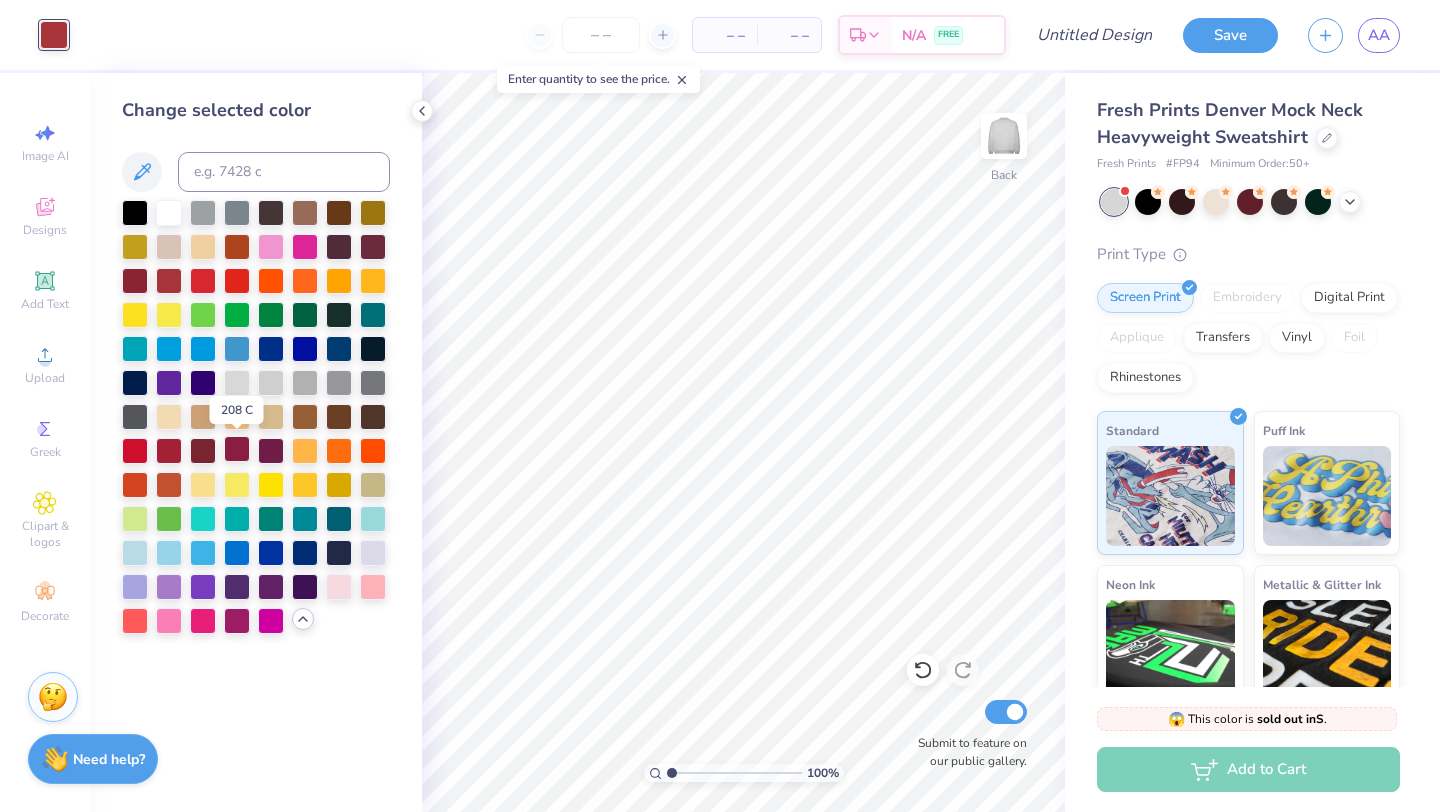 click at bounding box center (237, 449) 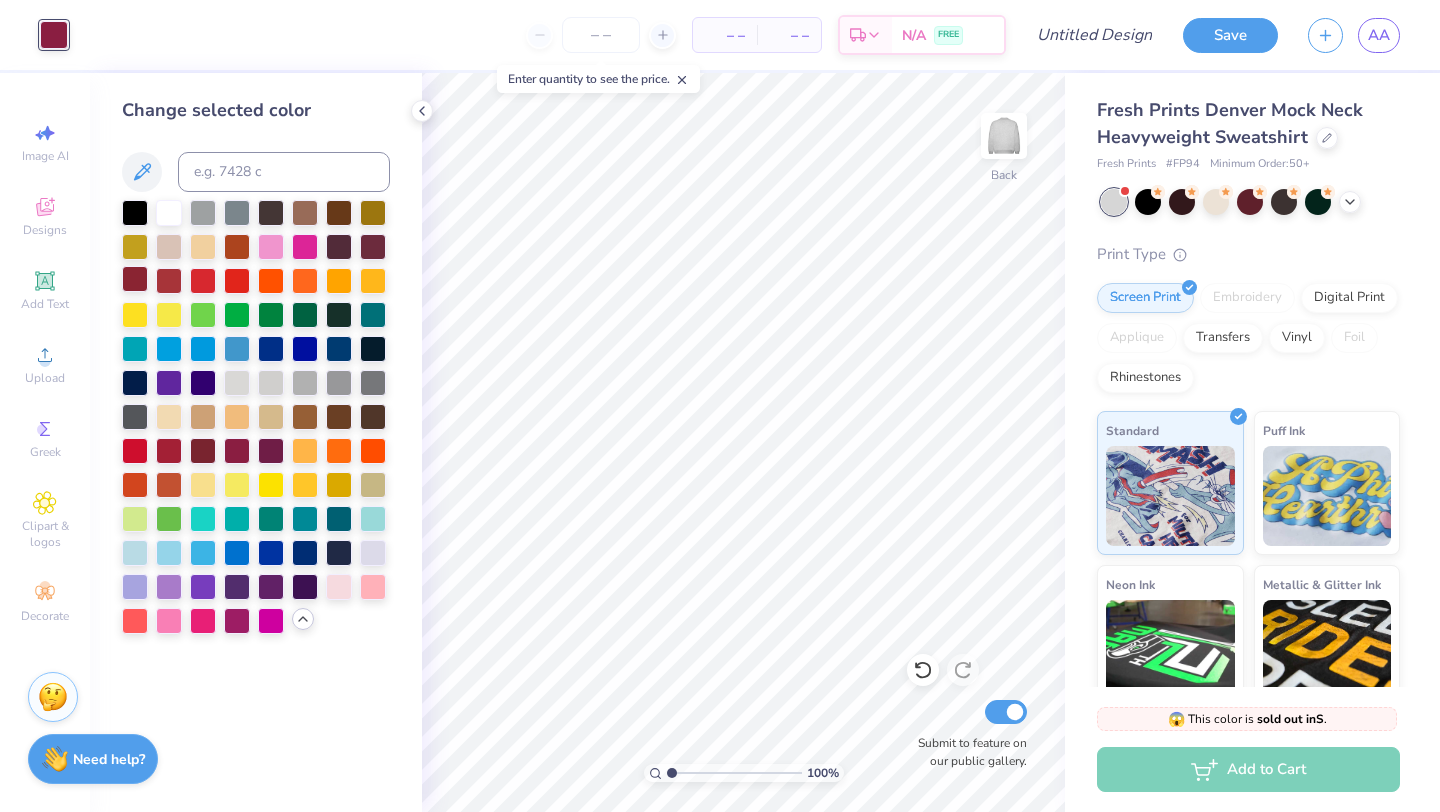 click at bounding box center (135, 279) 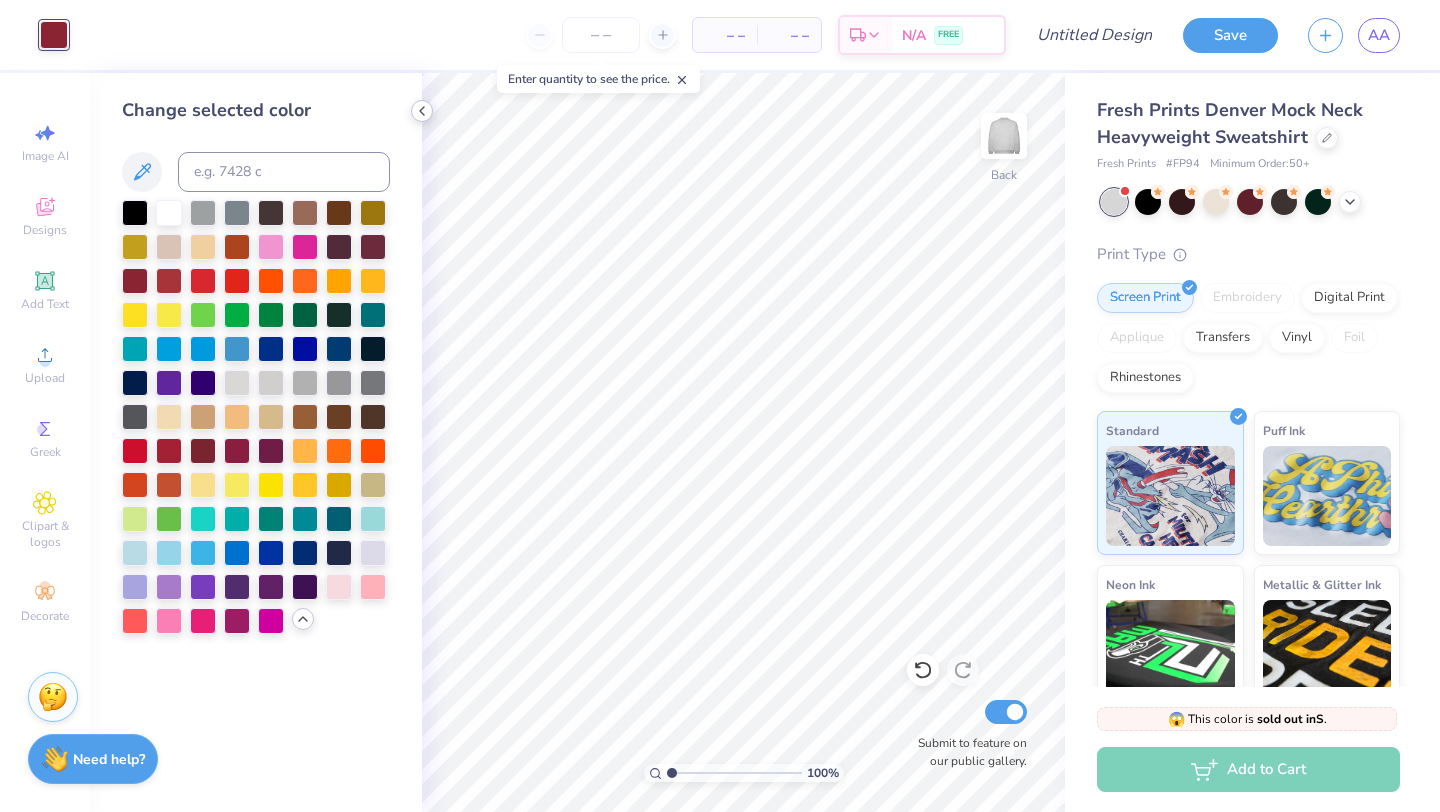 click 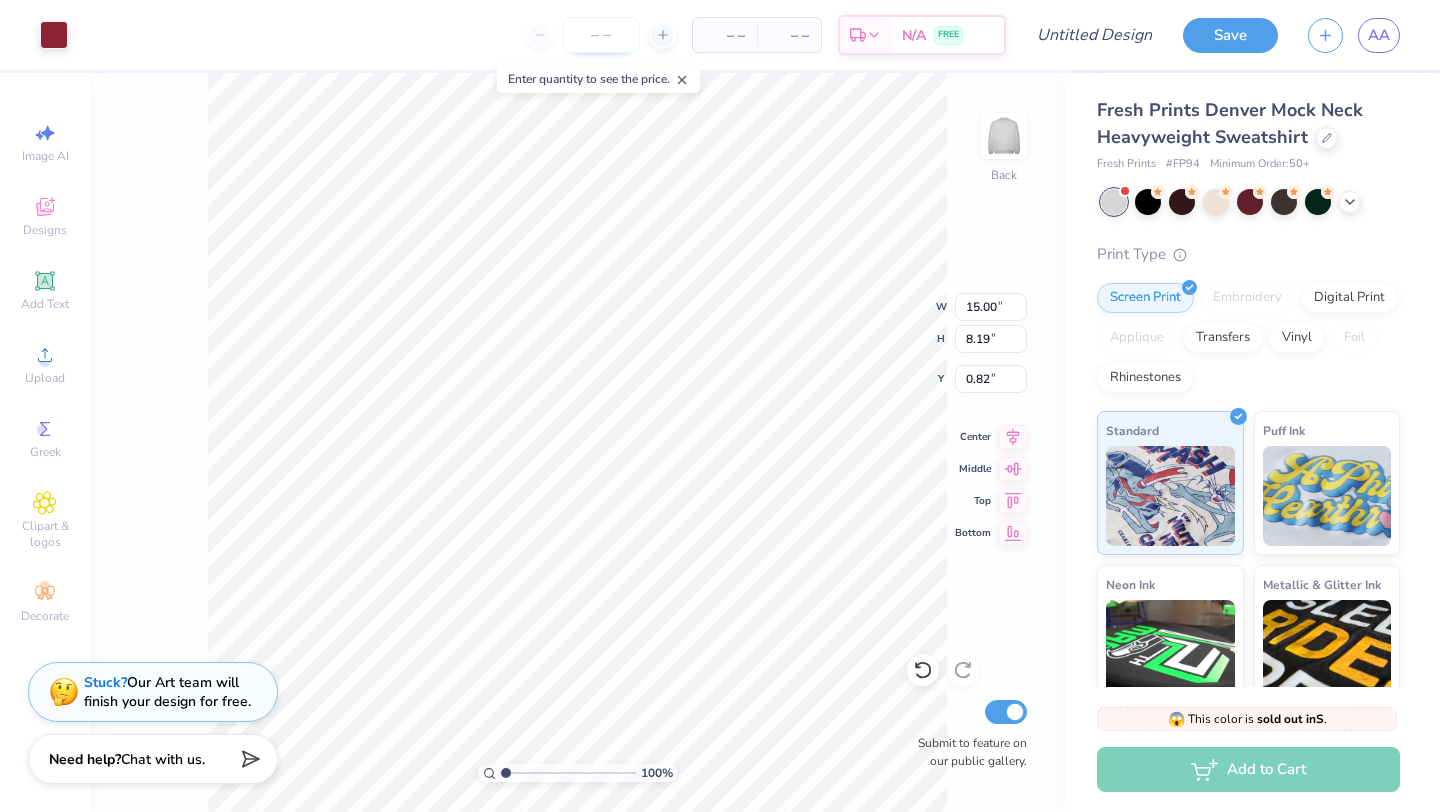 click at bounding box center [601, 35] 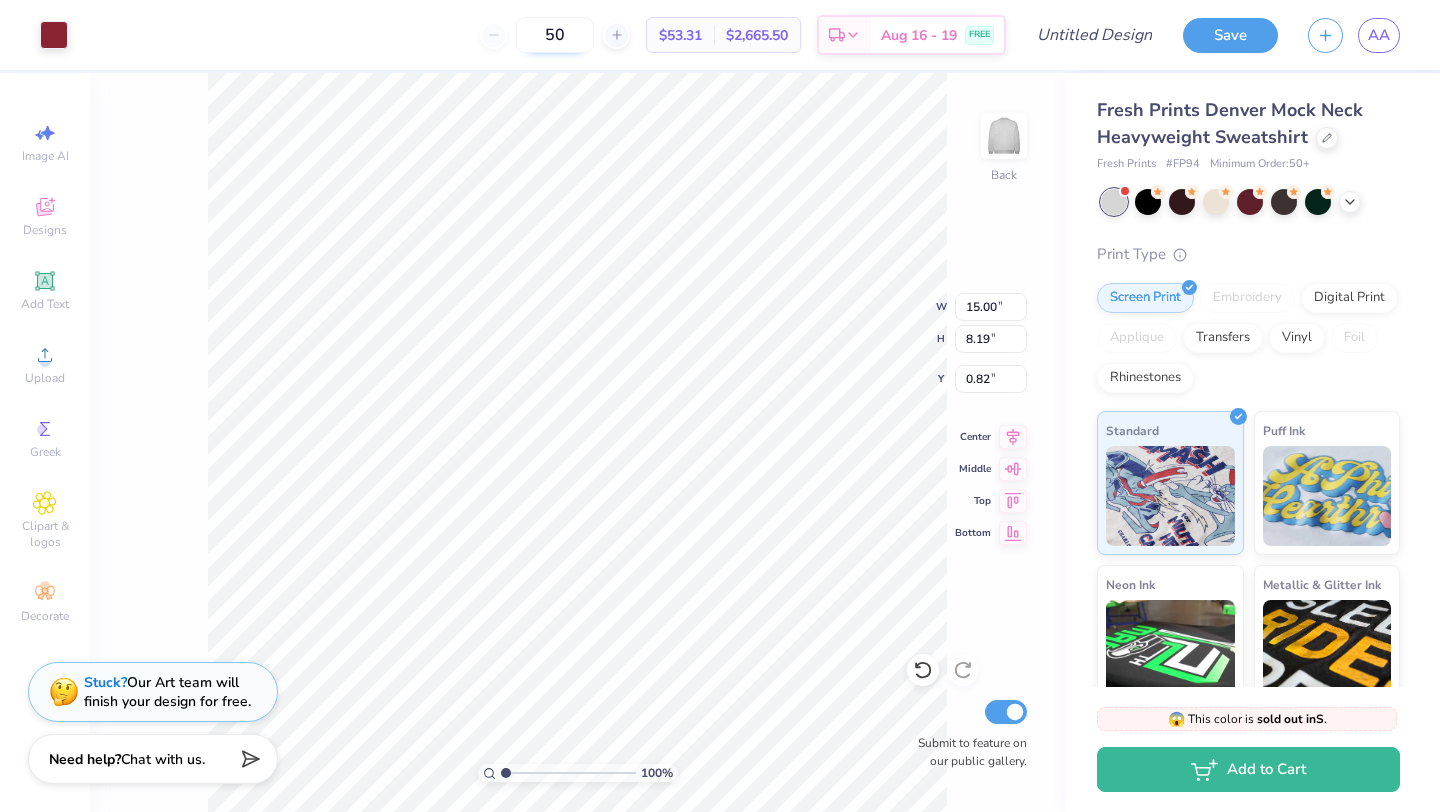 click on "50" at bounding box center (555, 35) 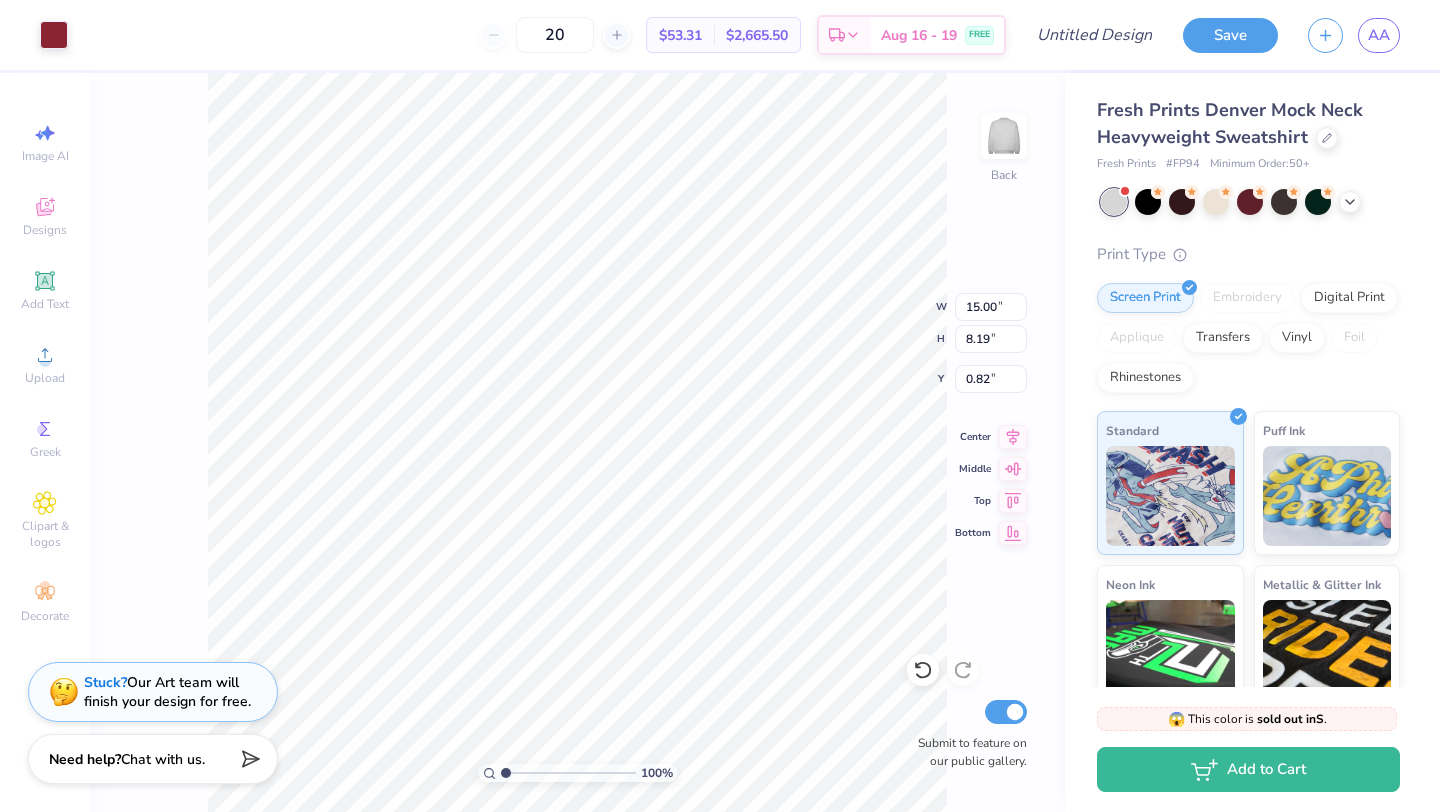 type on "50" 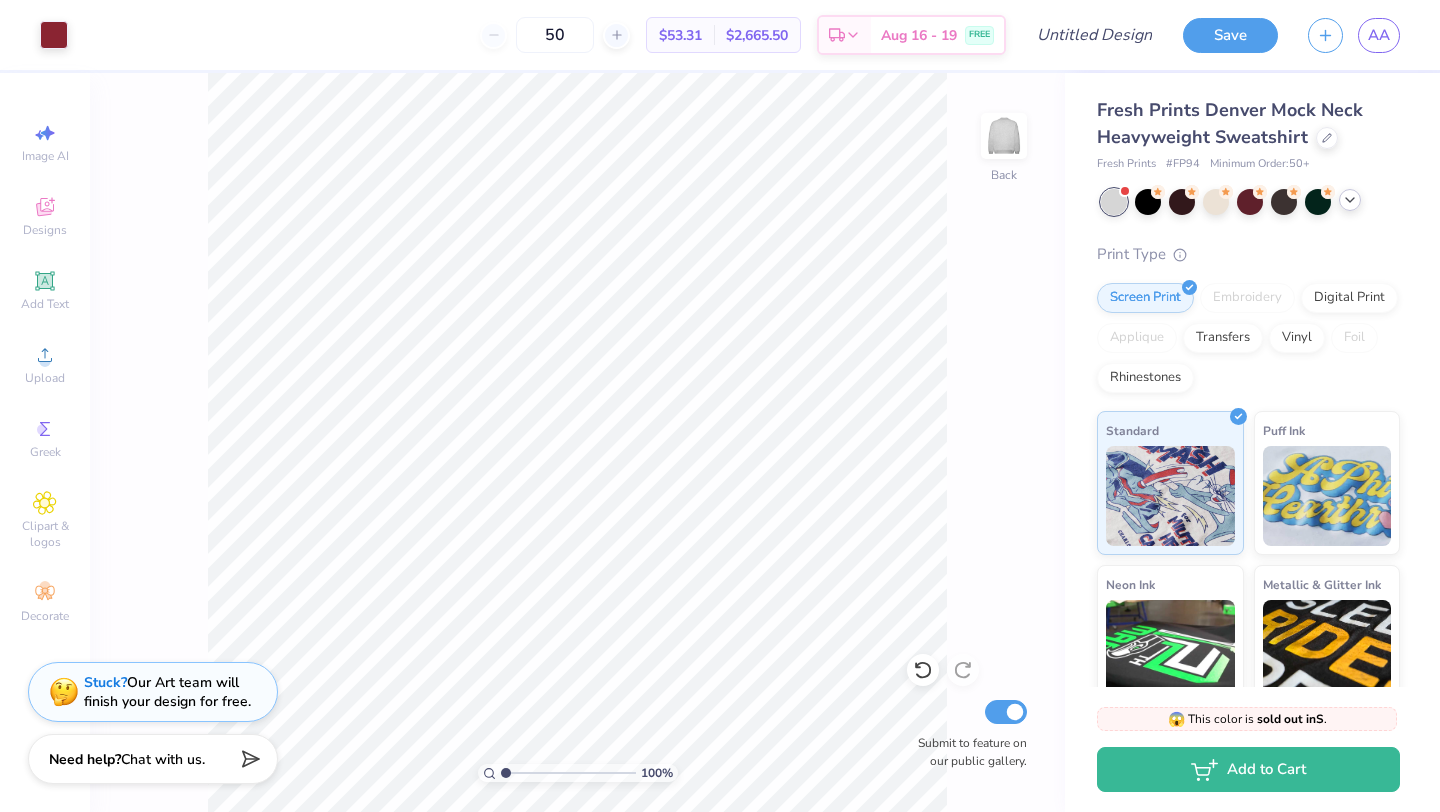 click at bounding box center (1350, 200) 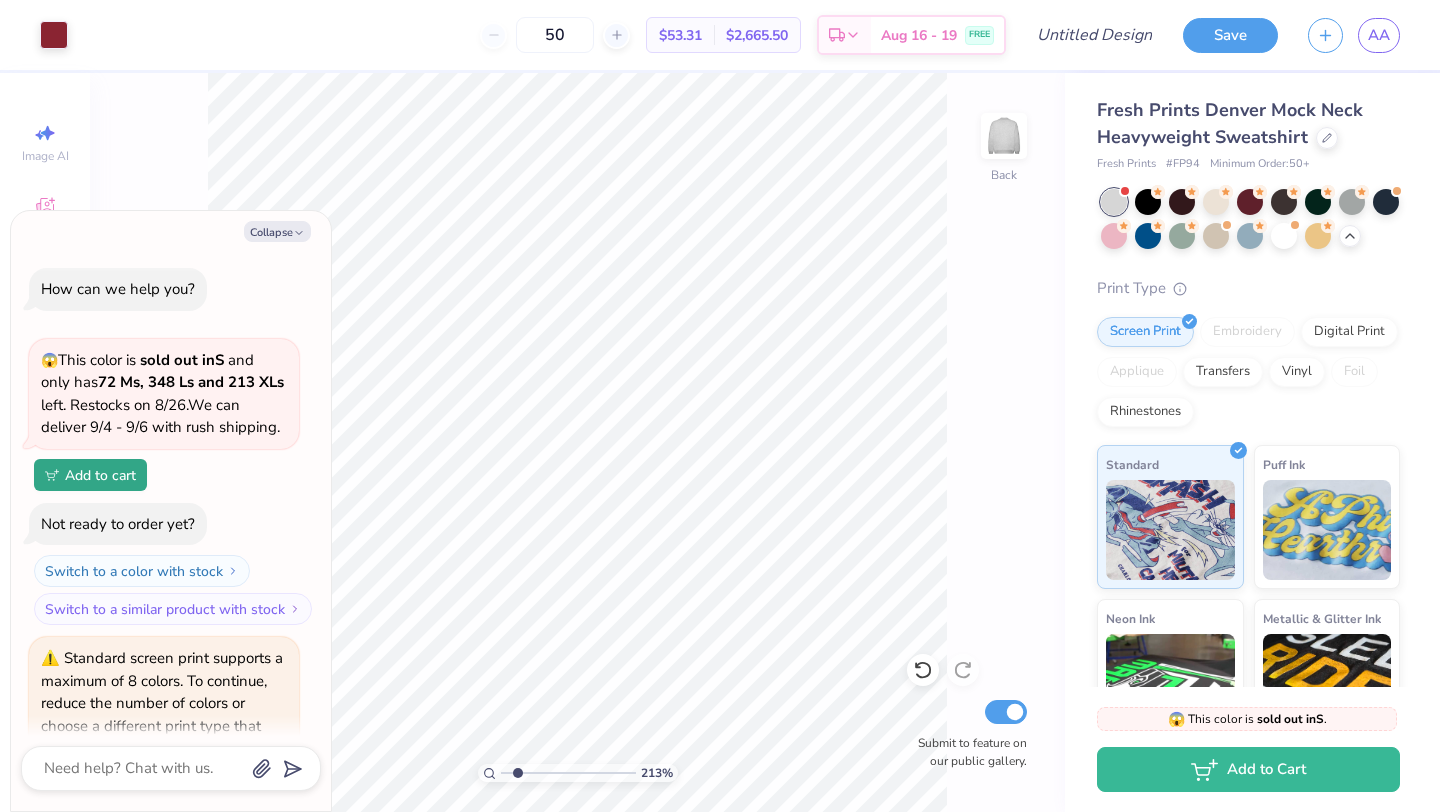 type on "2.13" 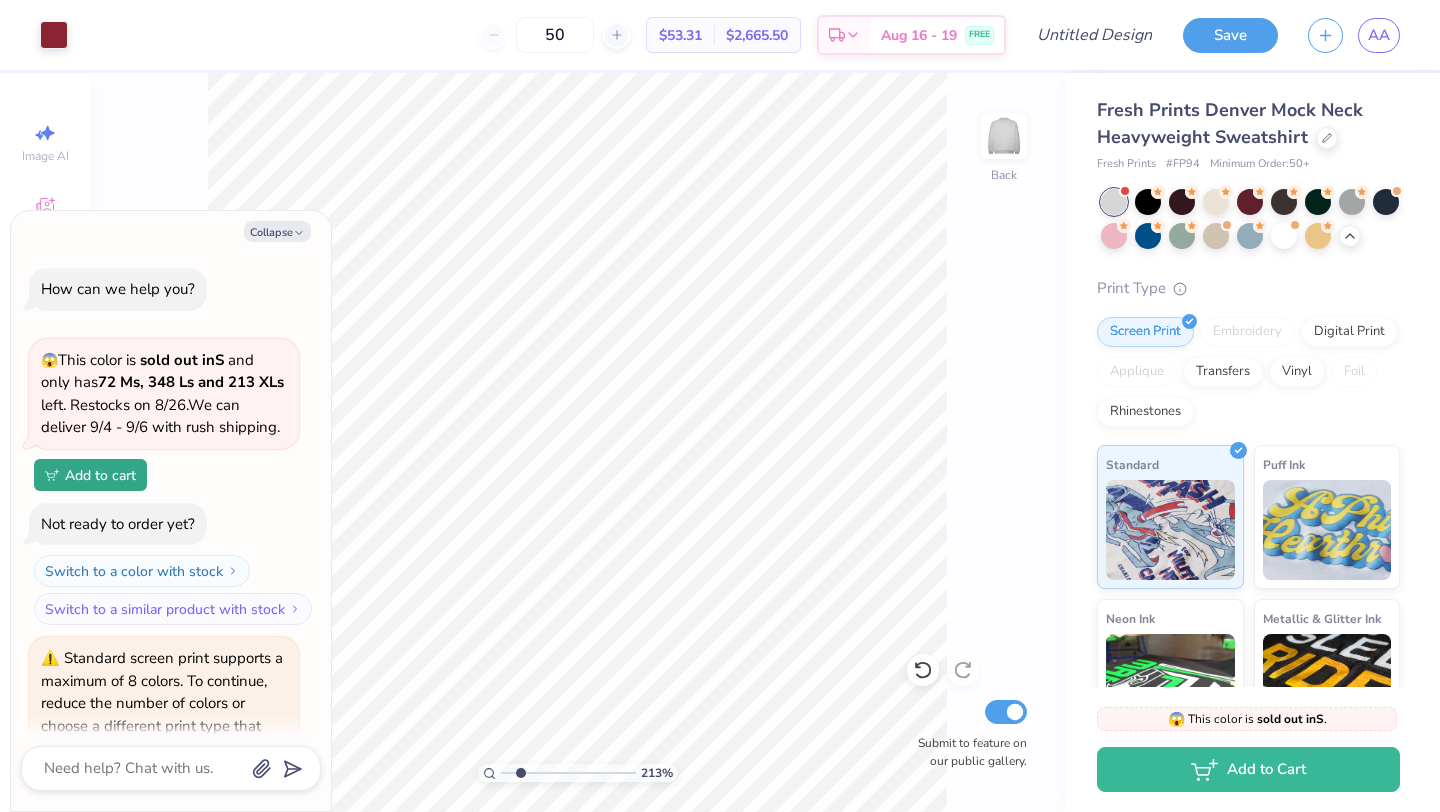 type on "1.92" 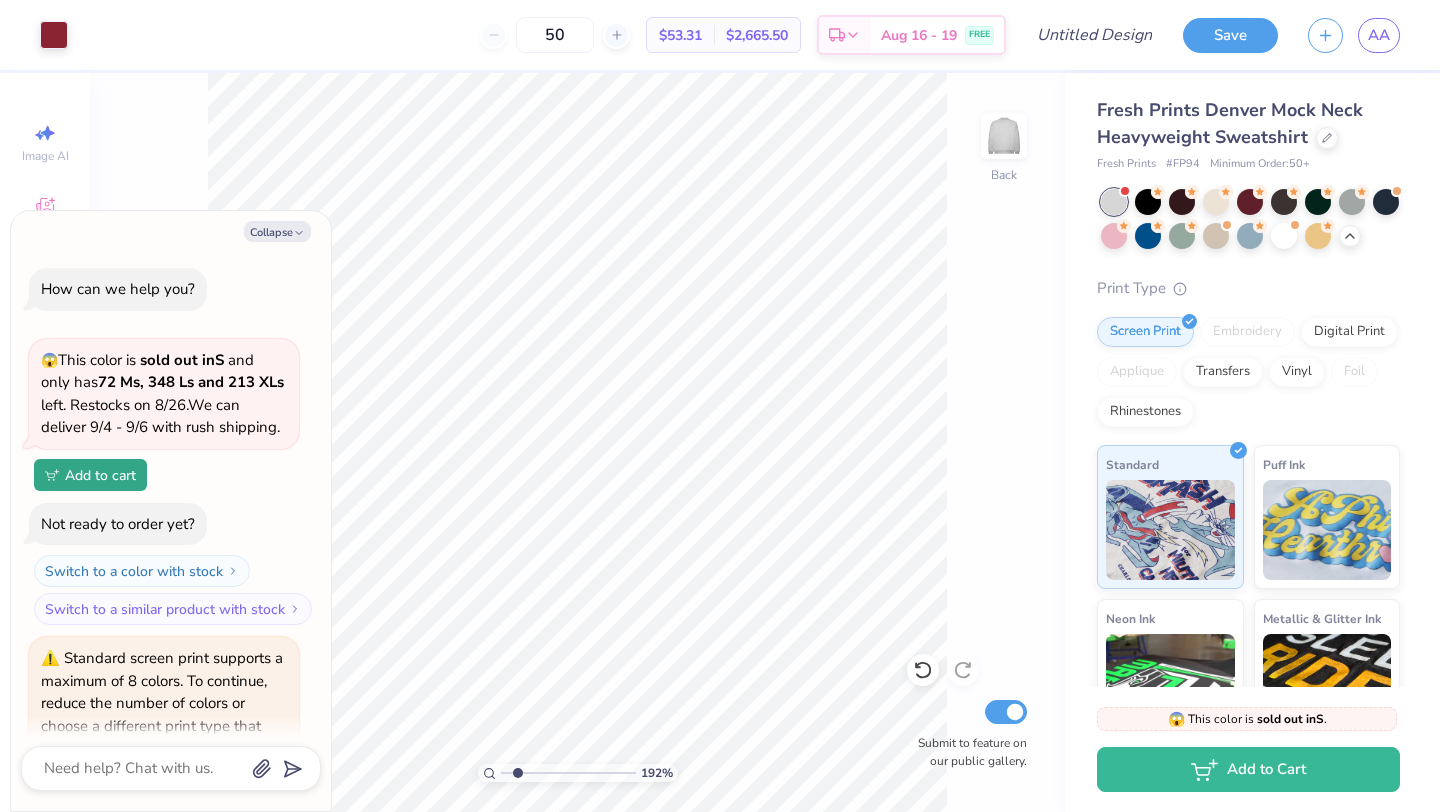 type on "1.57" 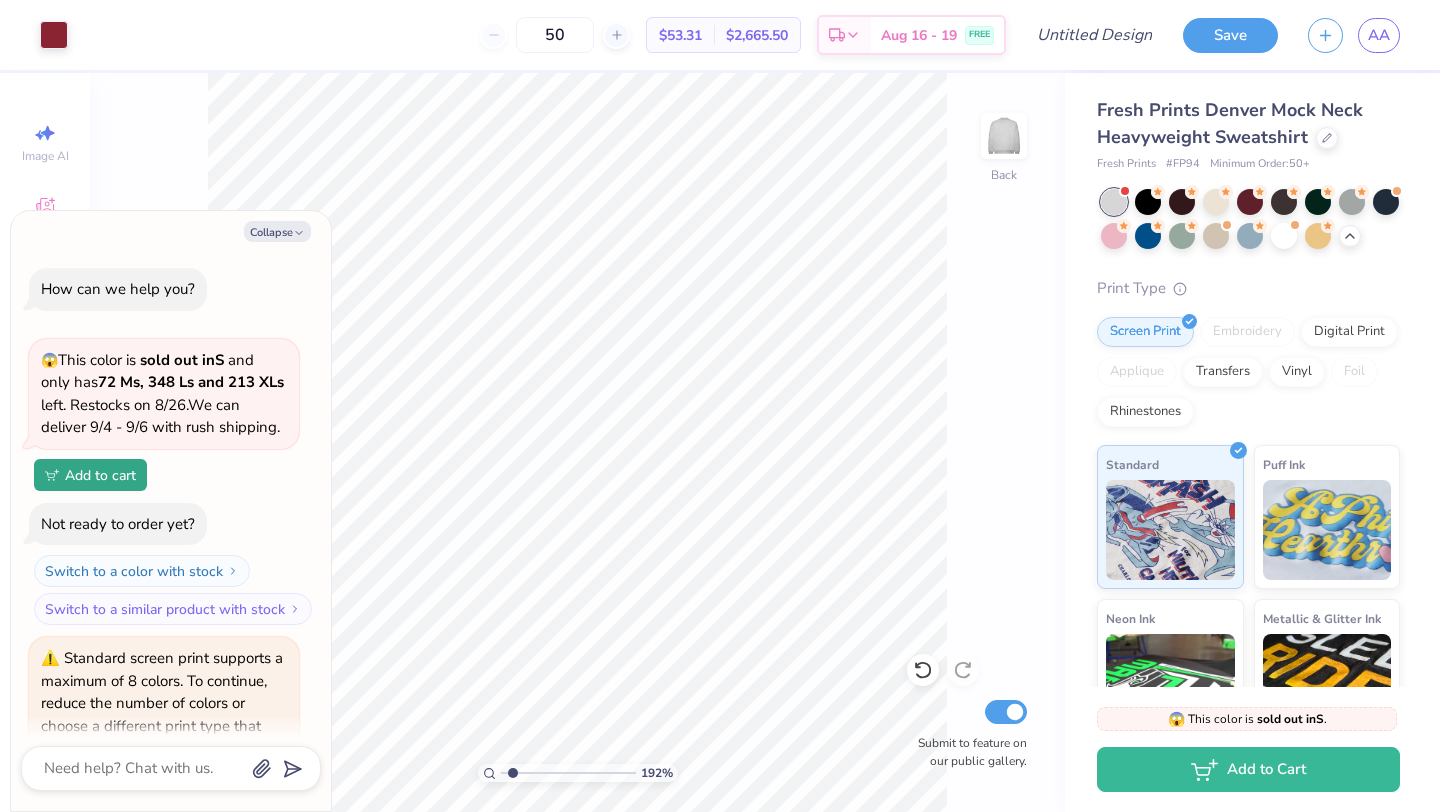 scroll, scrollTop: 225, scrollLeft: 0, axis: vertical 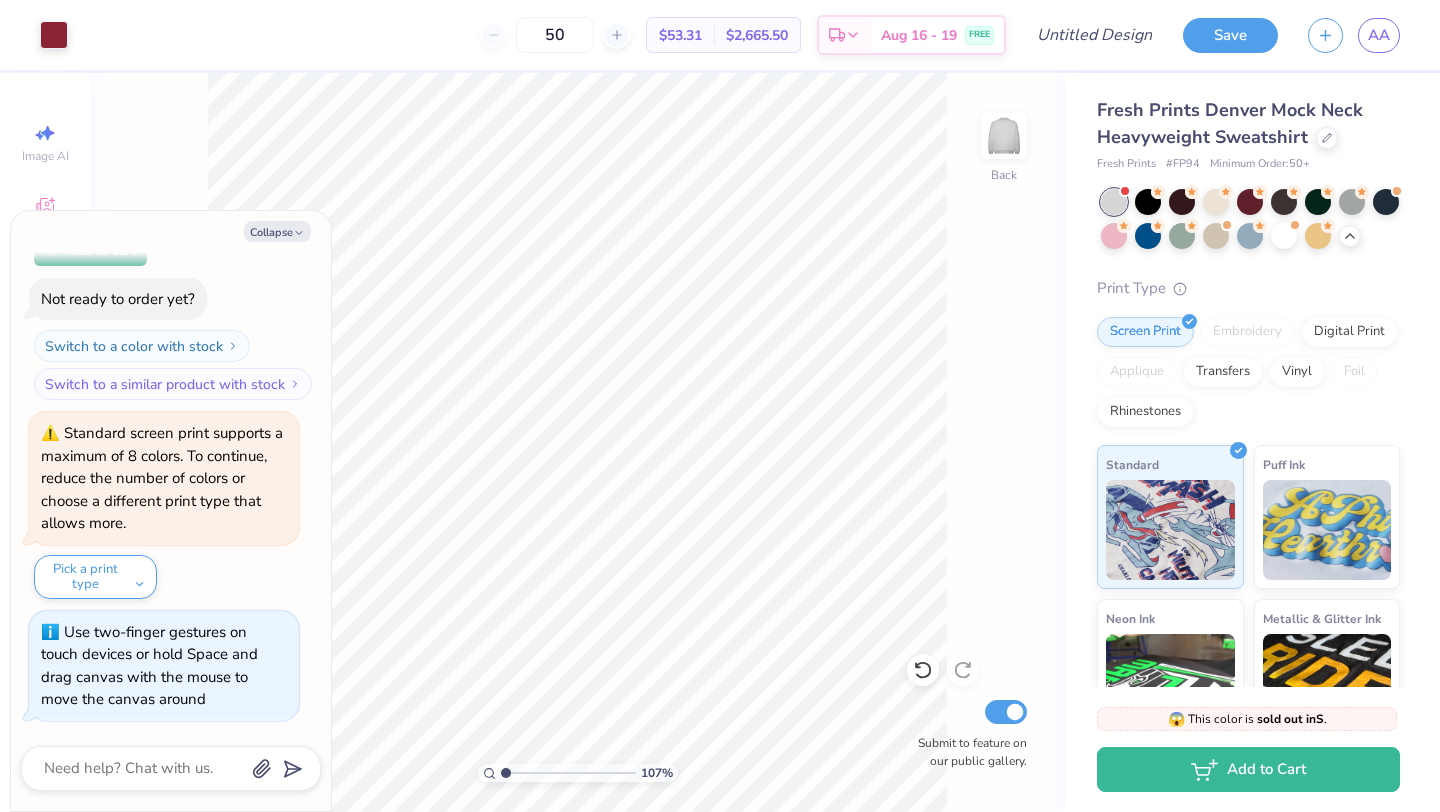 type on "1.07" 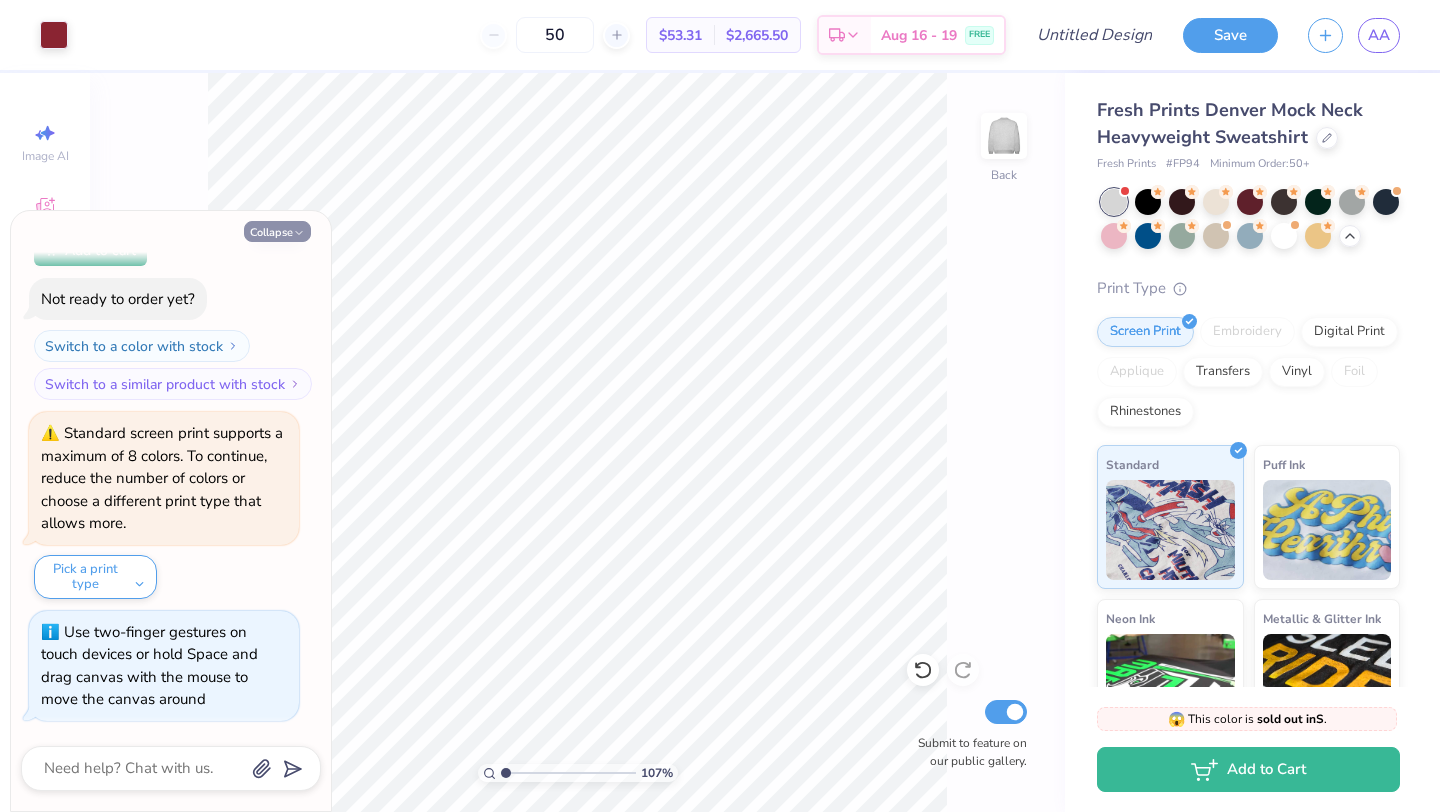 click on "Collapse" at bounding box center [277, 231] 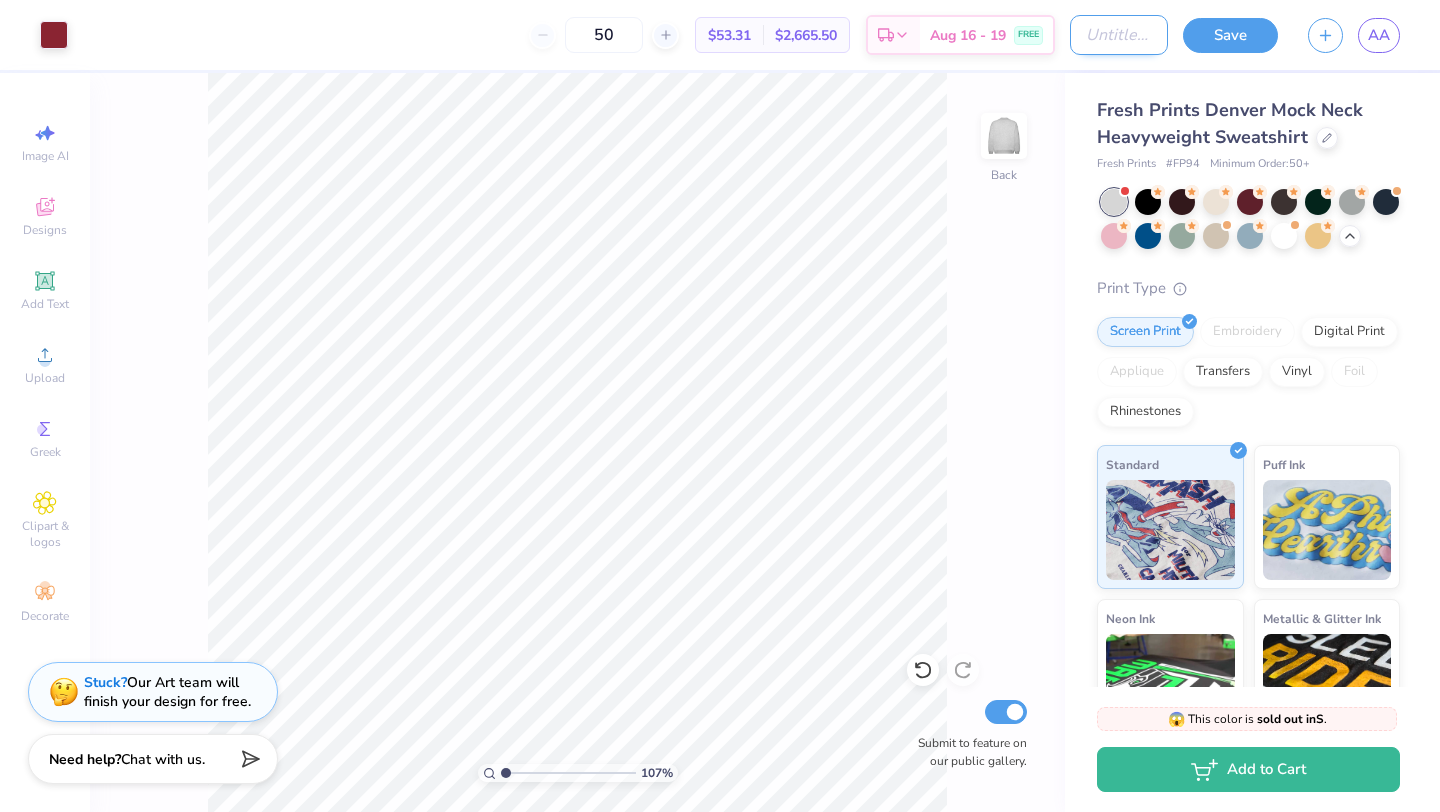 click on "Design Title" at bounding box center [1119, 35] 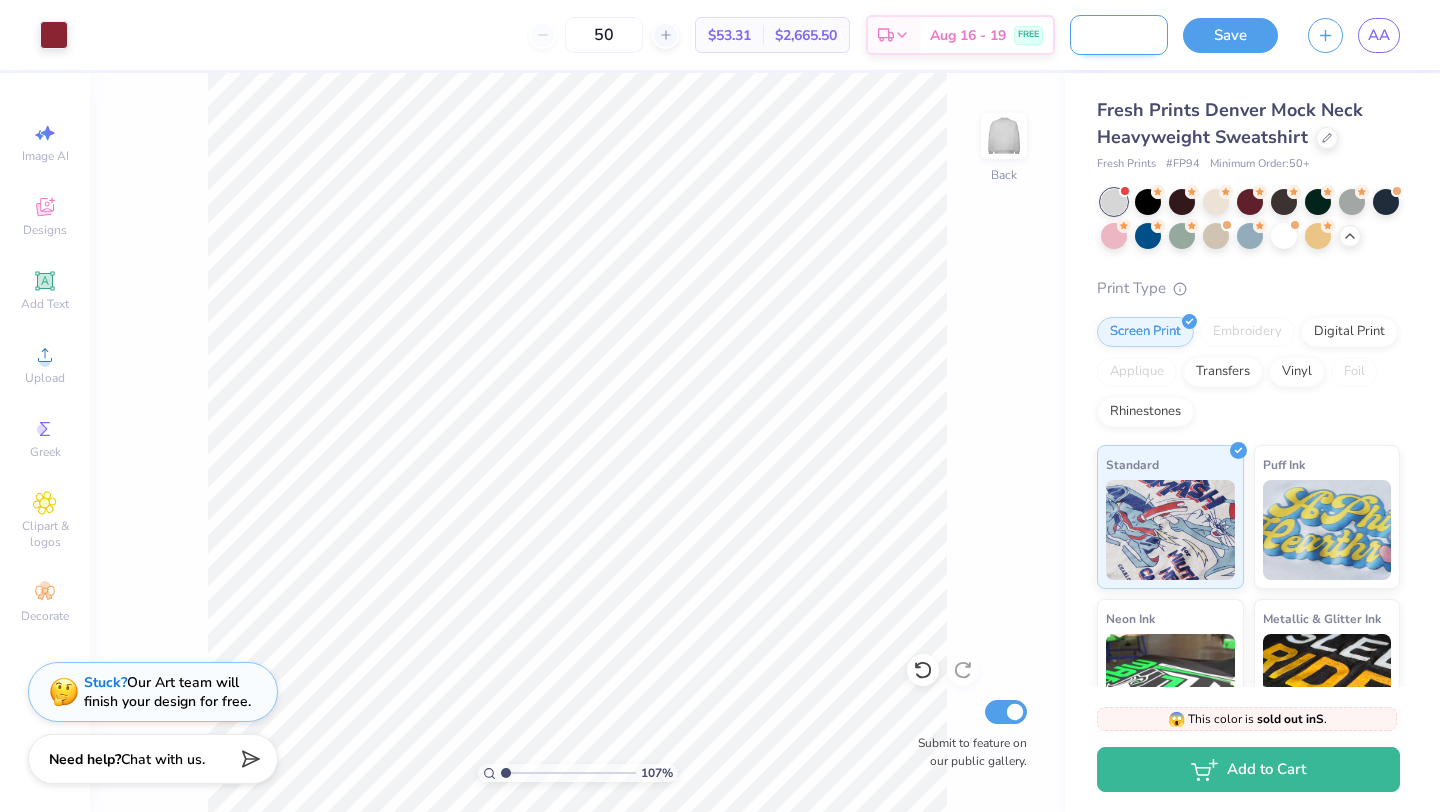 scroll, scrollTop: 0, scrollLeft: 163, axis: horizontal 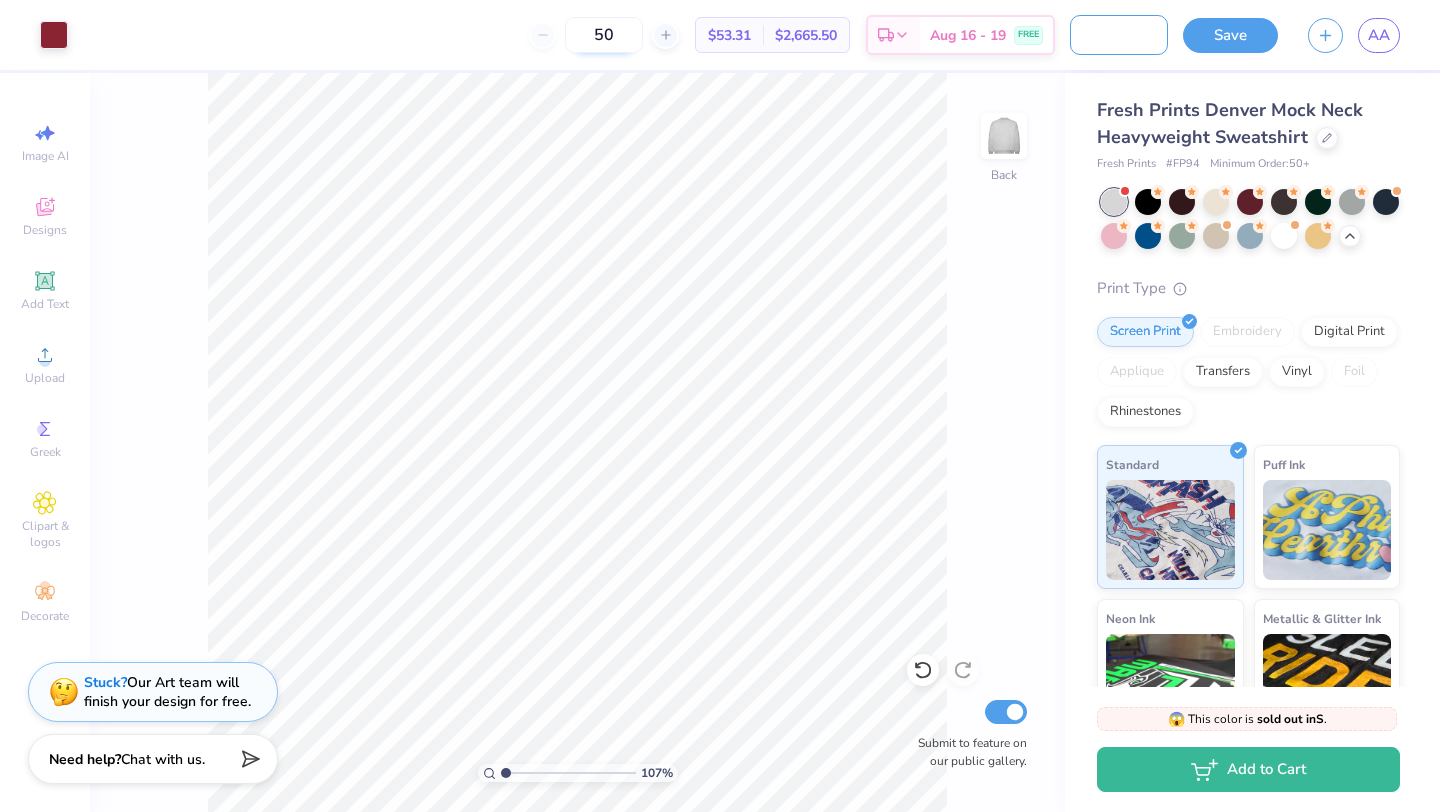 type on "ANN TWEEDALE MOCK NECK" 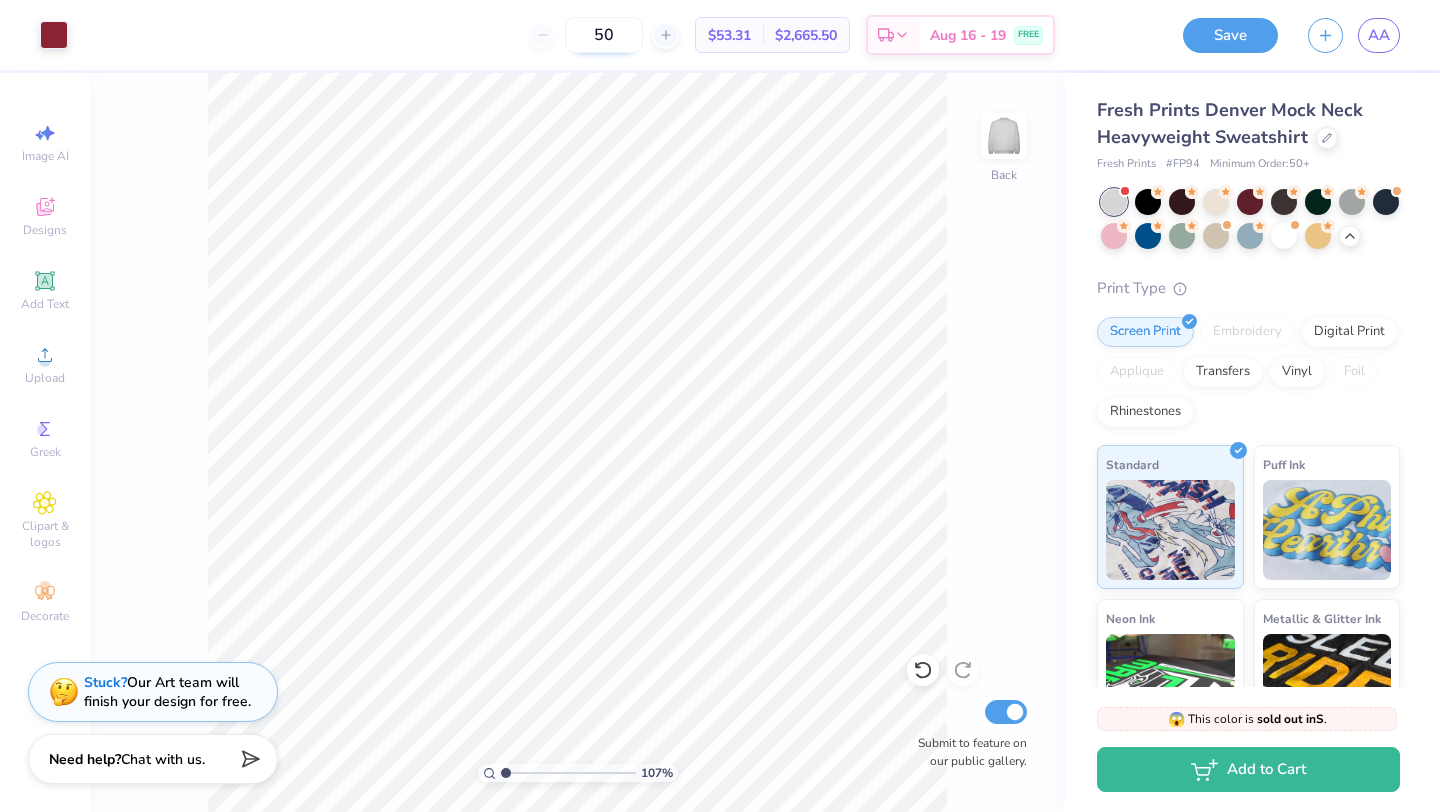 scroll, scrollTop: 0, scrollLeft: 0, axis: both 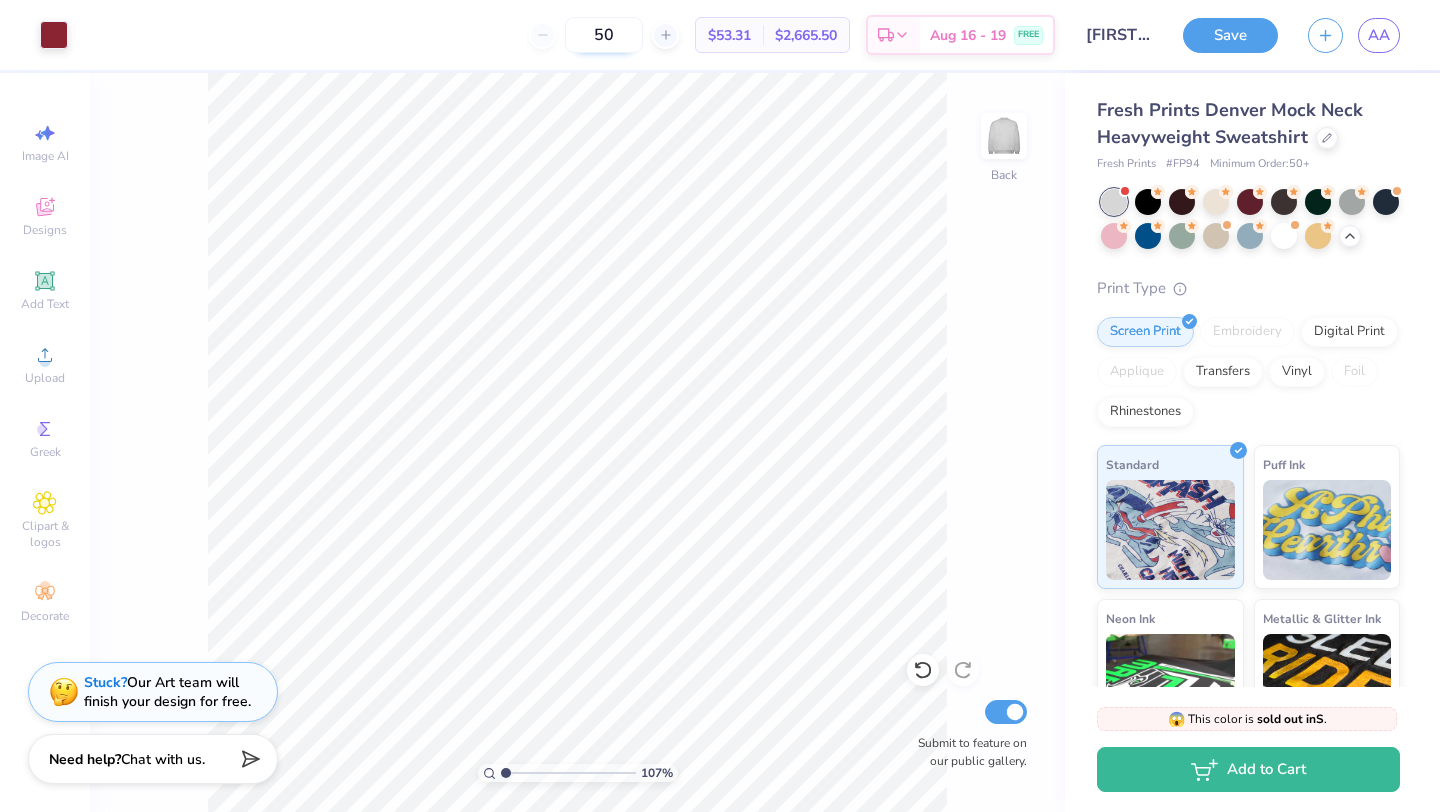 click on "50" at bounding box center (604, 35) 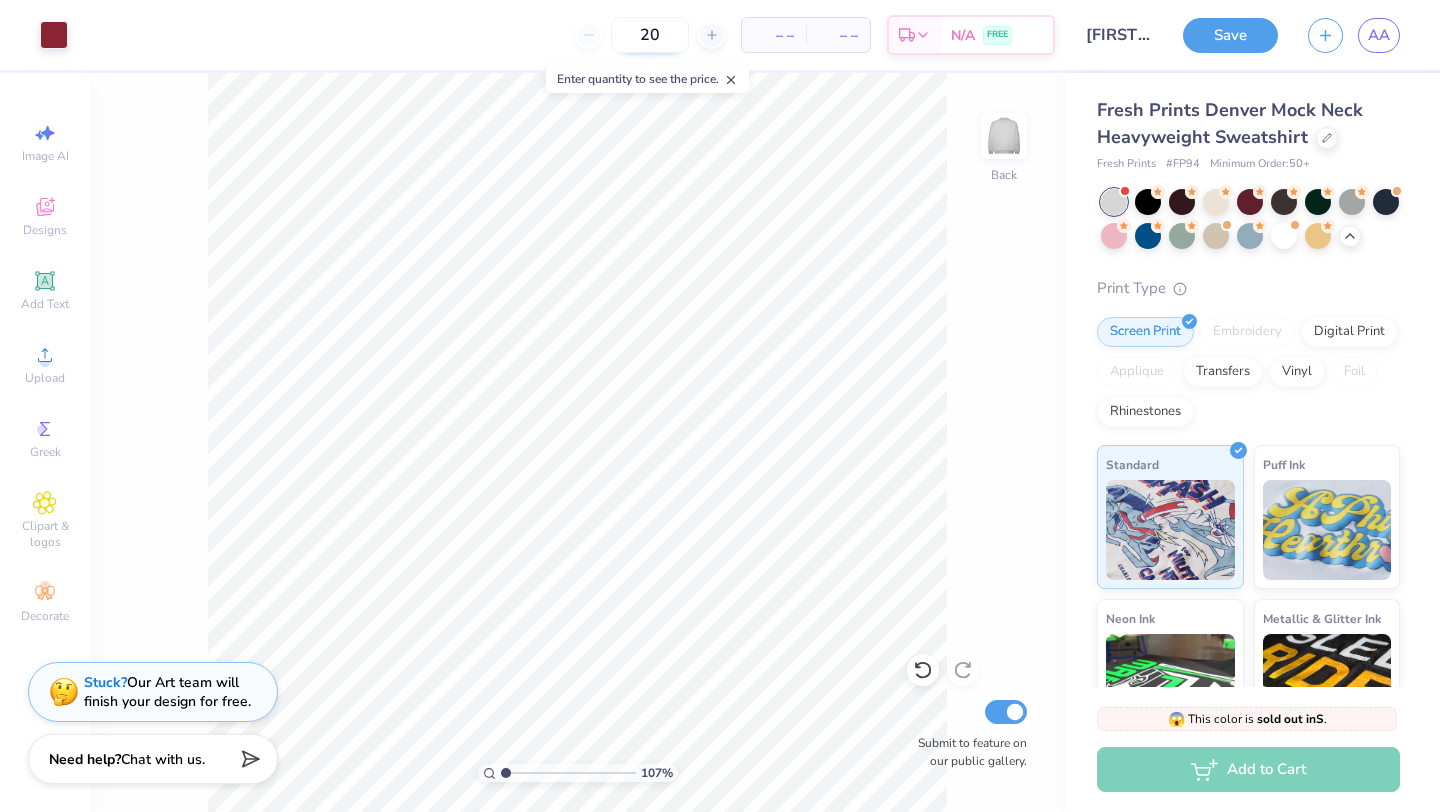 type on "50" 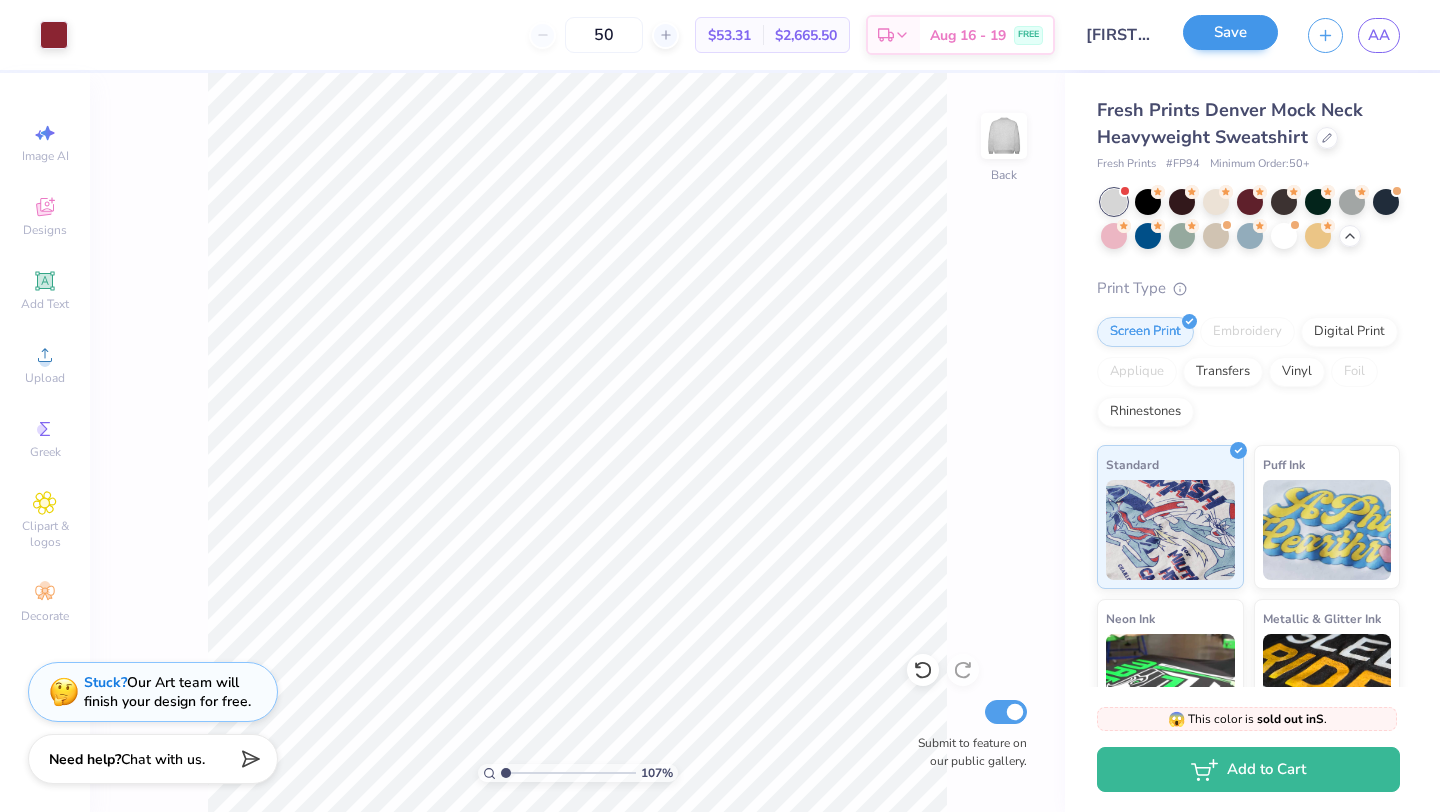 click on "Save" at bounding box center (1230, 35) 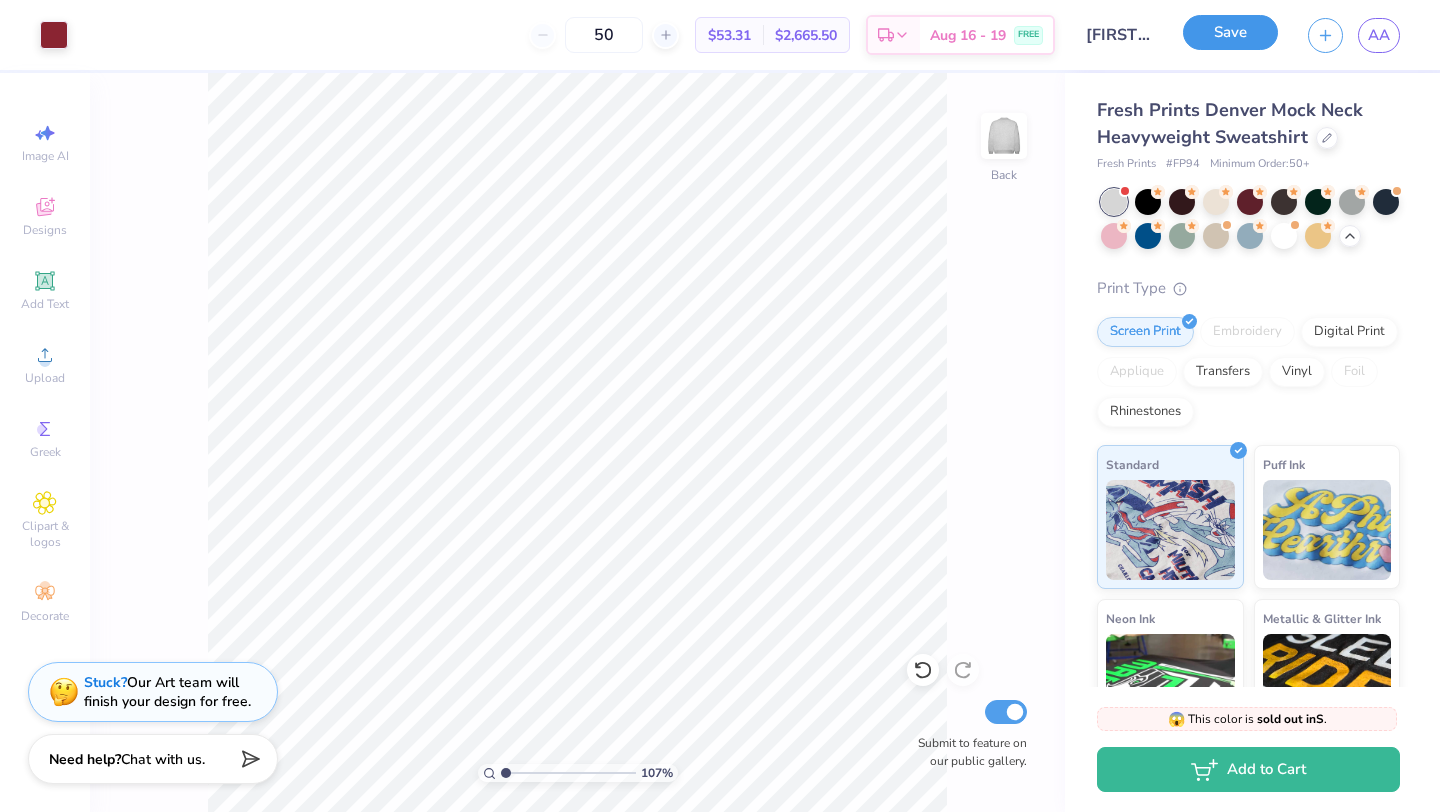 click on "Save" at bounding box center (1230, 32) 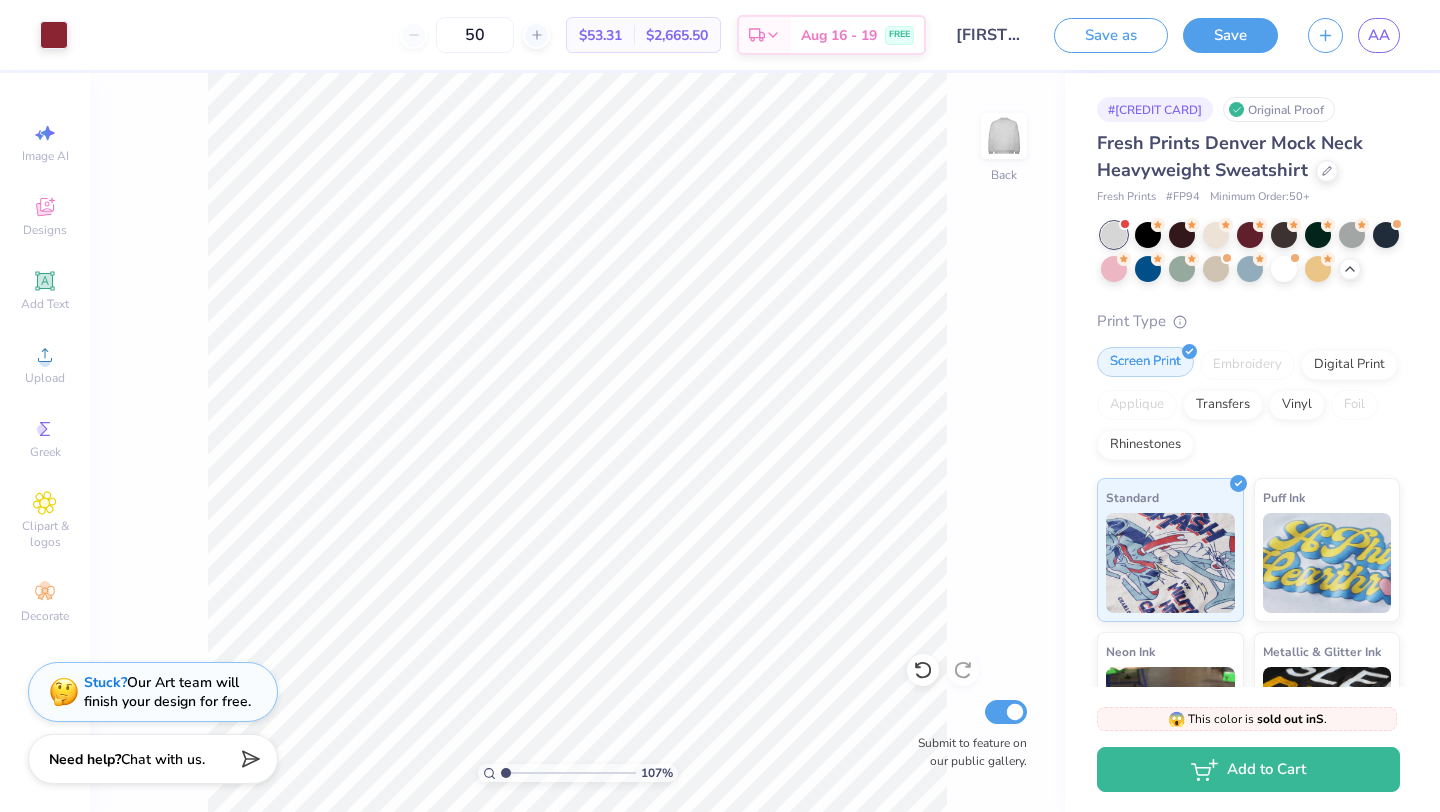 scroll, scrollTop: 59, scrollLeft: 0, axis: vertical 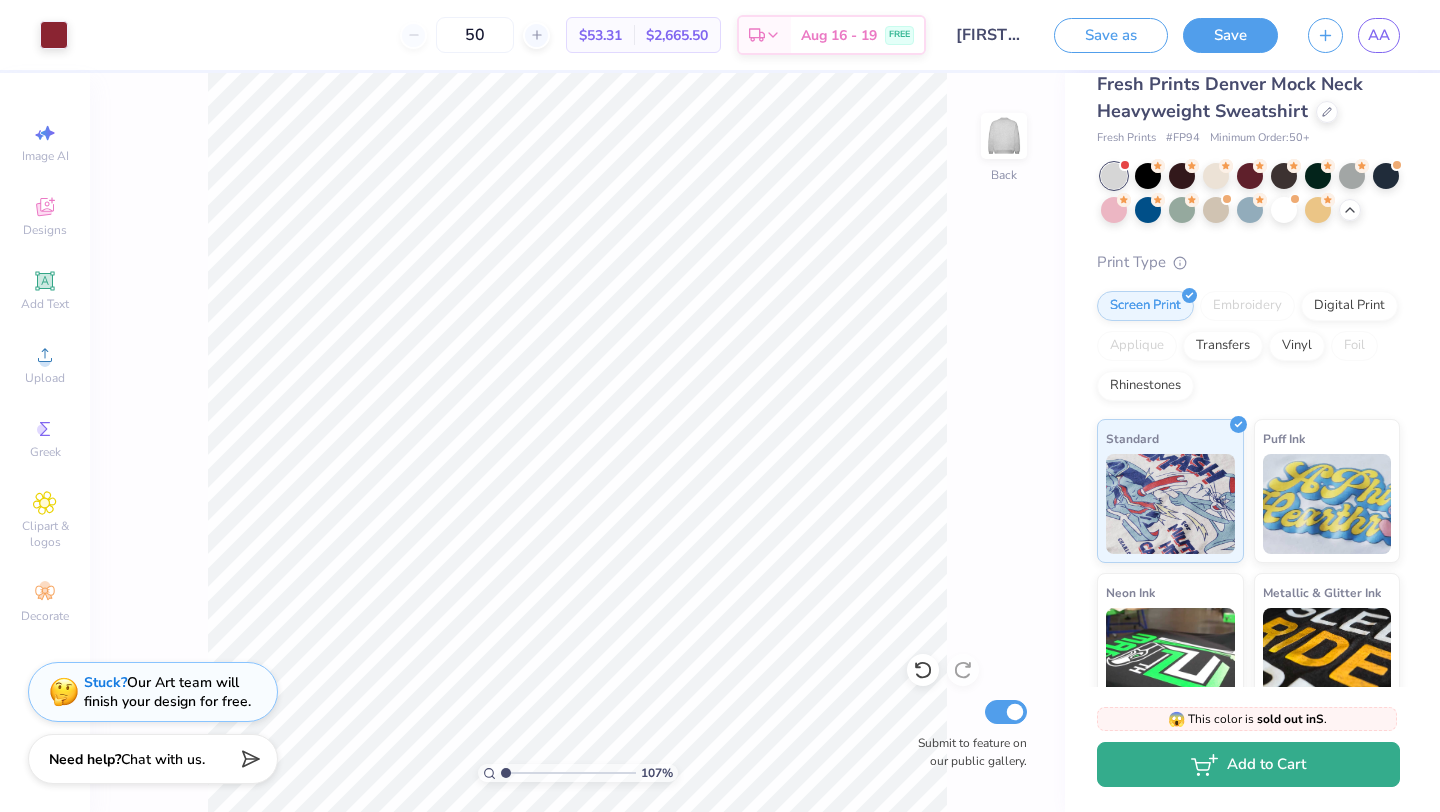 click on "Add to Cart" at bounding box center (1248, 764) 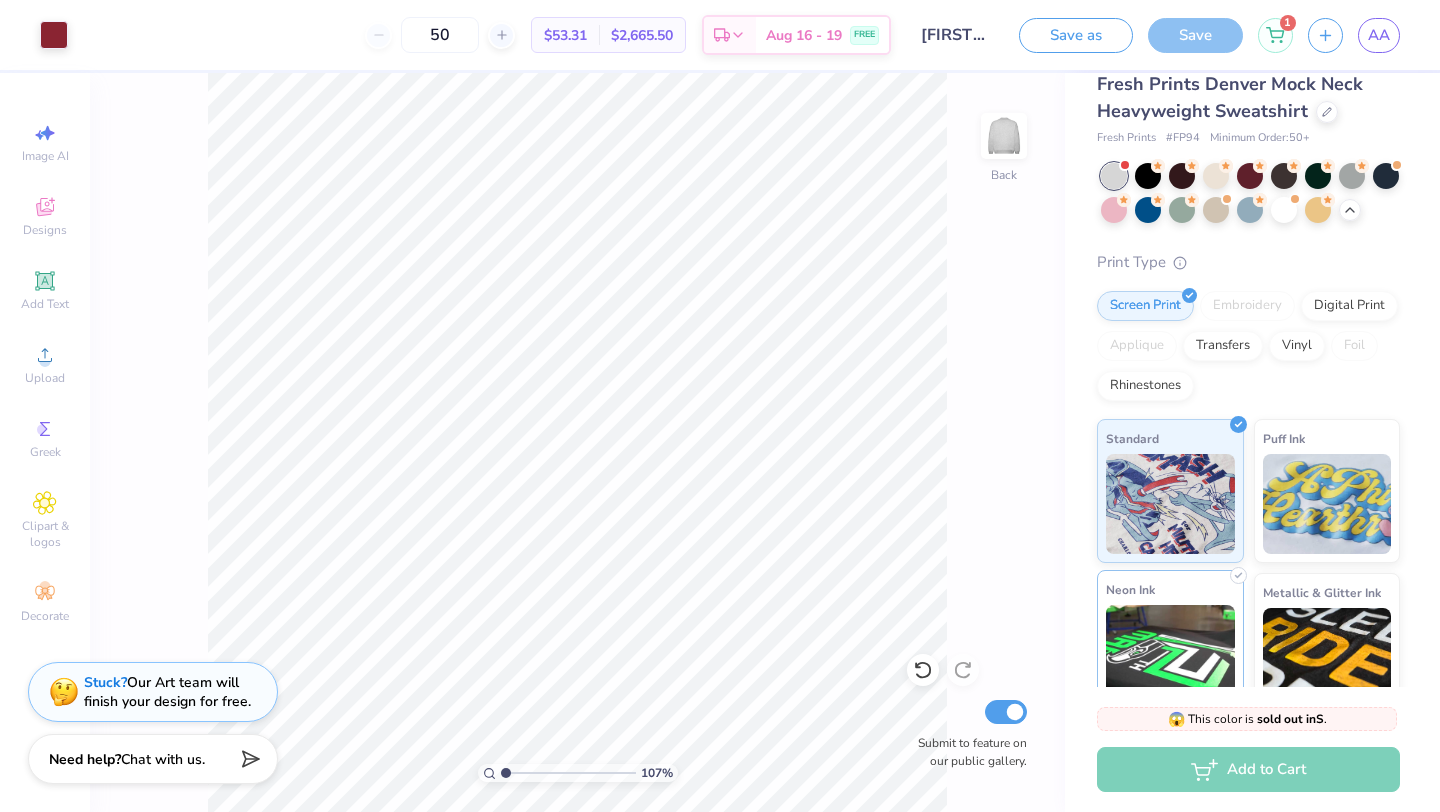 scroll, scrollTop: 0, scrollLeft: 0, axis: both 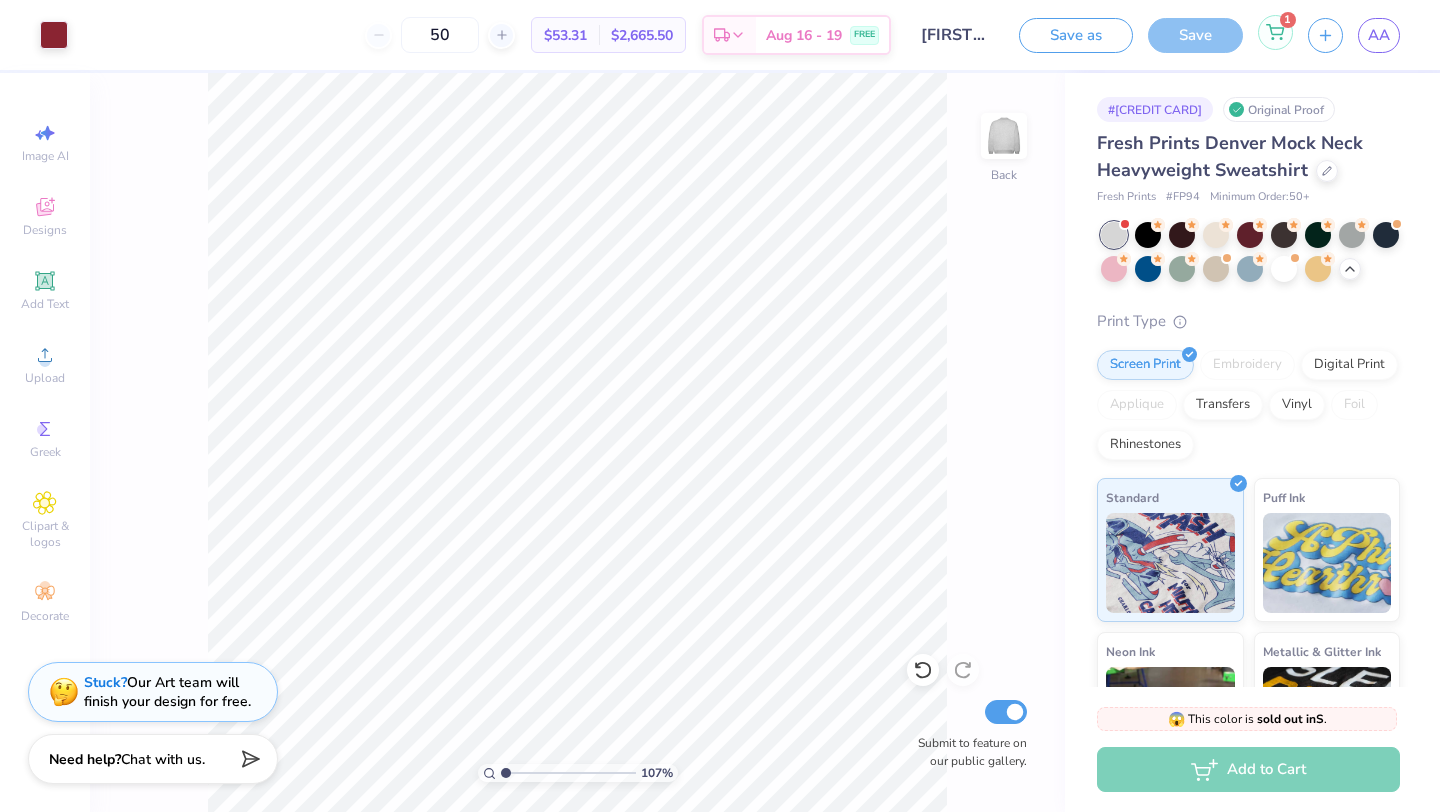 click 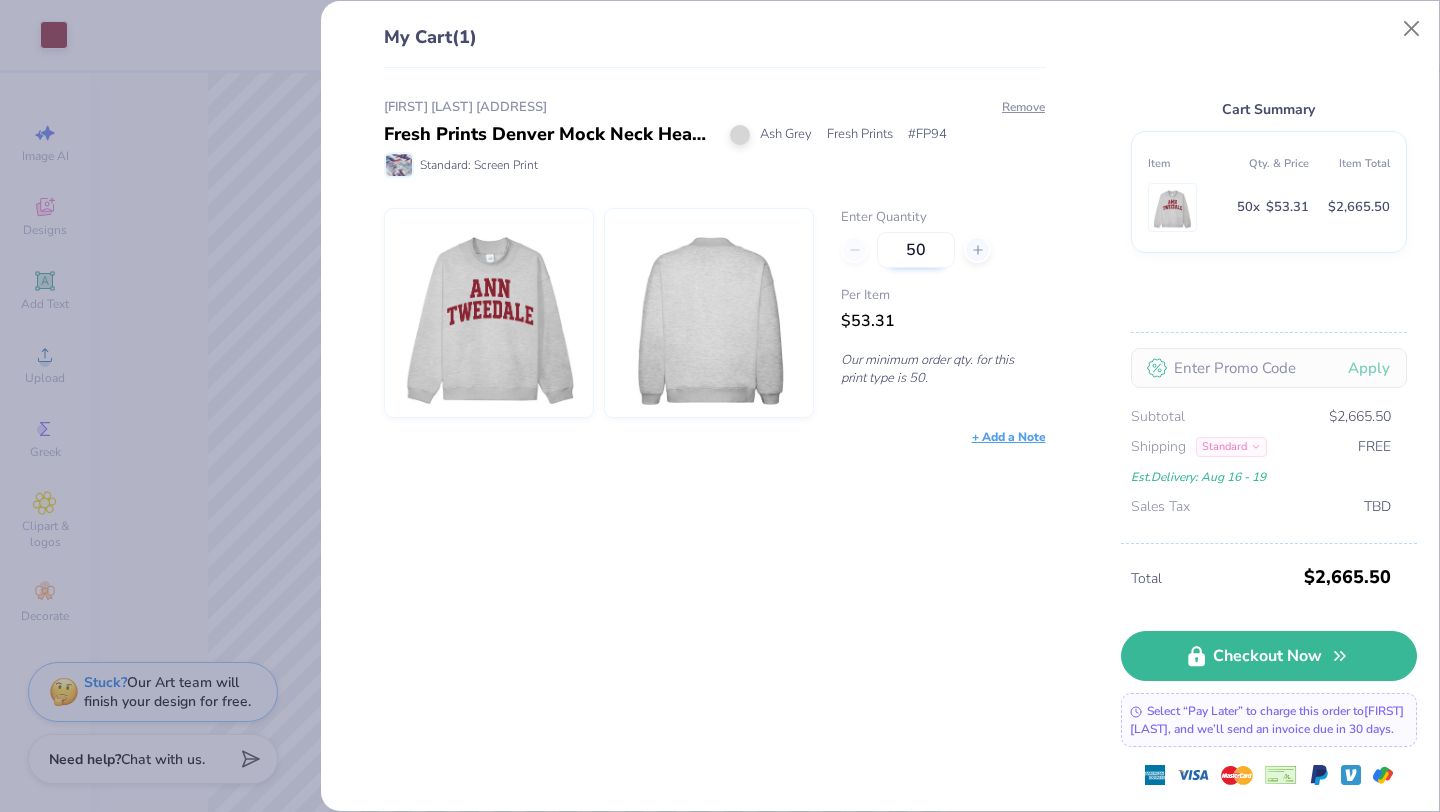 click on "50" at bounding box center [916, 250] 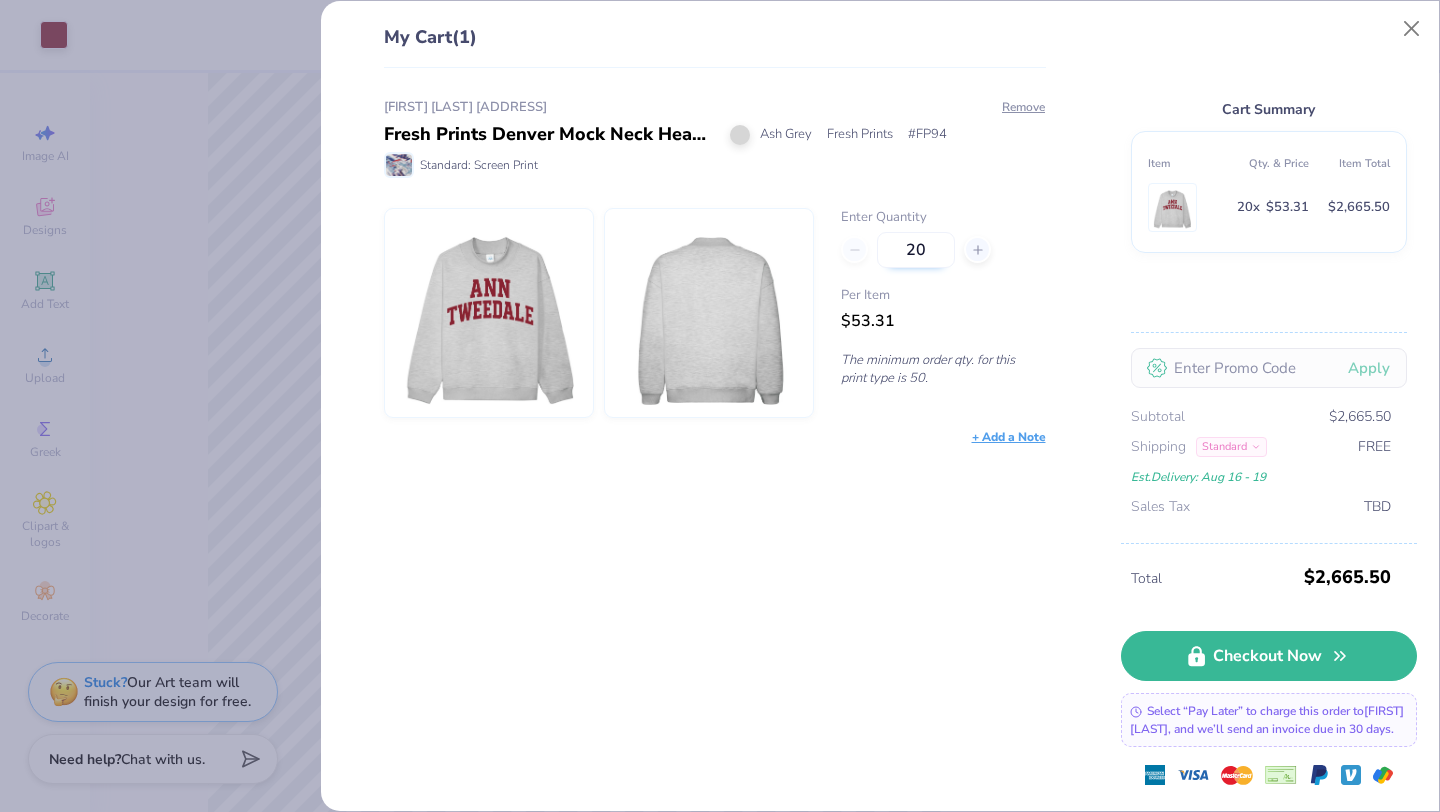 type on "50" 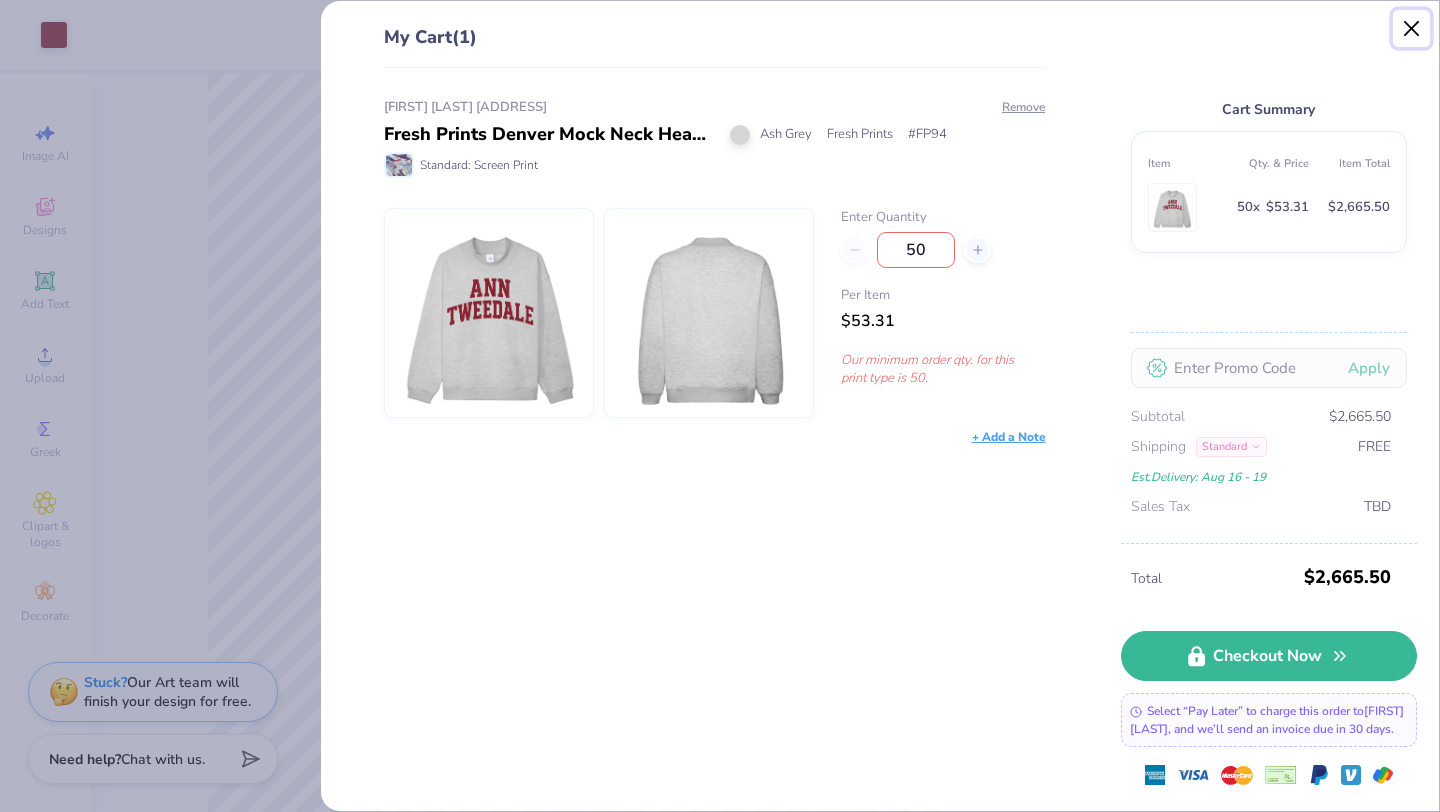 click at bounding box center (1412, 29) 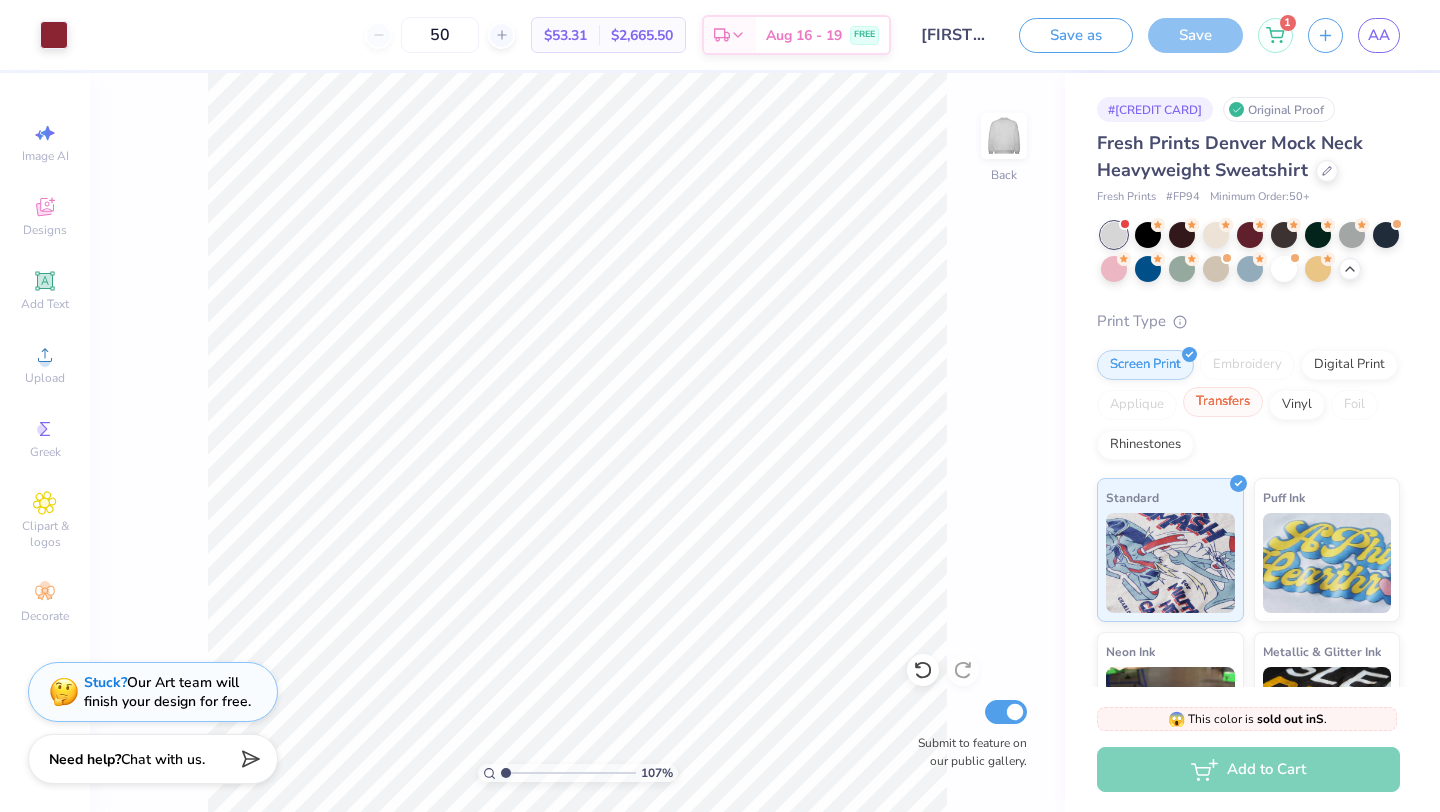 scroll, scrollTop: 7, scrollLeft: 0, axis: vertical 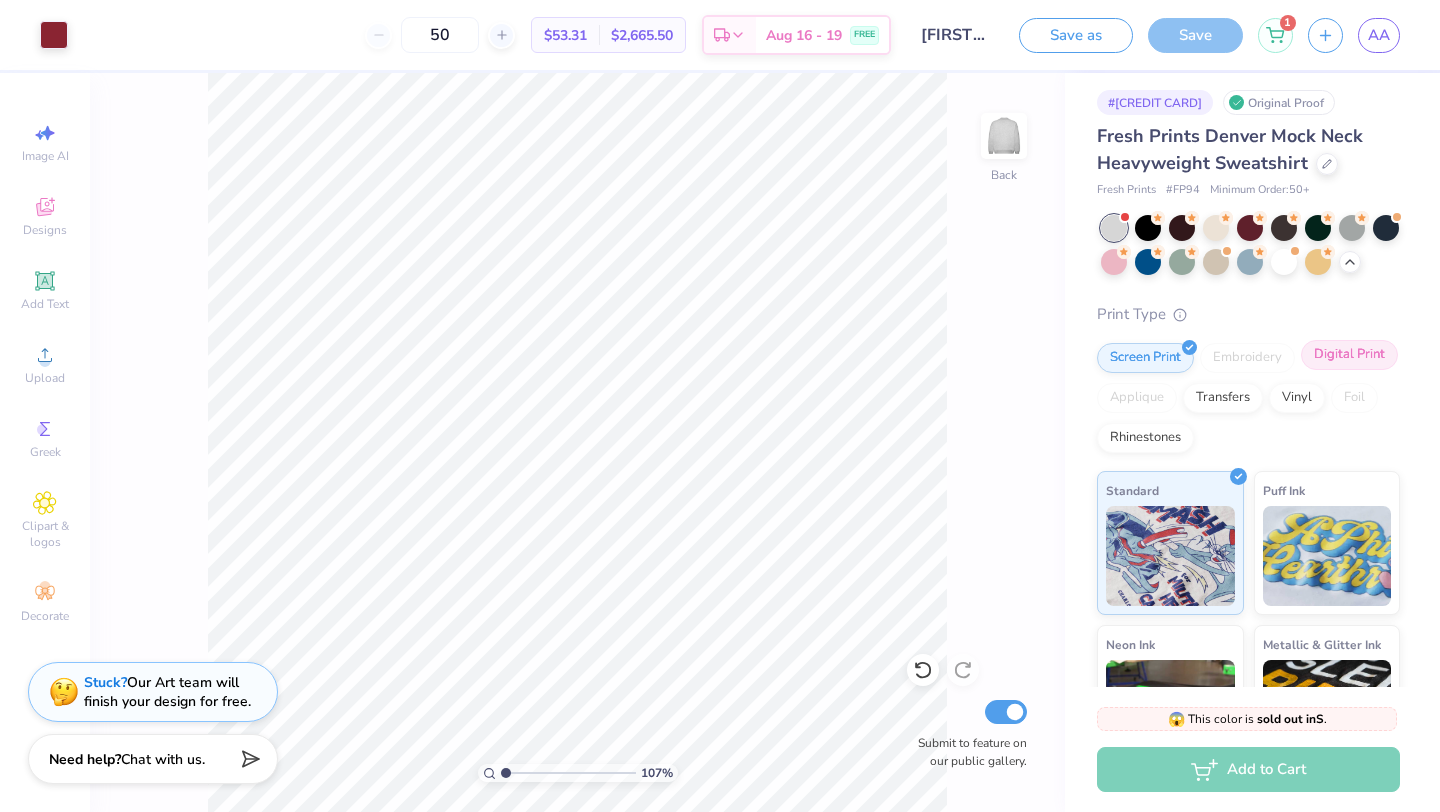 click on "Digital Print" at bounding box center (1349, 355) 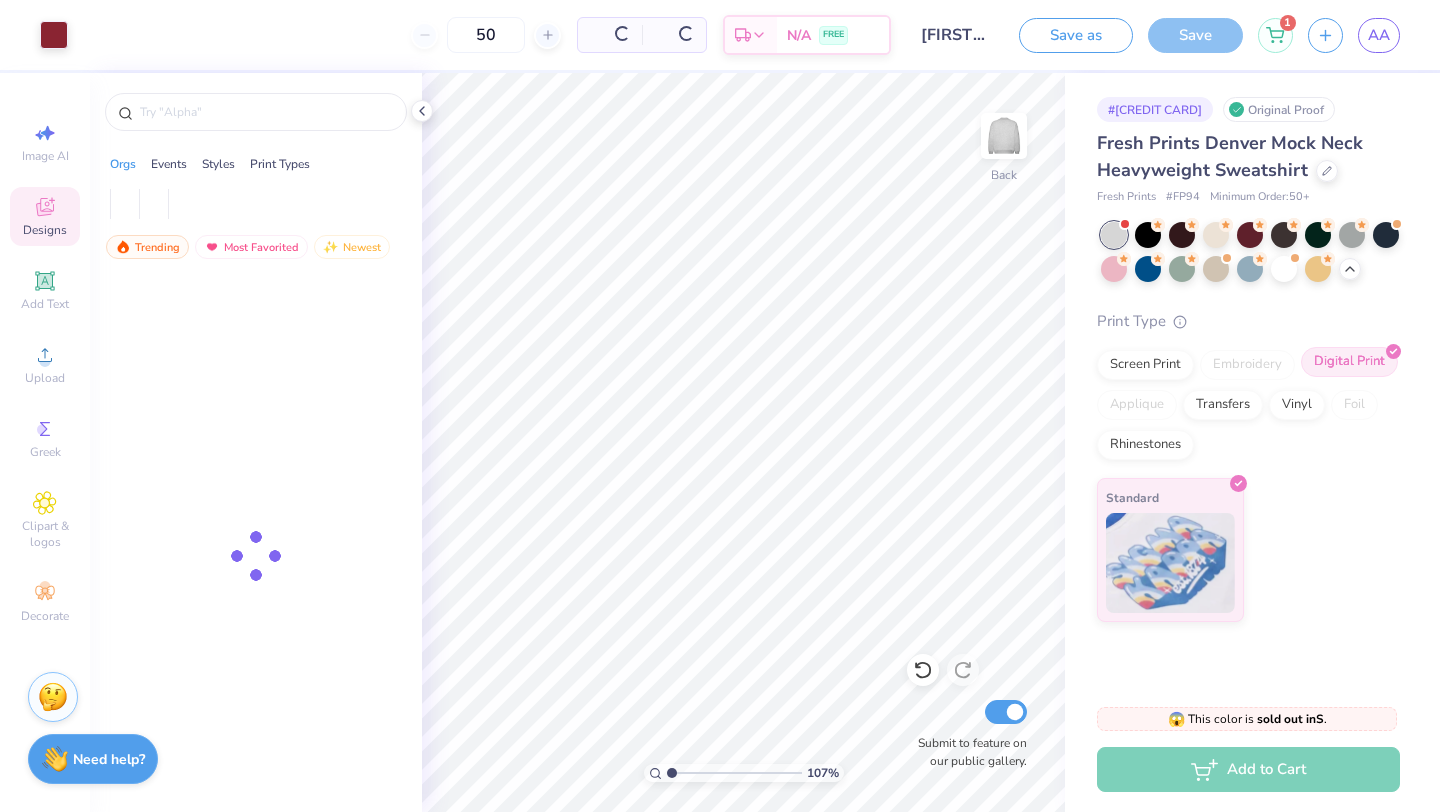 scroll, scrollTop: 0, scrollLeft: 0, axis: both 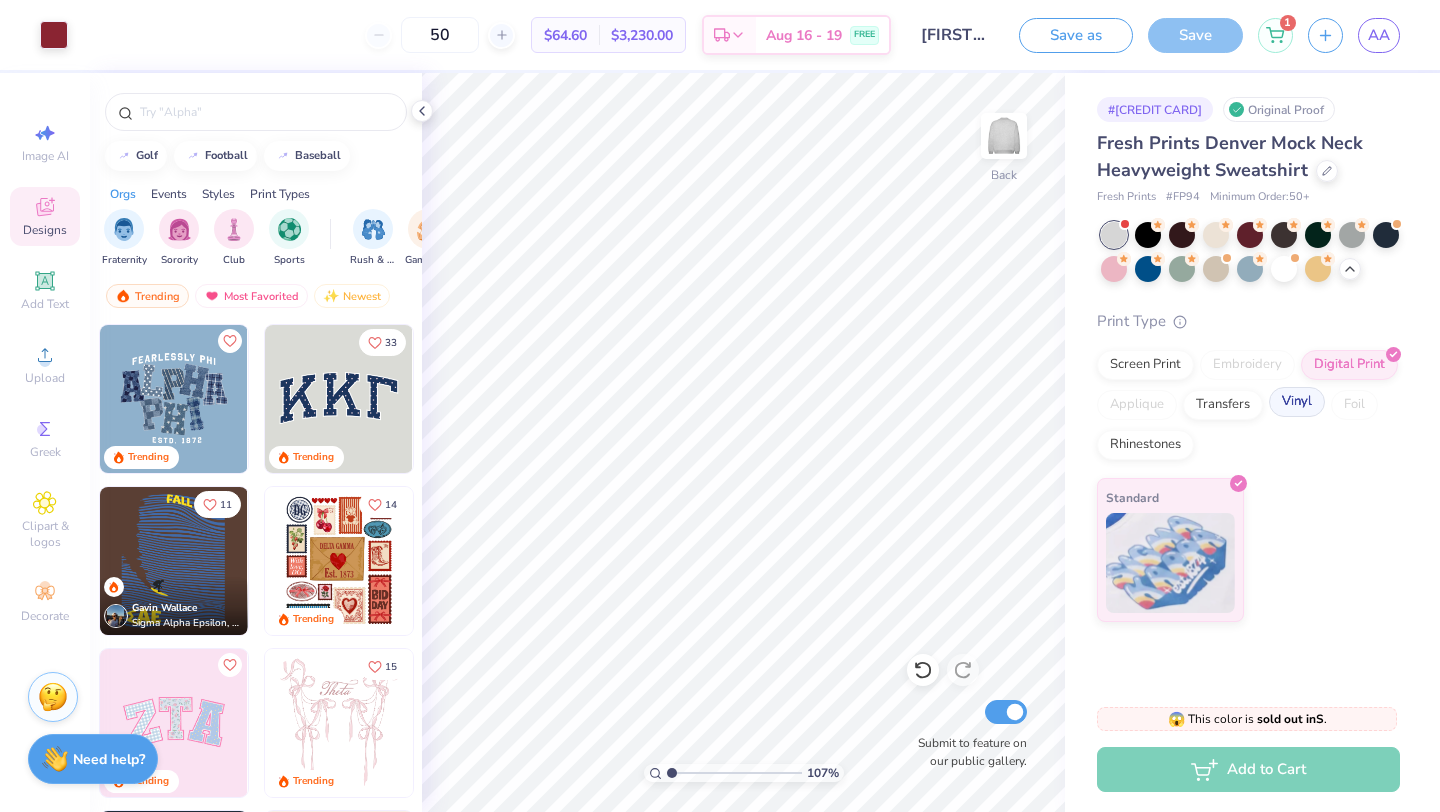 click on "Vinyl" at bounding box center [1297, 402] 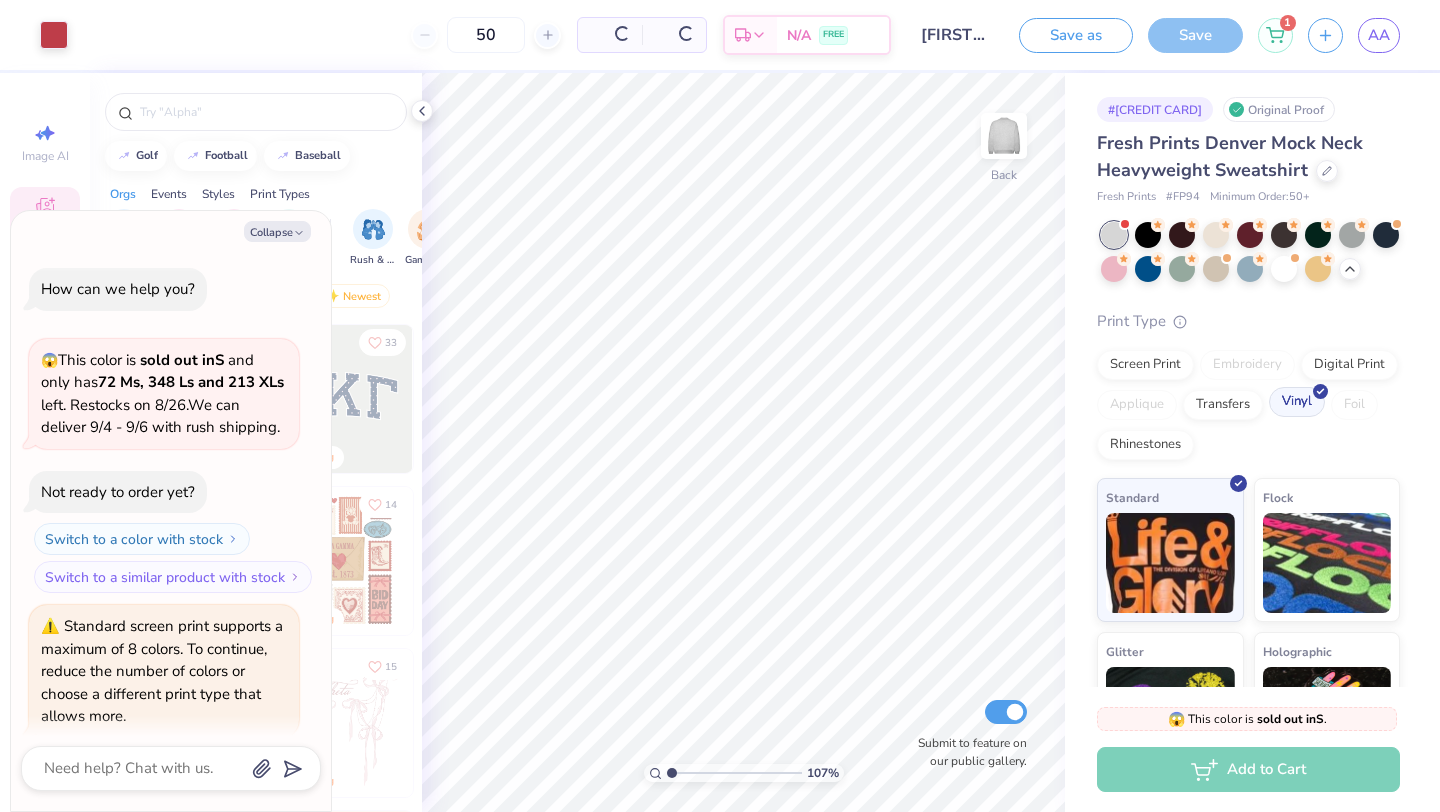 scroll, scrollTop: 315, scrollLeft: 0, axis: vertical 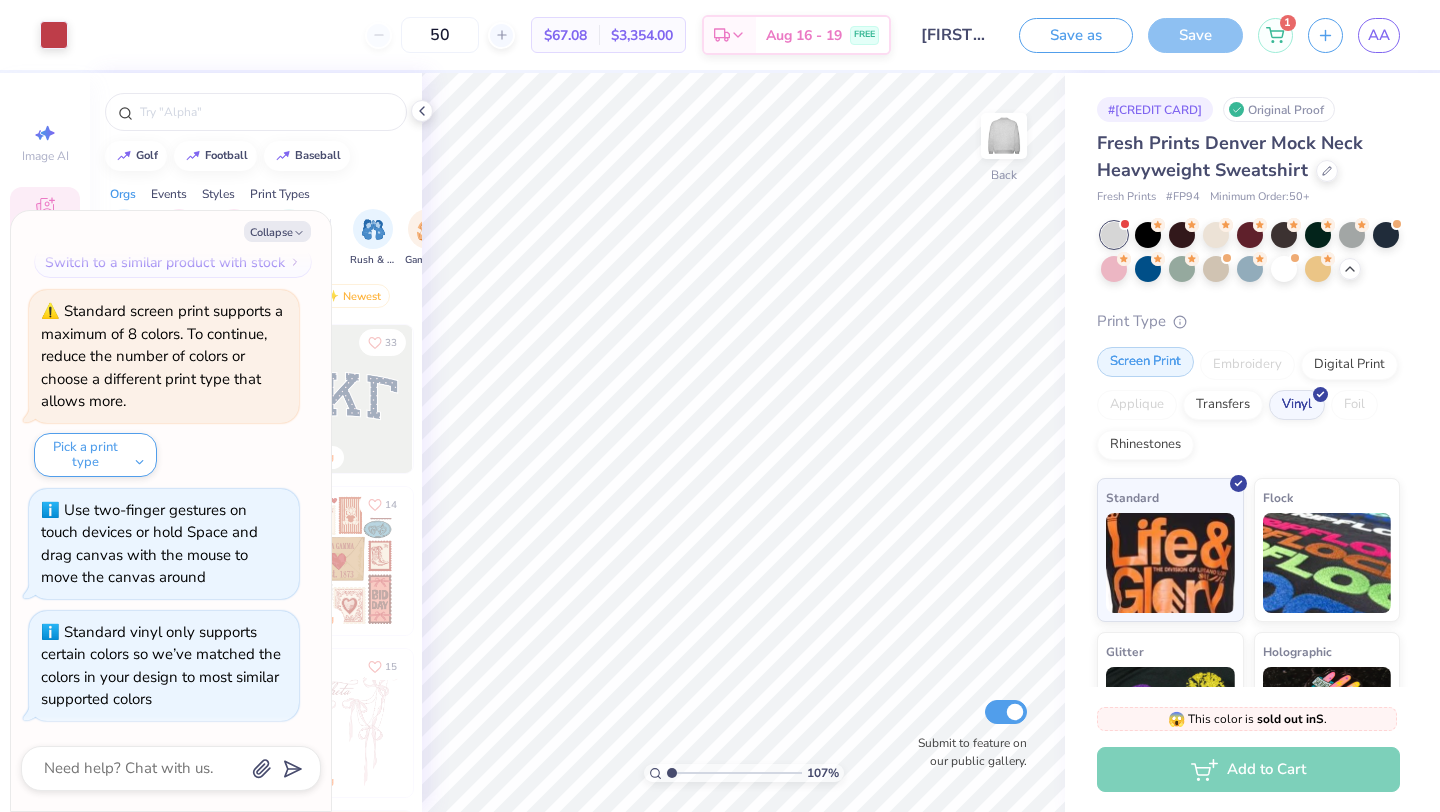 click on "Screen Print" at bounding box center [1145, 362] 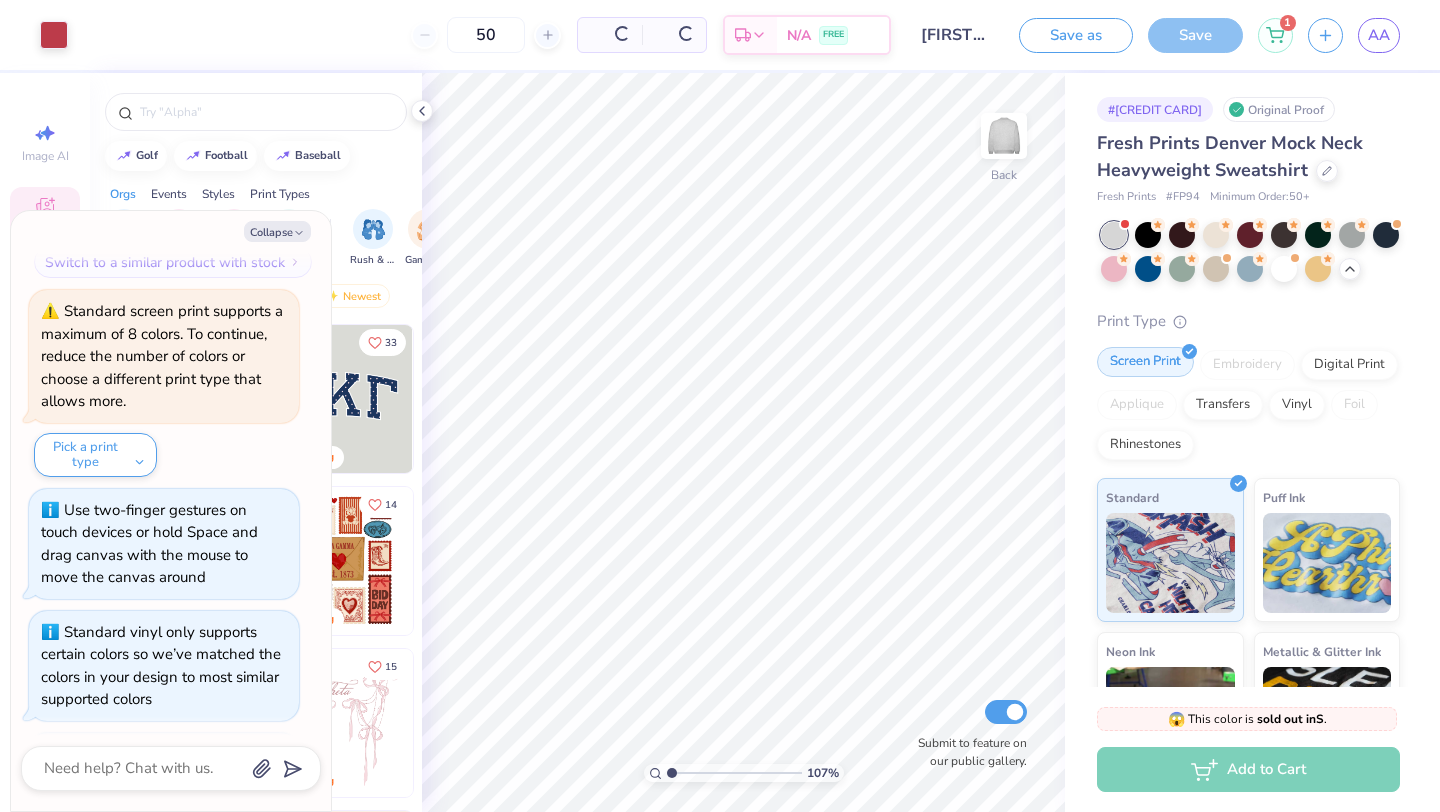 scroll, scrollTop: 437, scrollLeft: 0, axis: vertical 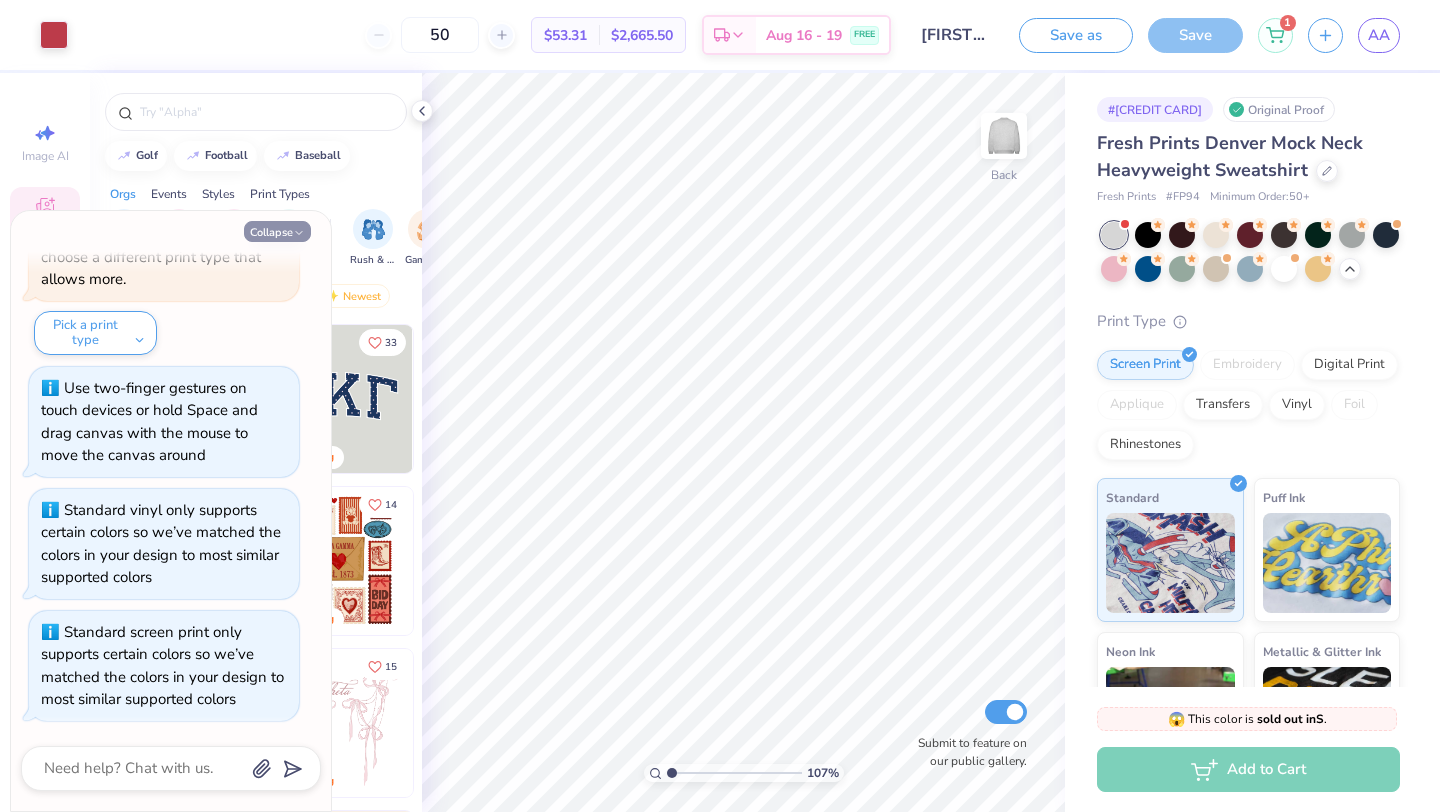 click on "Collapse" at bounding box center [277, 231] 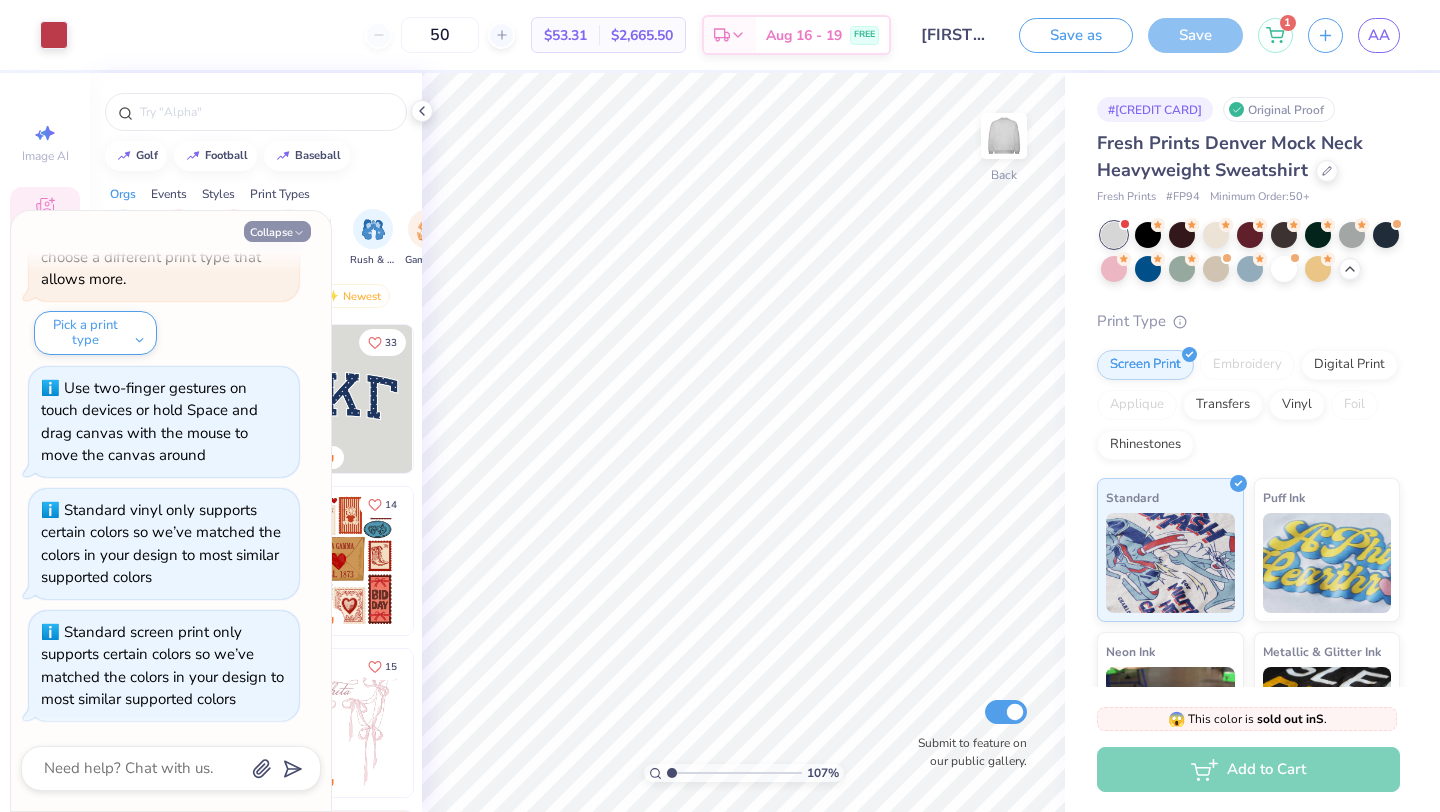 type on "x" 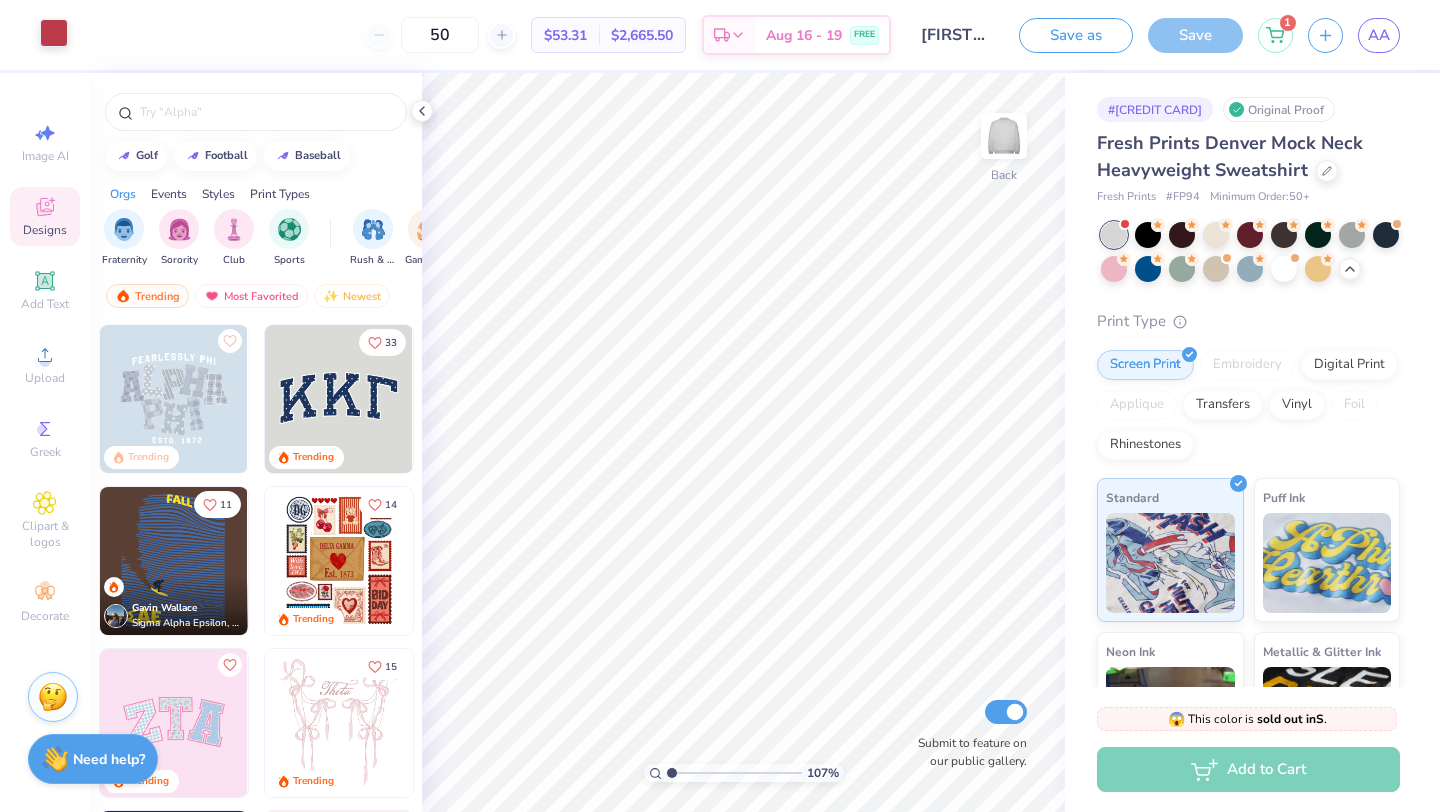 click at bounding box center (54, 33) 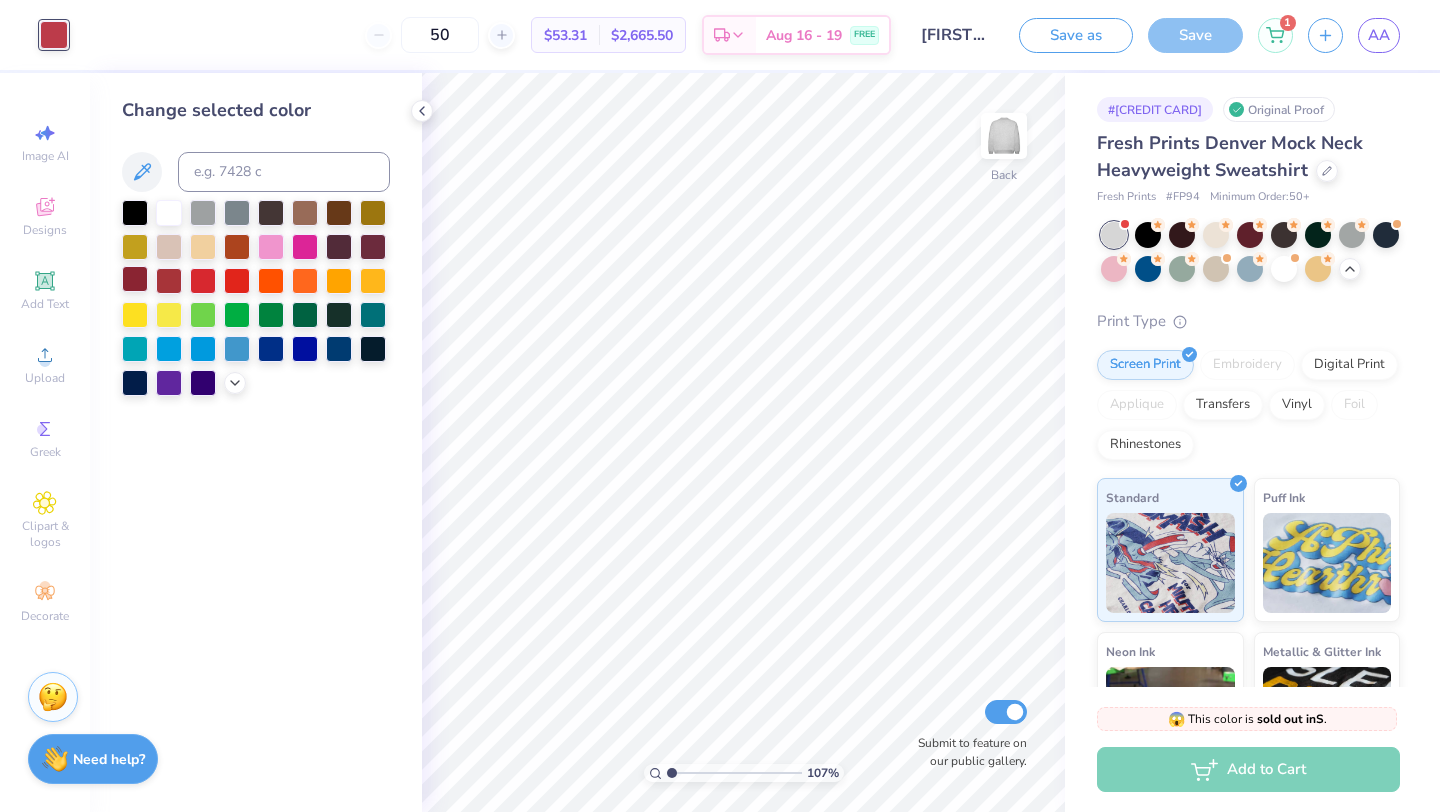 click at bounding box center (135, 279) 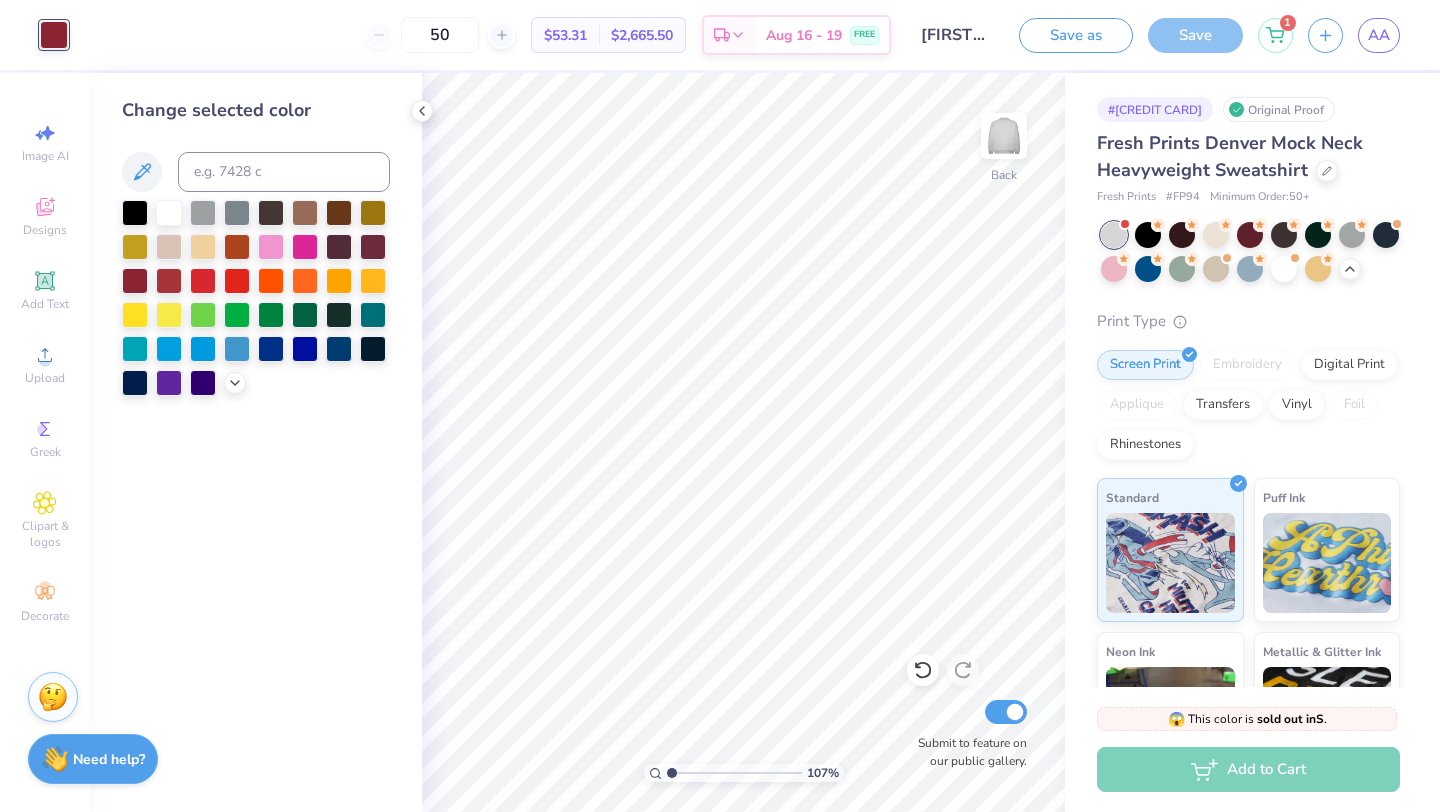 click on "Save" at bounding box center [1195, 35] 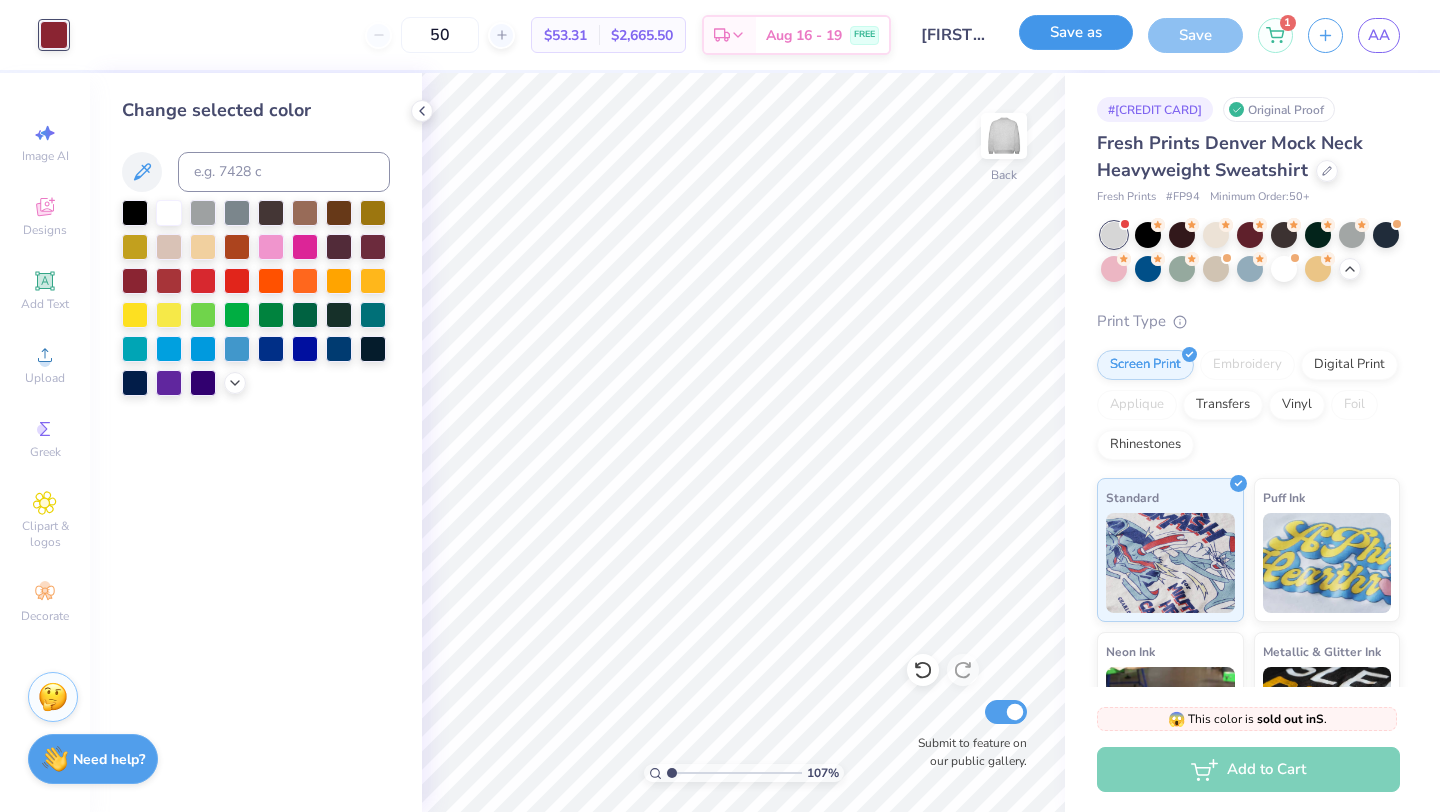 click on "Save as" at bounding box center [1076, 32] 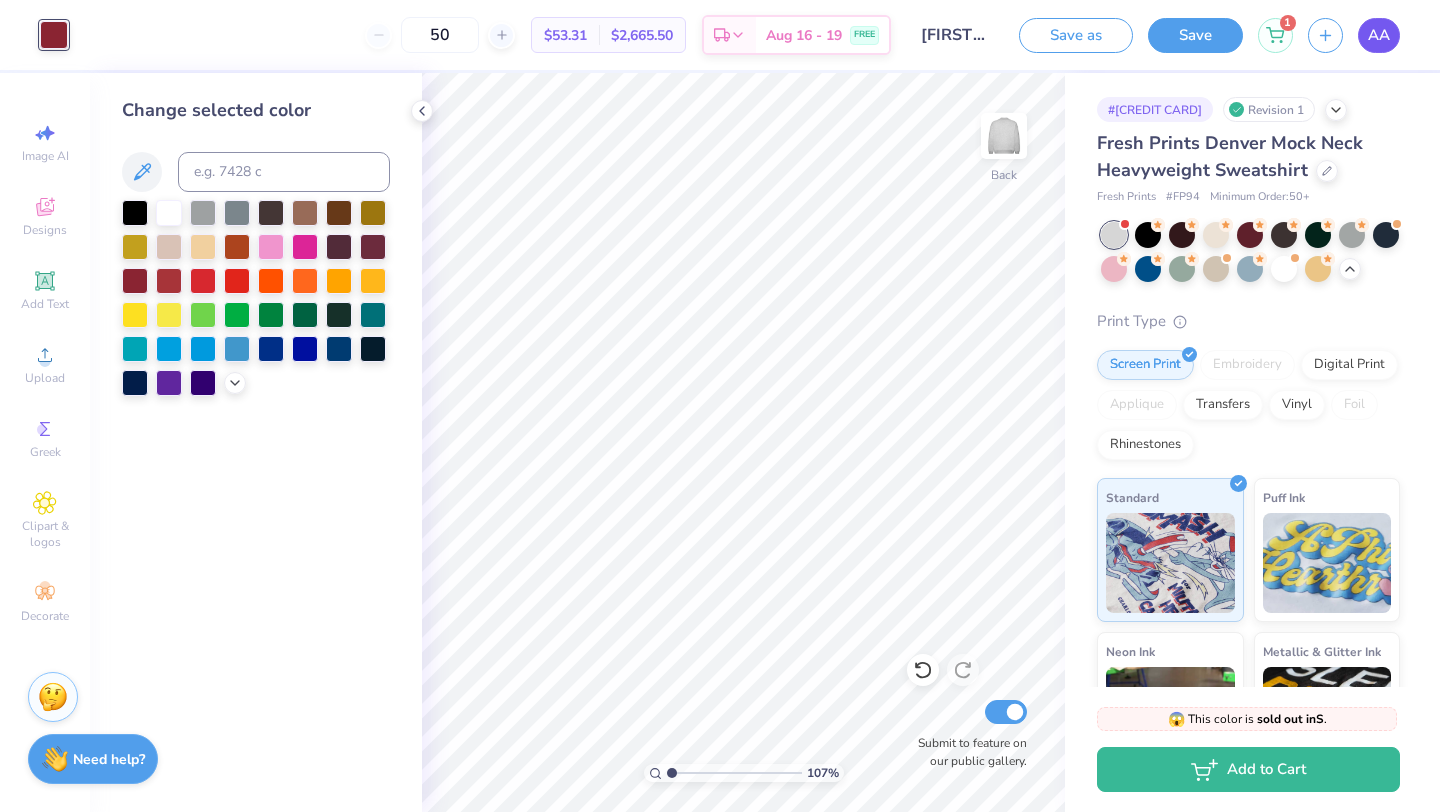 click on "AA" at bounding box center (1379, 35) 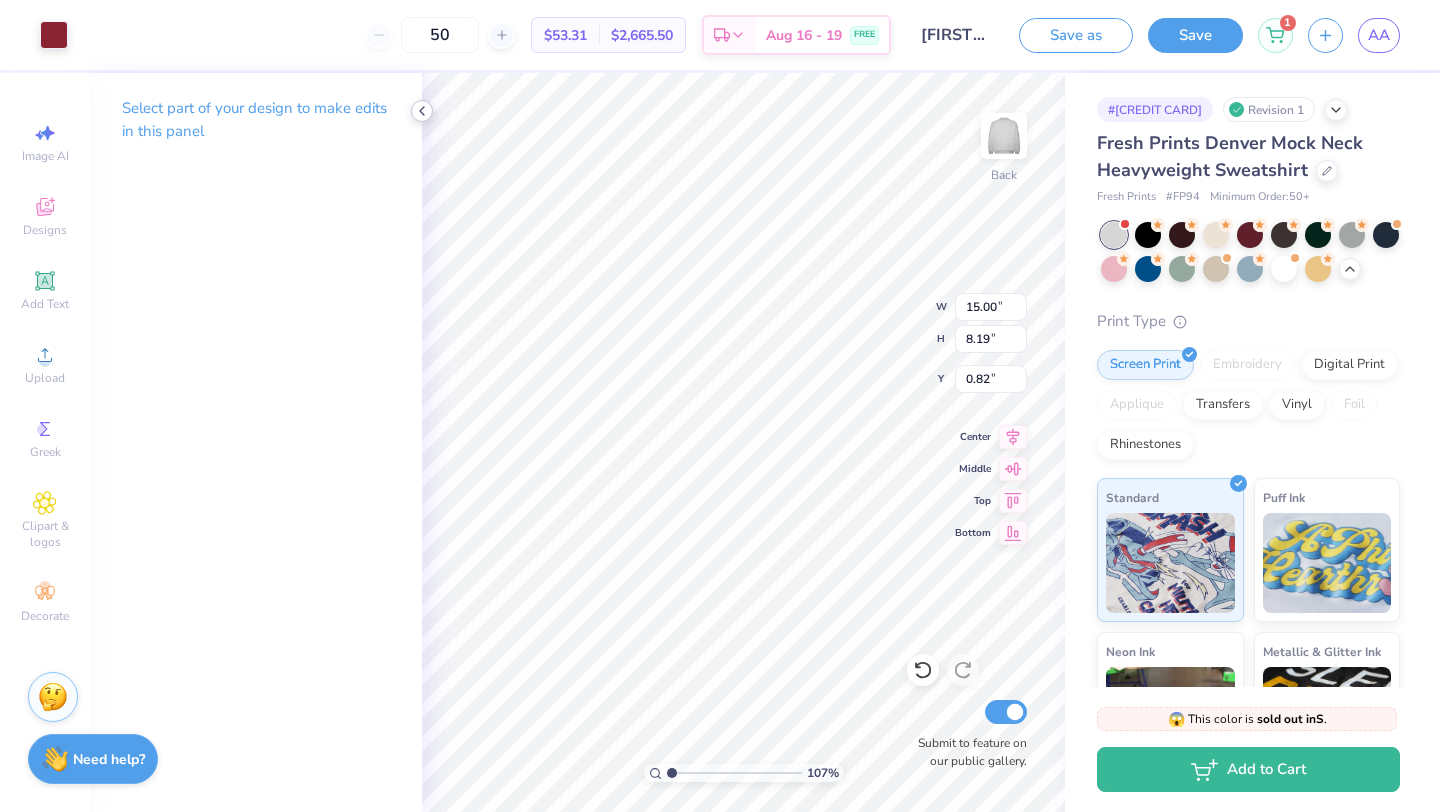 click 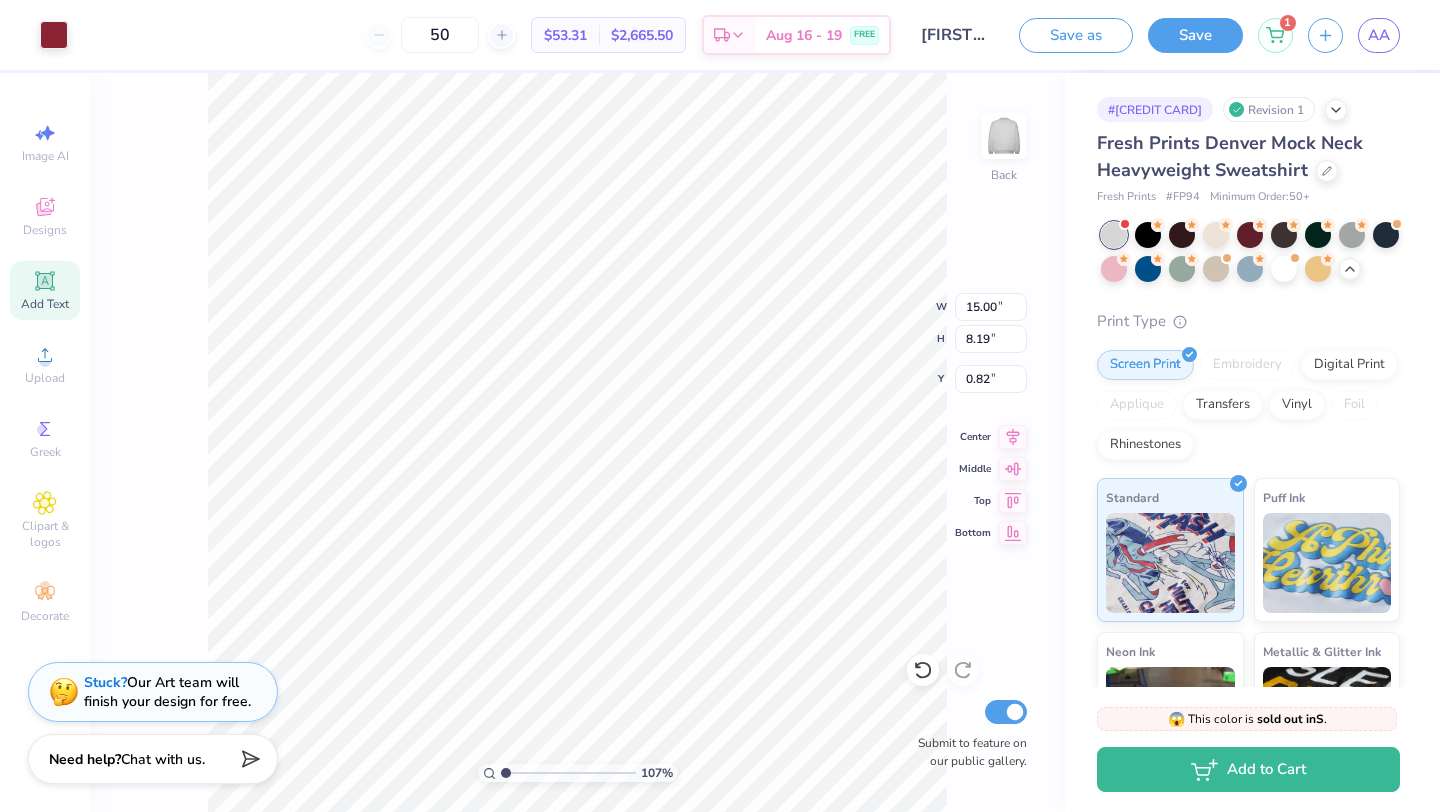 click on "Add Text" at bounding box center (45, 304) 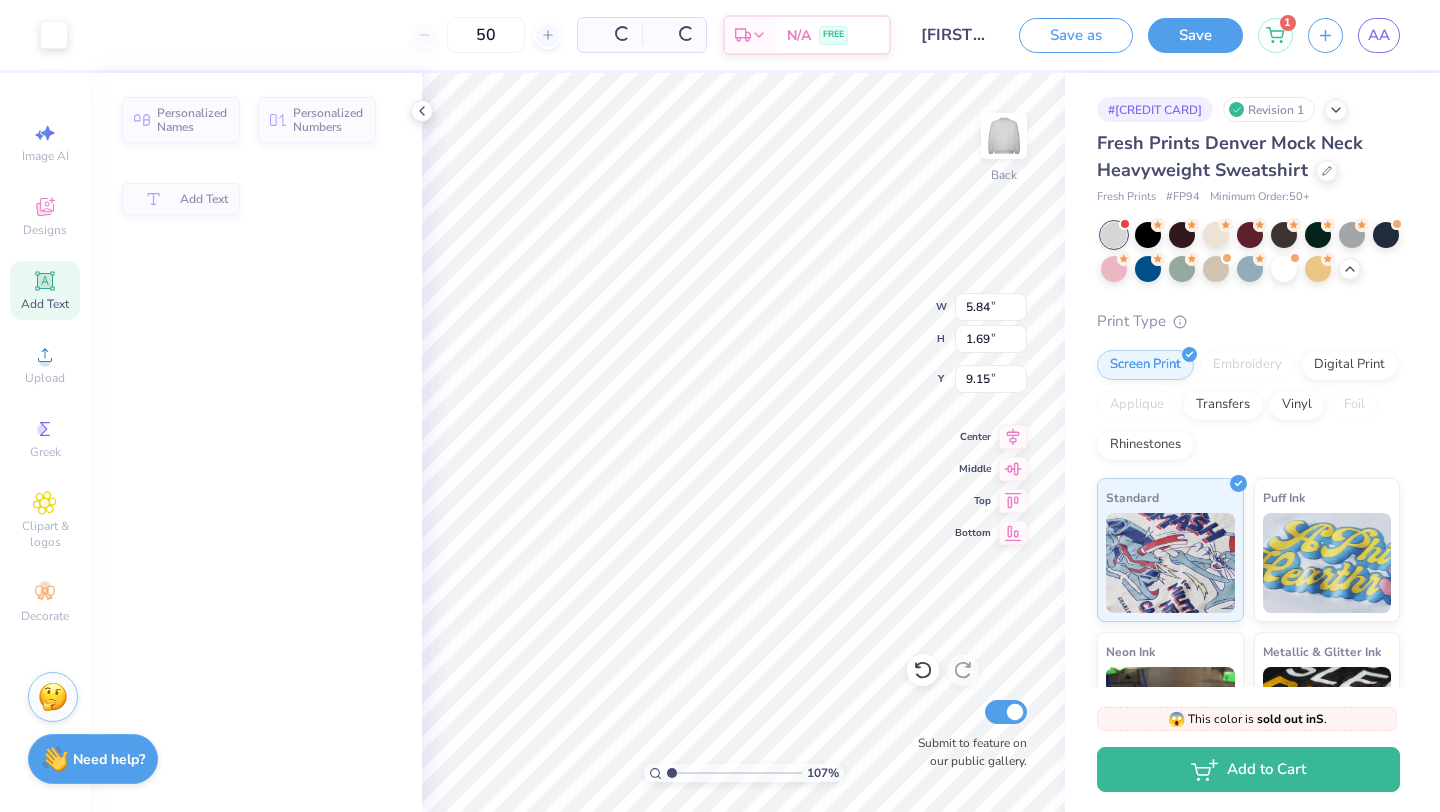 type on "5.84" 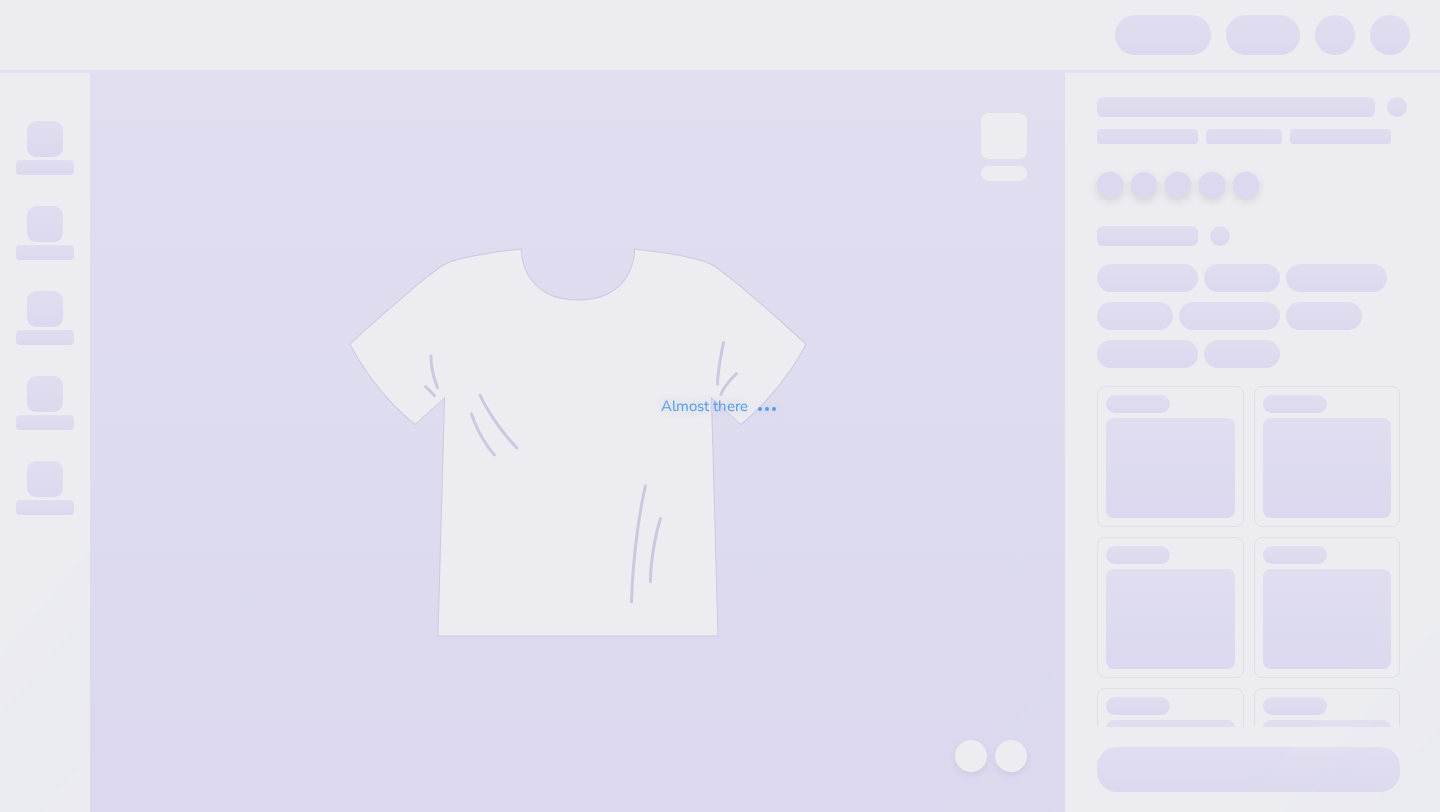 scroll, scrollTop: 0, scrollLeft: 0, axis: both 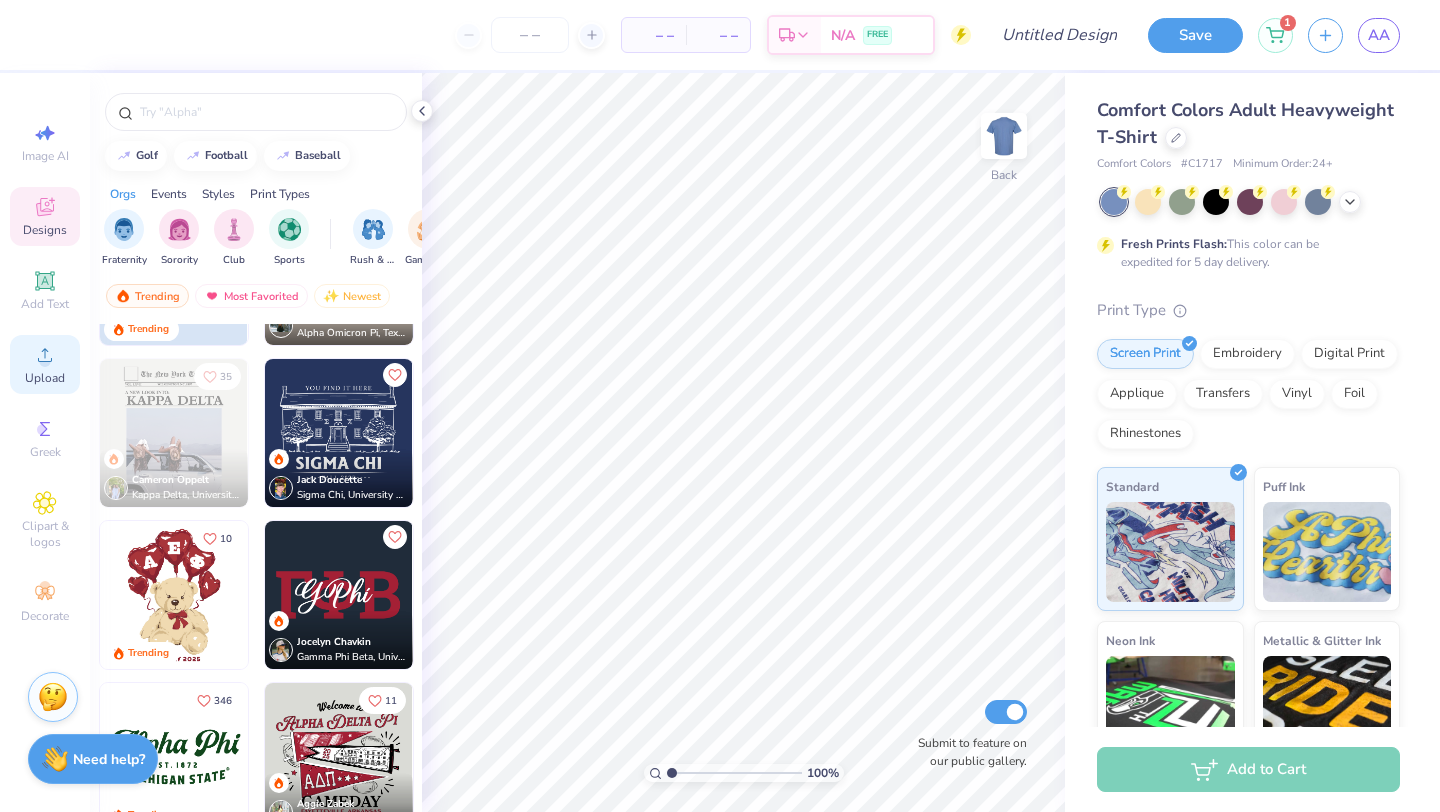 click 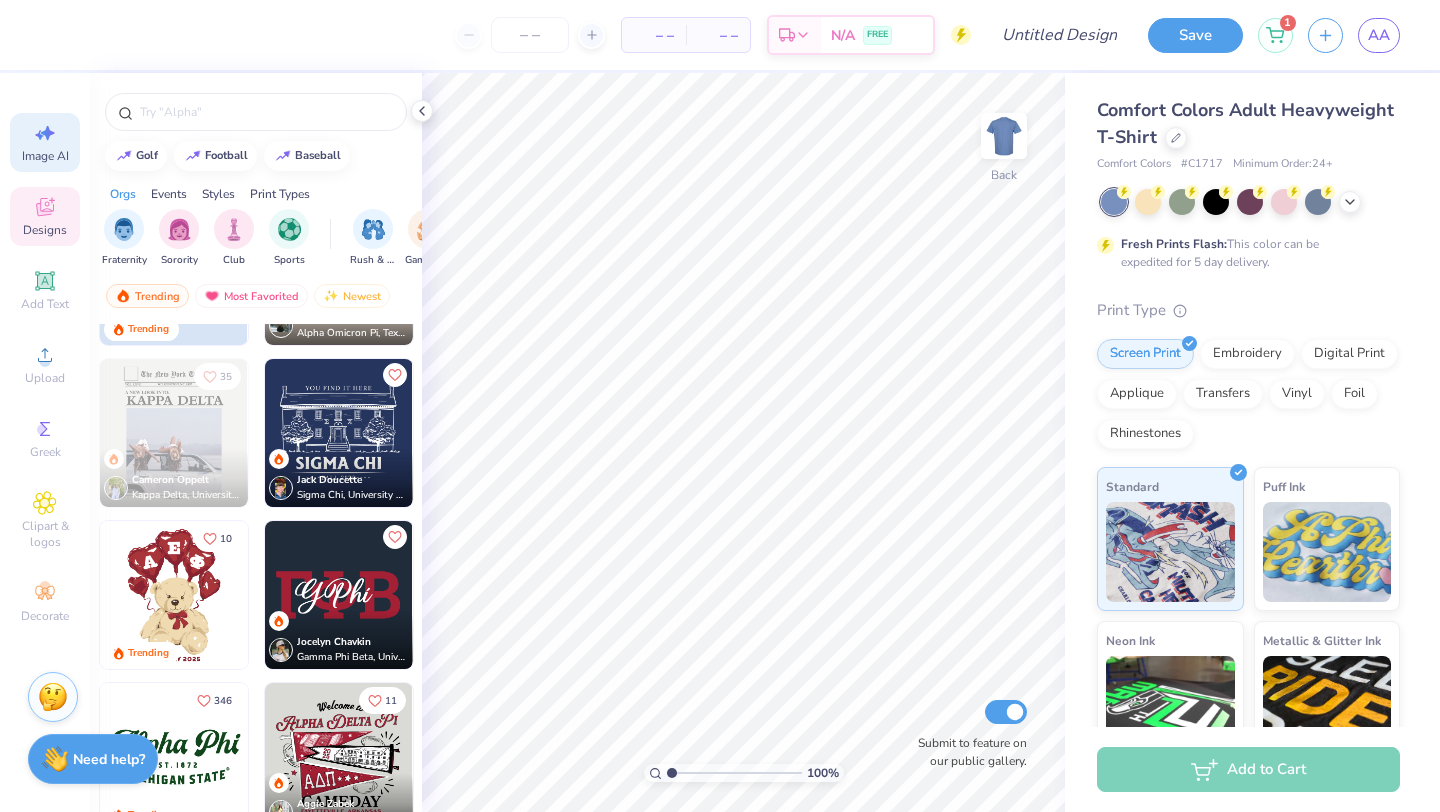 click on "Image AI" at bounding box center [45, 156] 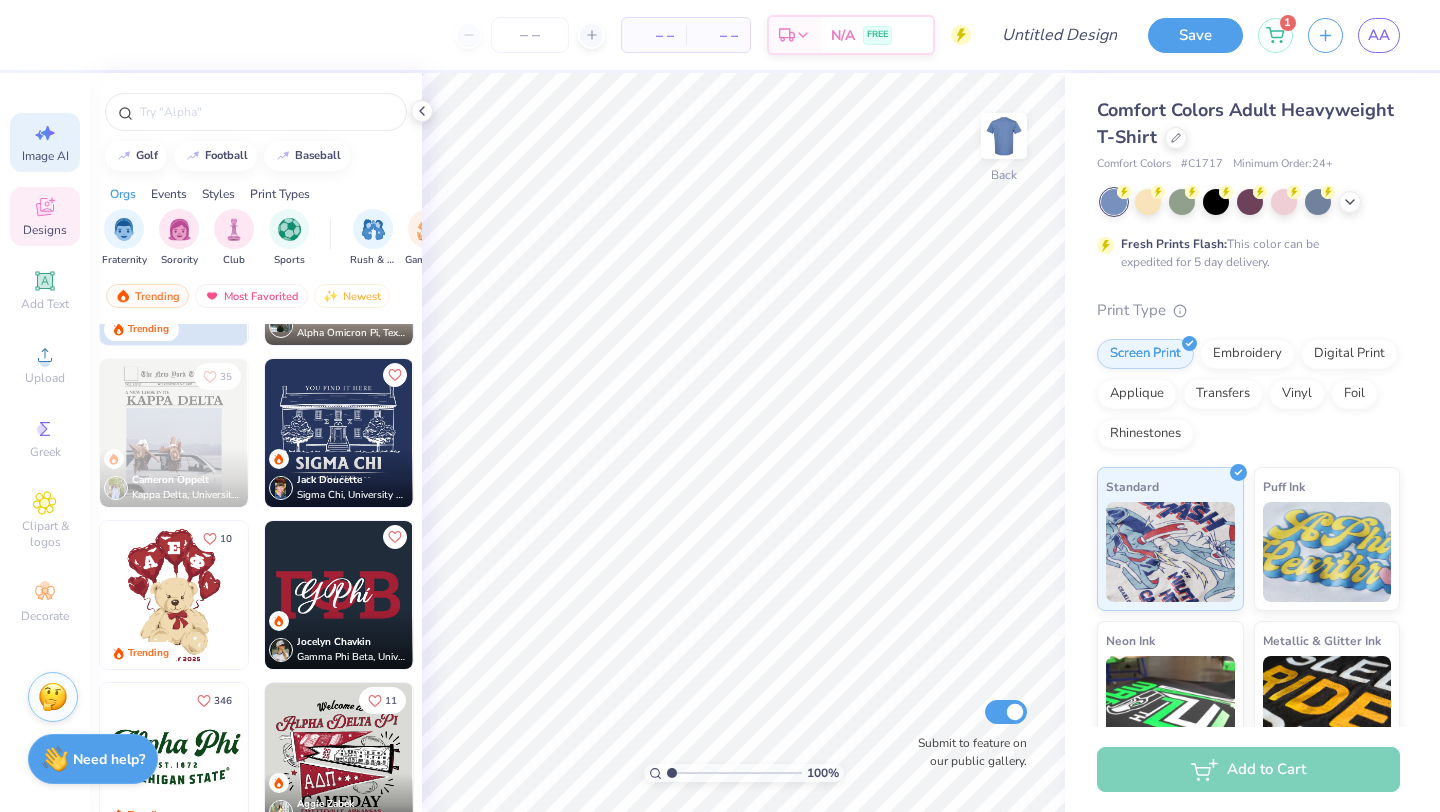 select on "4" 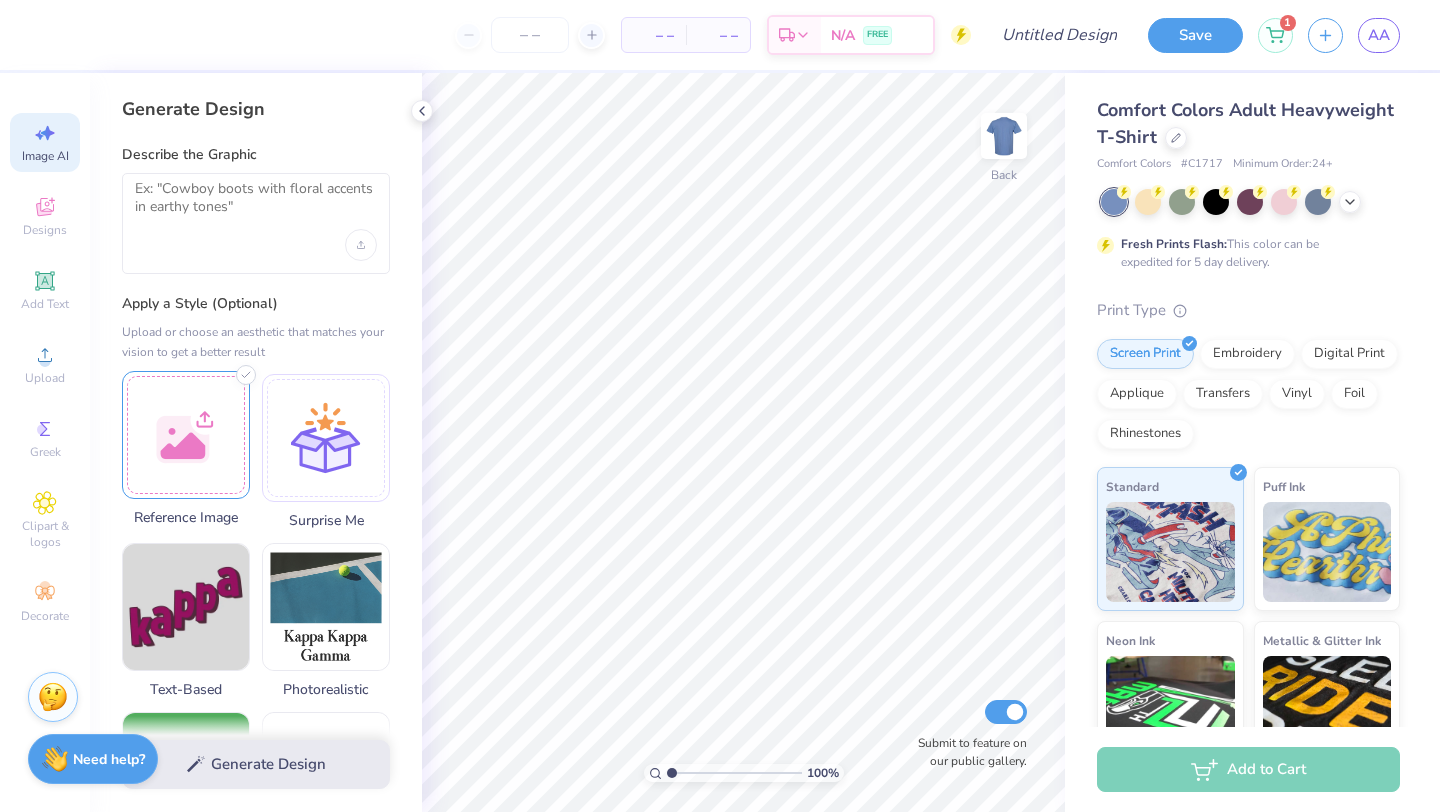 click at bounding box center (186, 435) 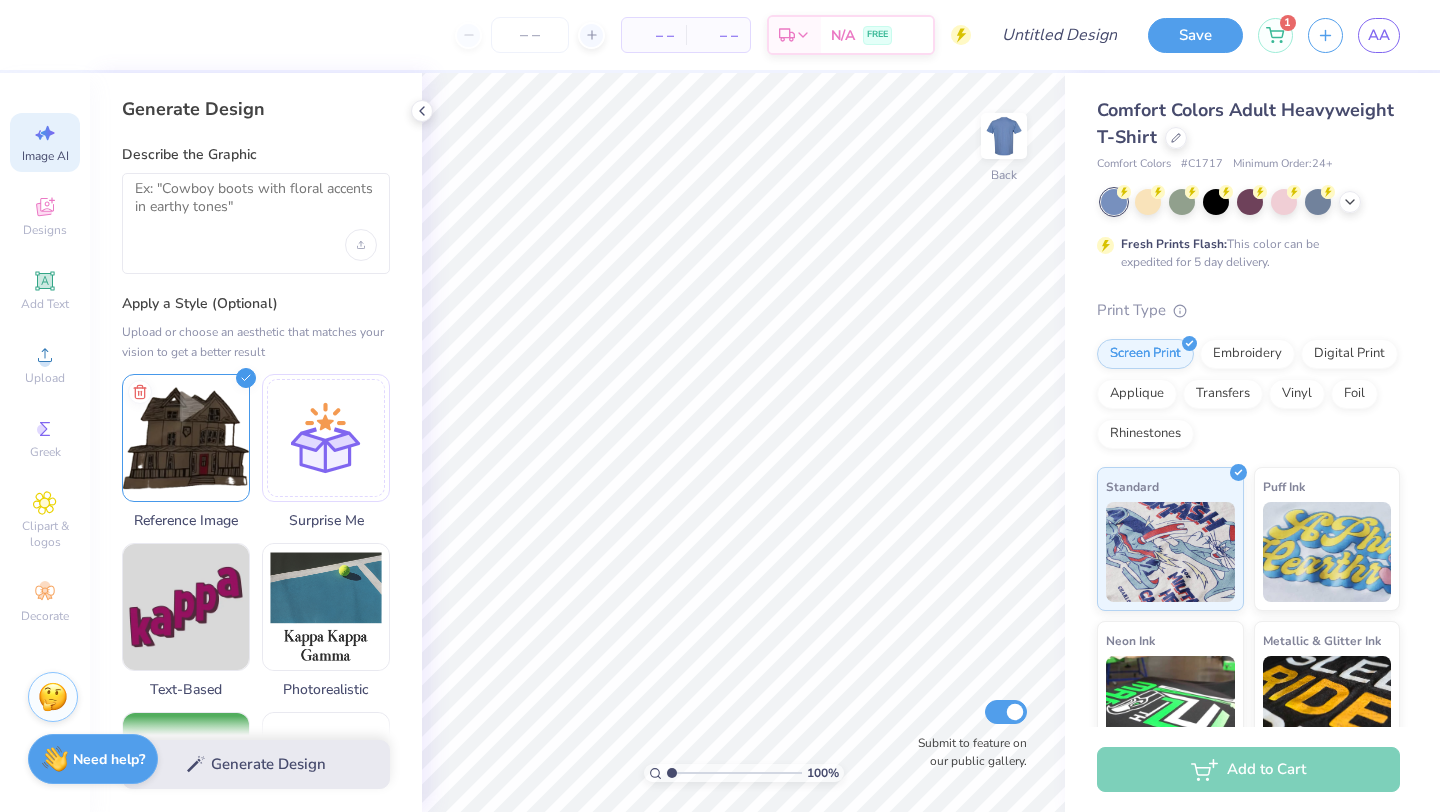 click on "Generate Design" at bounding box center [256, 764] 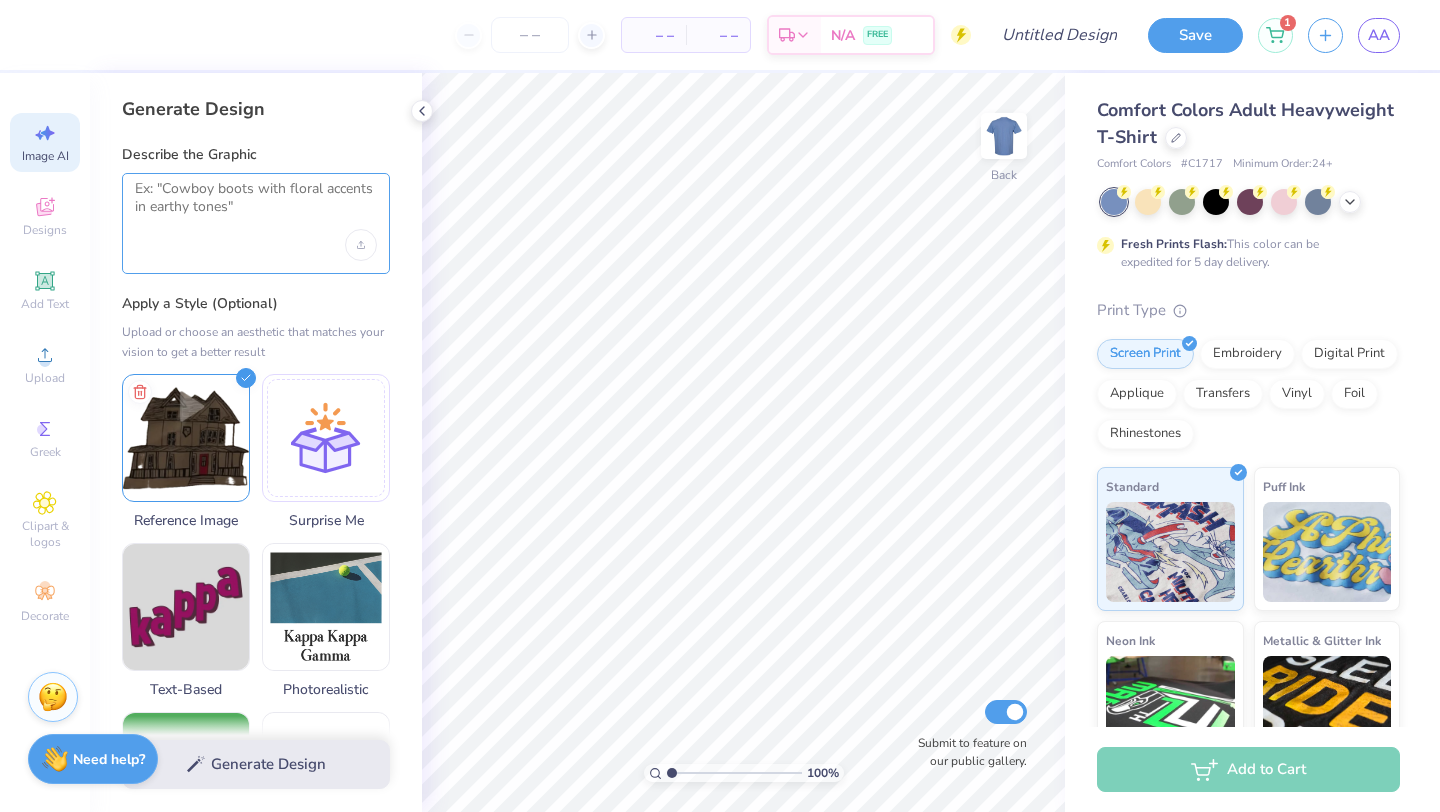 click at bounding box center [256, 205] 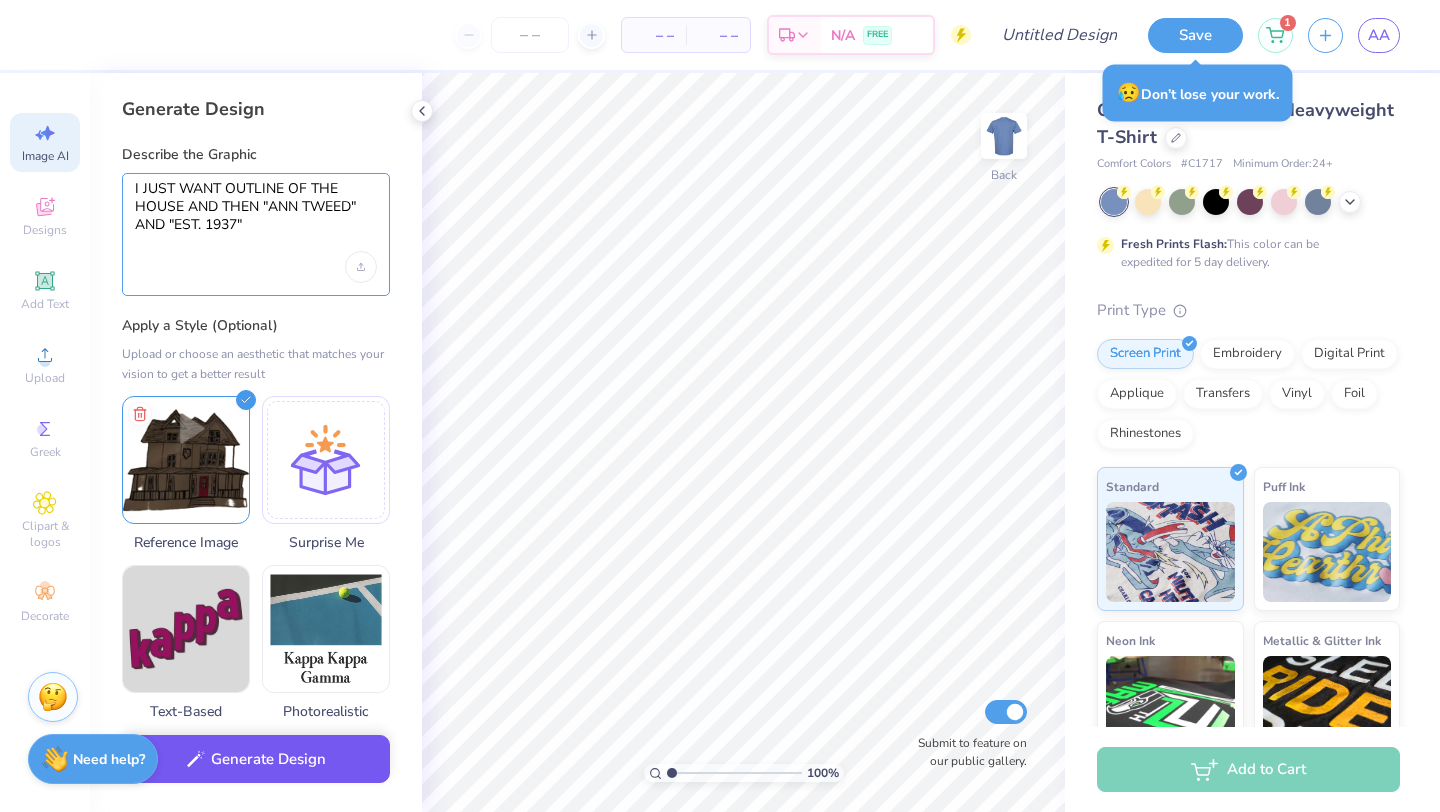 type on "I JUST WANT OUTLINE OF THE HOUSE AND THEN "ANN TWEED" AND "EST. 1937"" 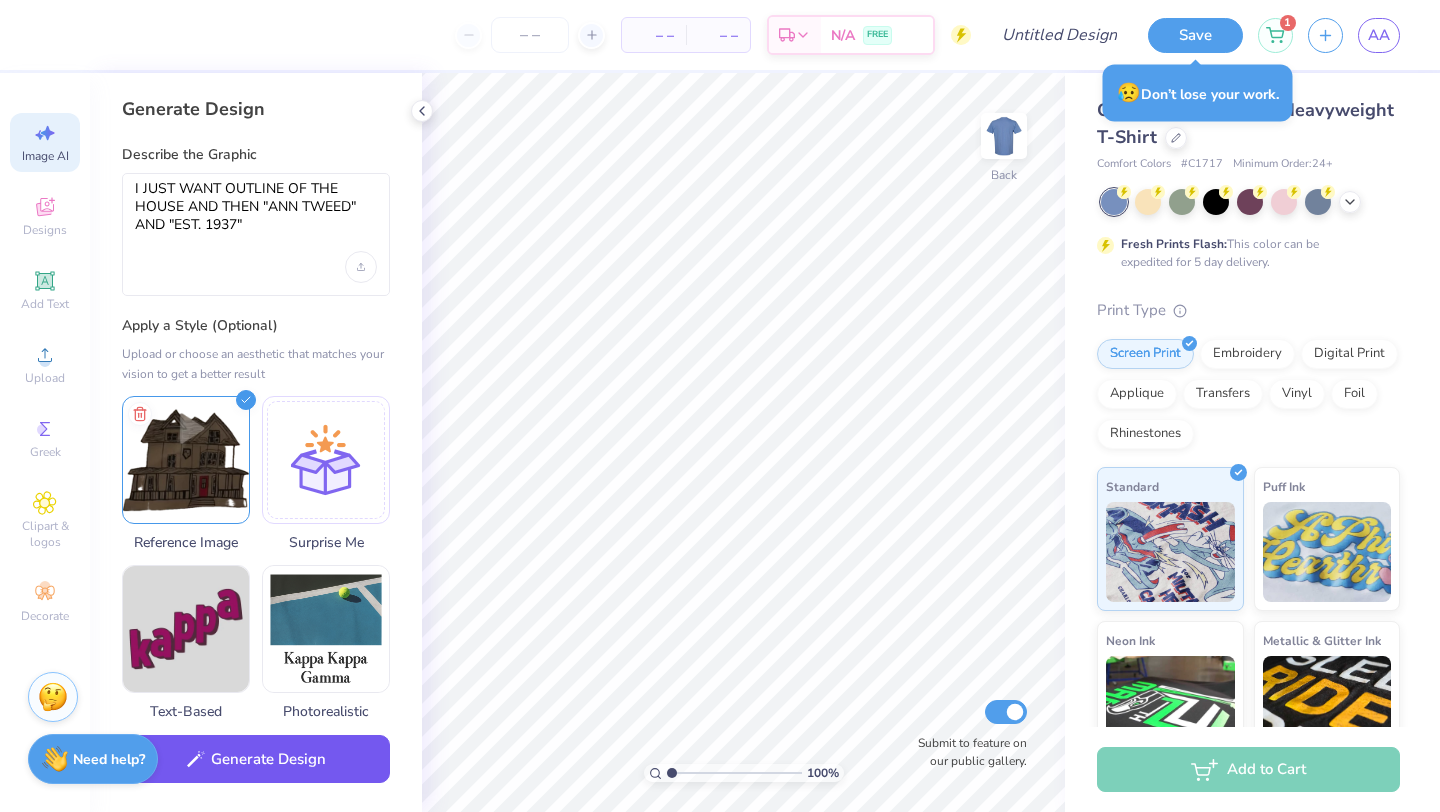 click on "Generate Design" at bounding box center [256, 759] 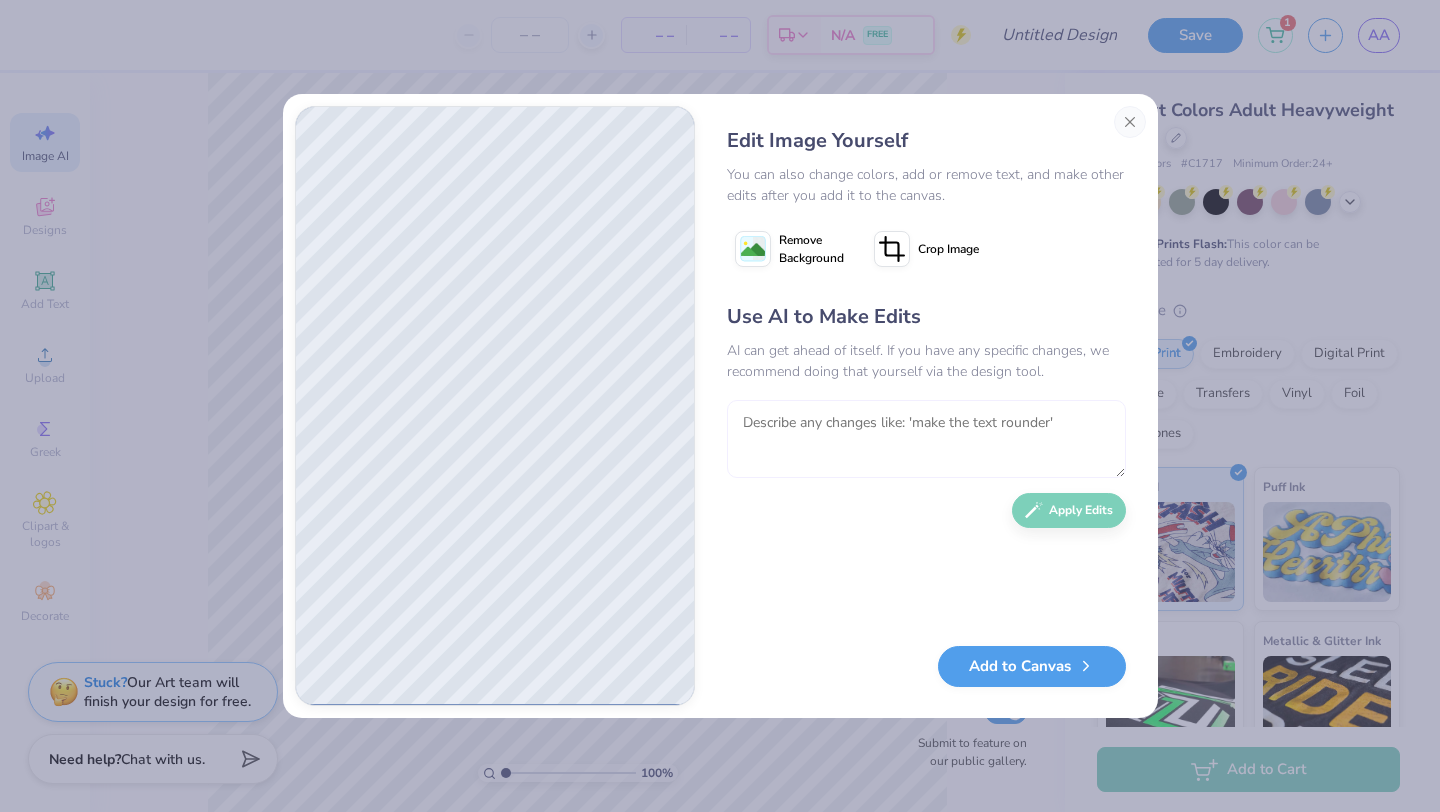 click at bounding box center (926, 439) 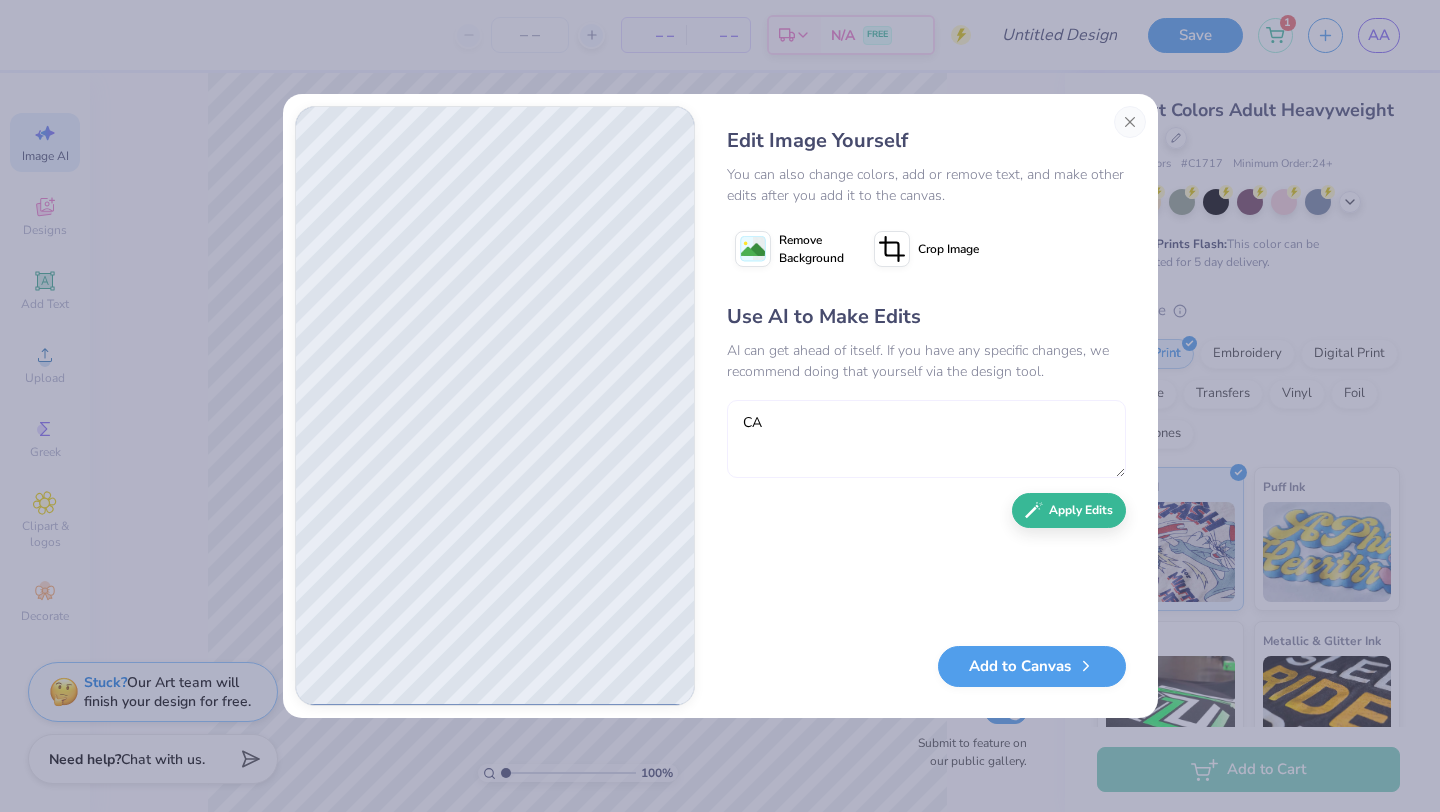type on "C" 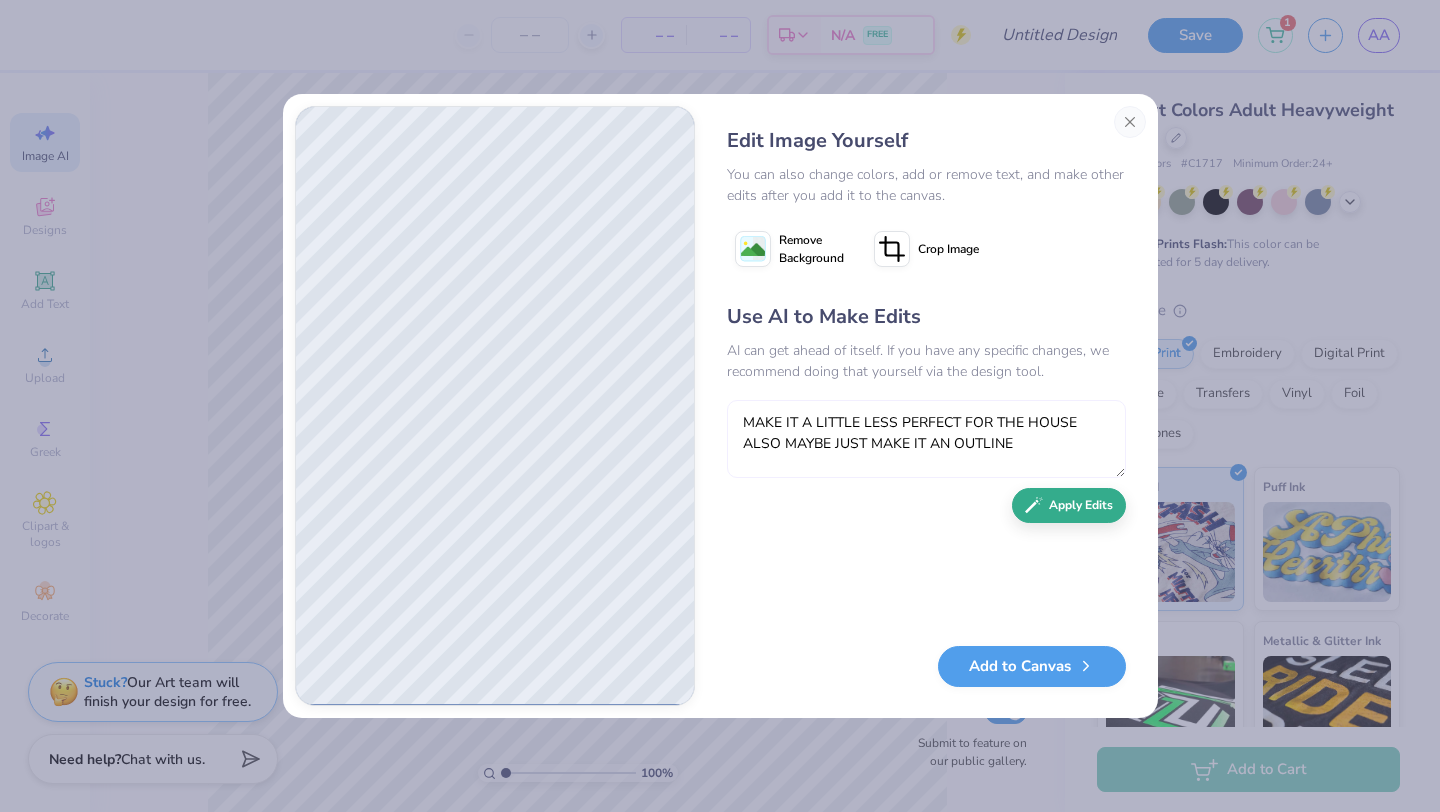 type on "MAKE IT A LITTLE LESS PERFECT FOR THE HOUSE ALSO MAYBE JUST MAKE IT AN OUTLINE" 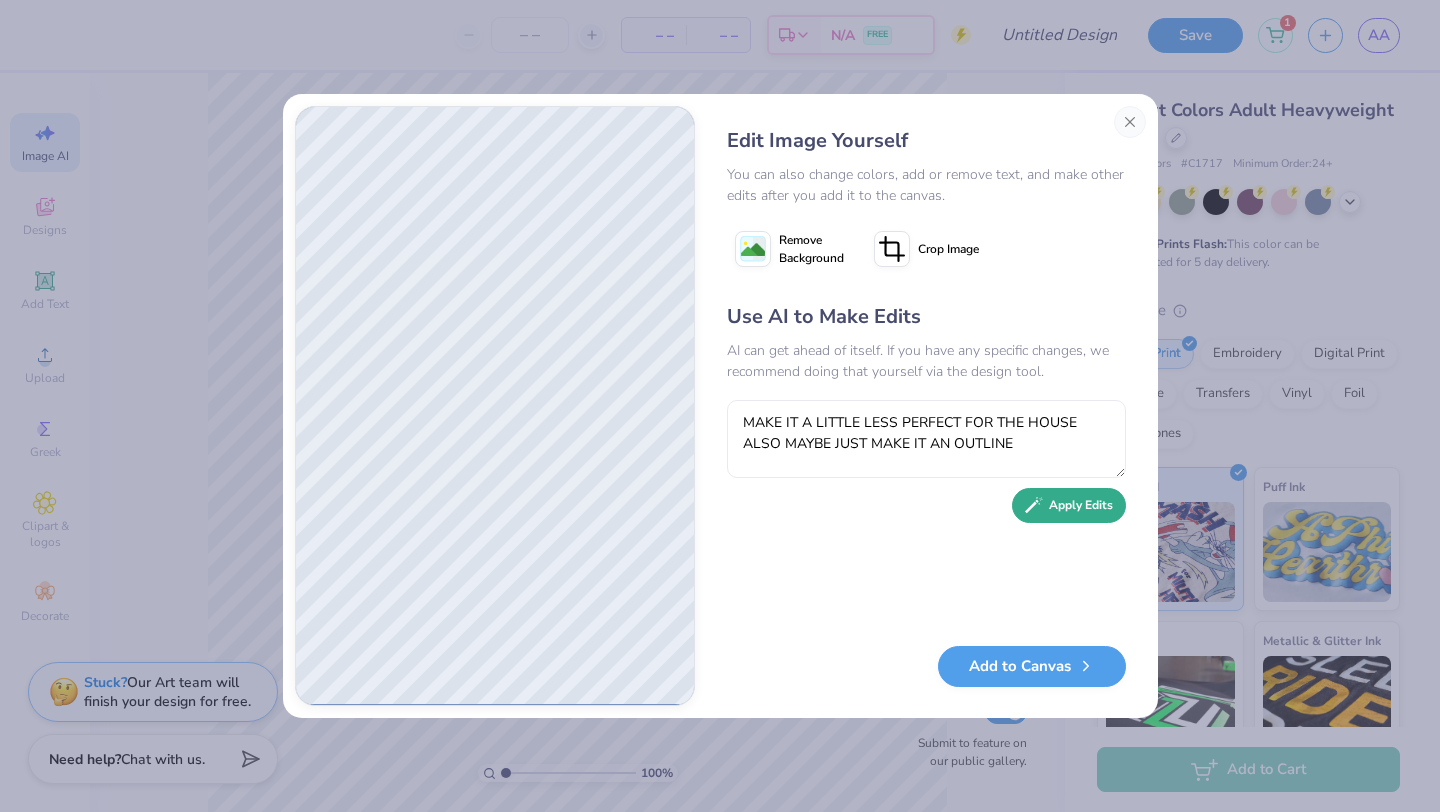click on "Apply Edits" at bounding box center [1069, 505] 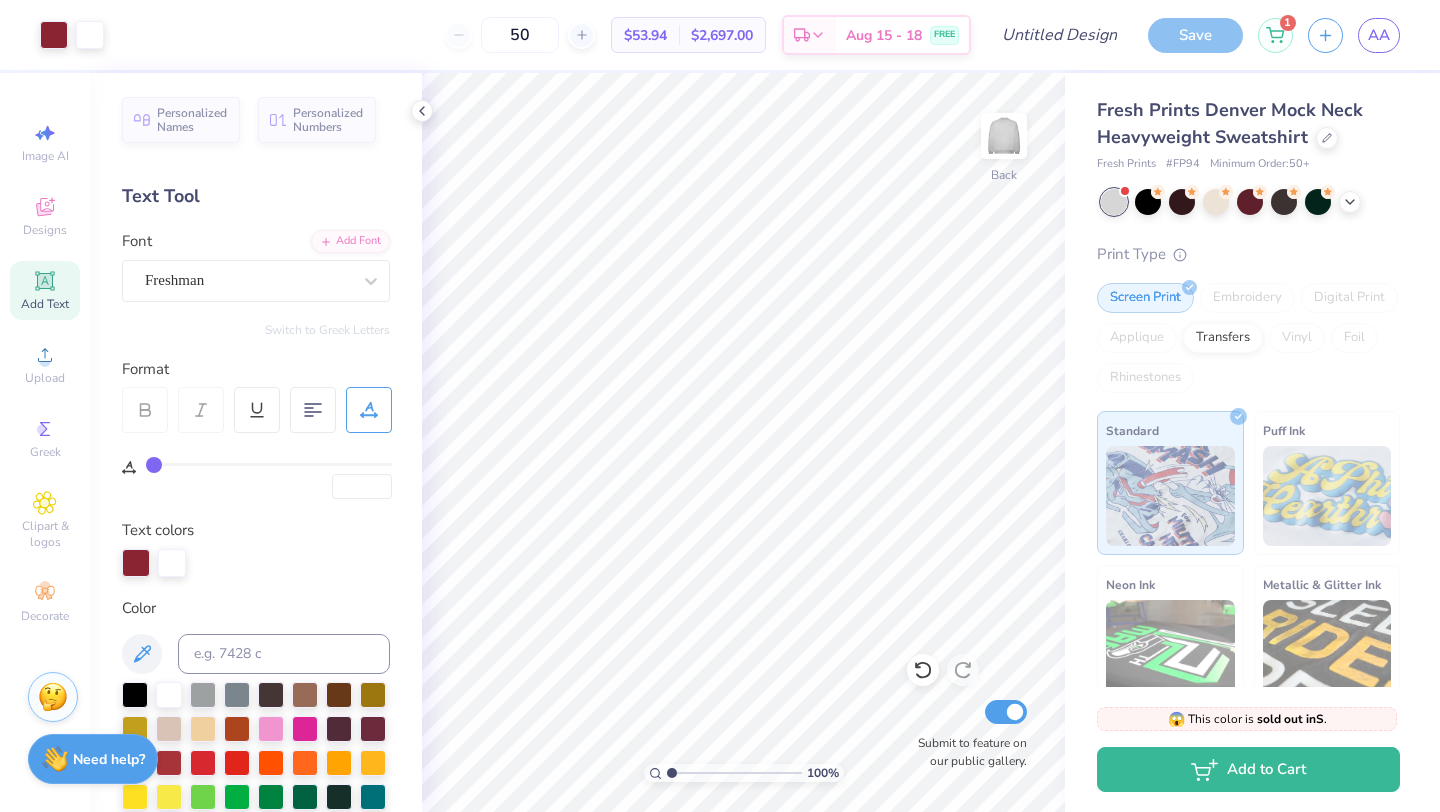 scroll, scrollTop: 0, scrollLeft: 0, axis: both 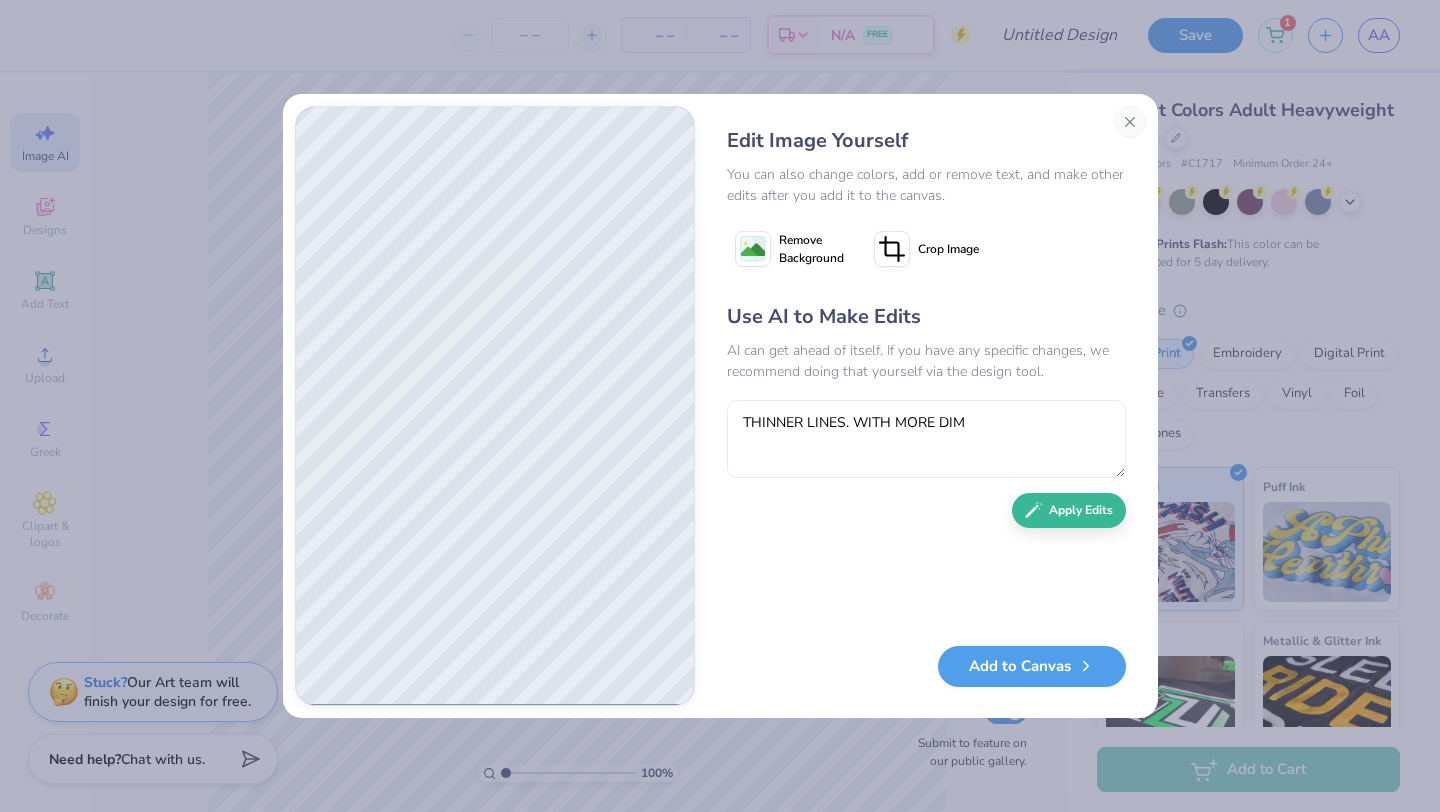 type on "THINNER LINES. WITH MORE DIME" 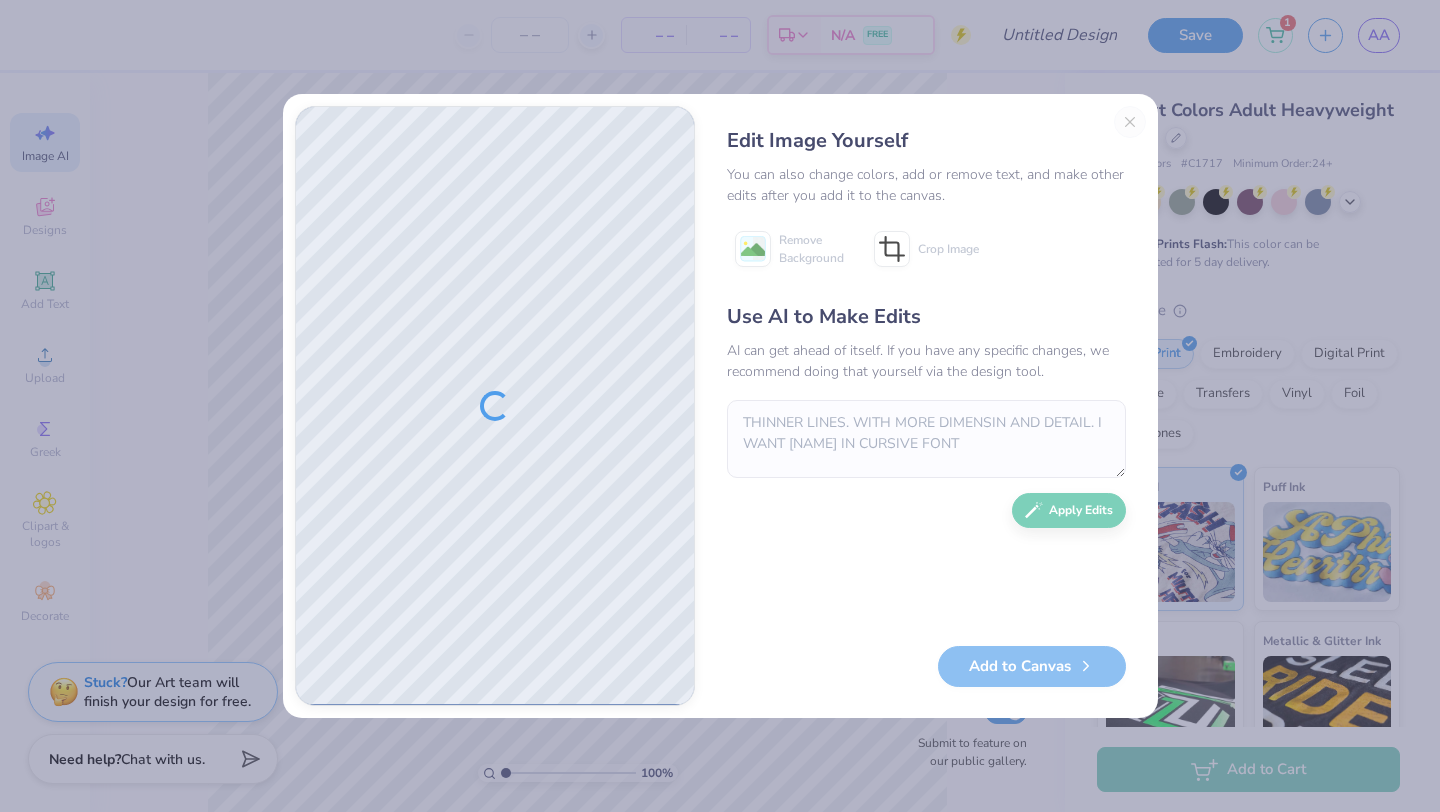 scroll, scrollTop: 0, scrollLeft: 0, axis: both 